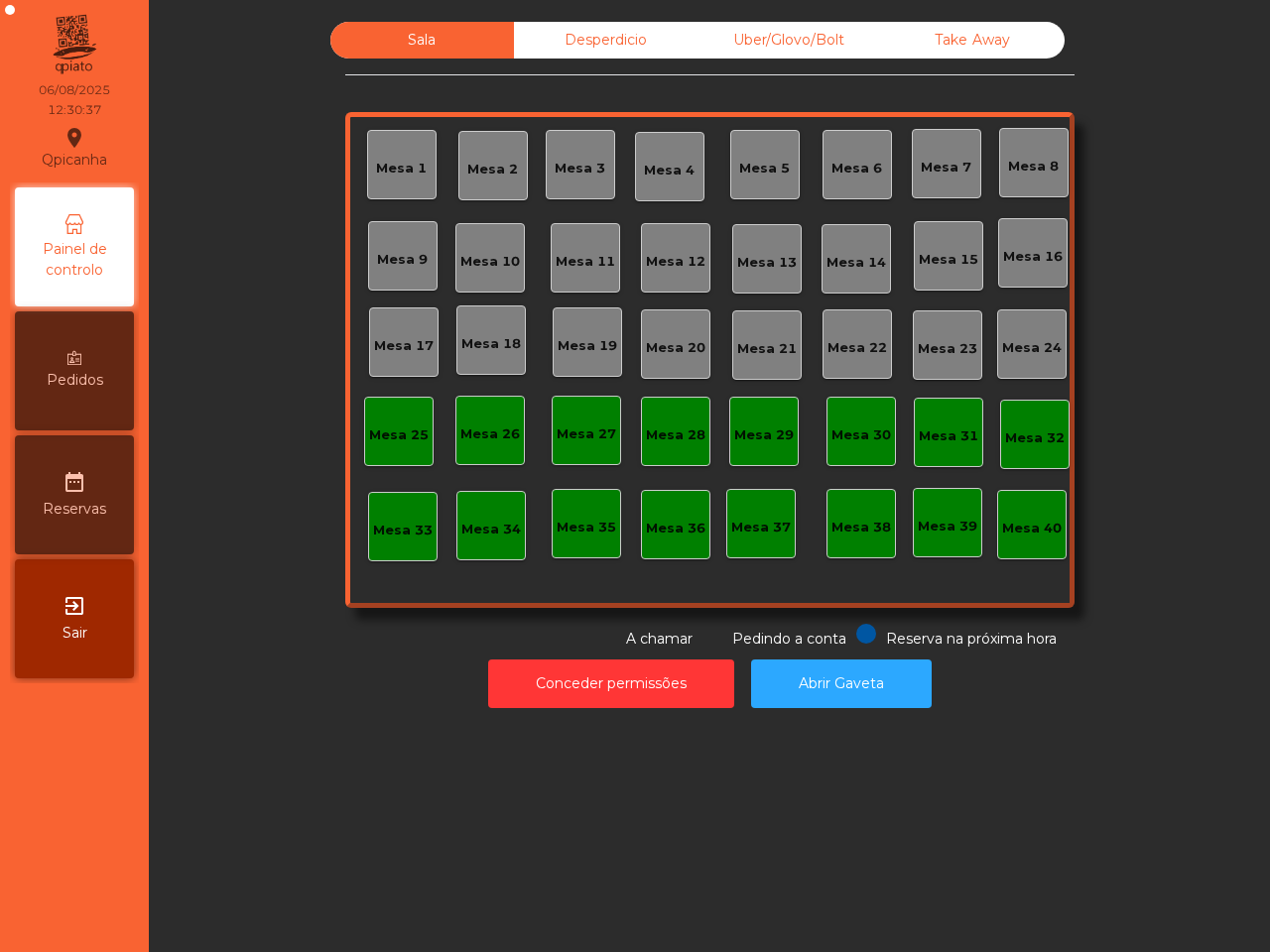 scroll, scrollTop: 0, scrollLeft: 0, axis: both 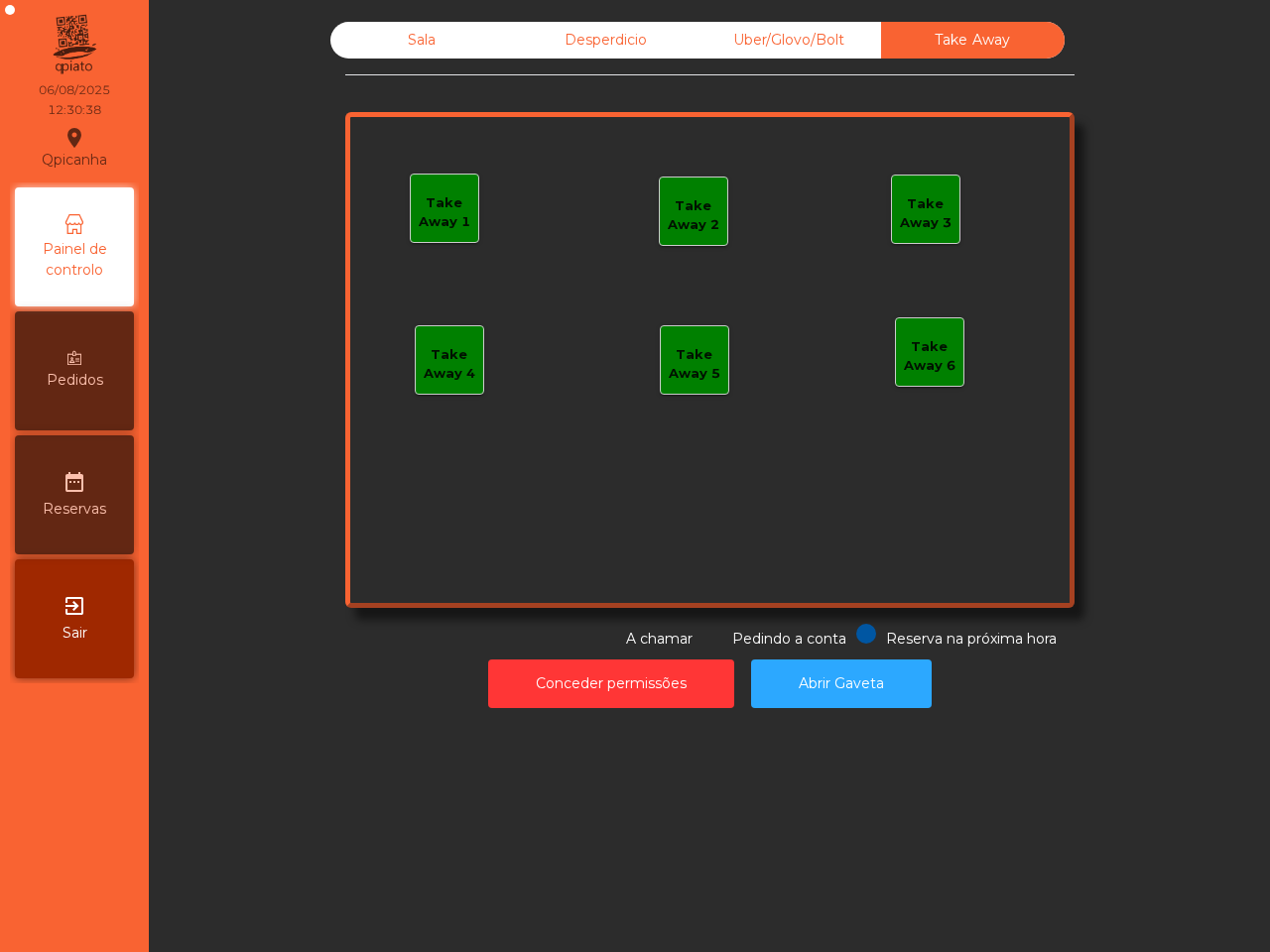 click on "Take Away 1" 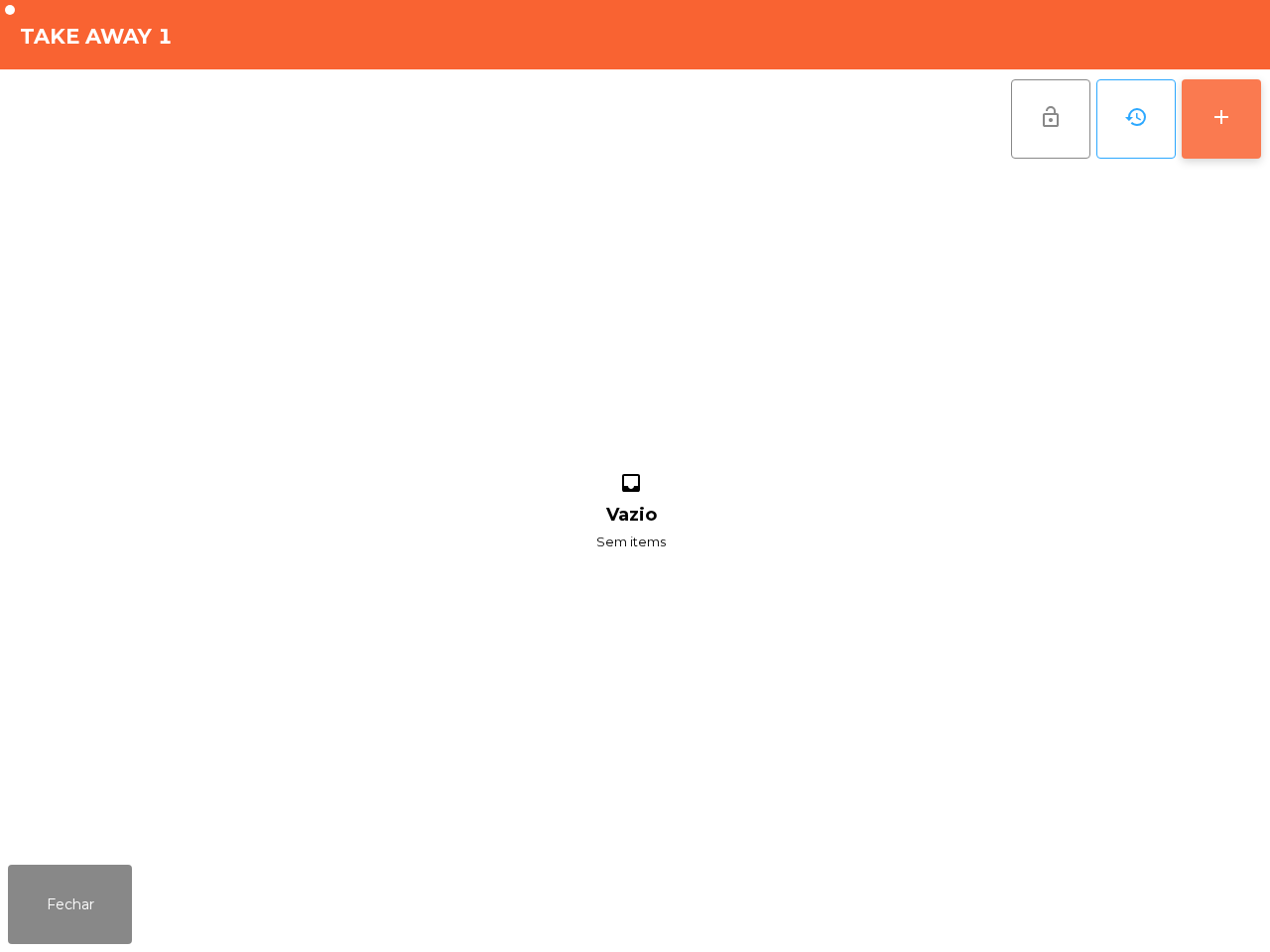 click on "add" 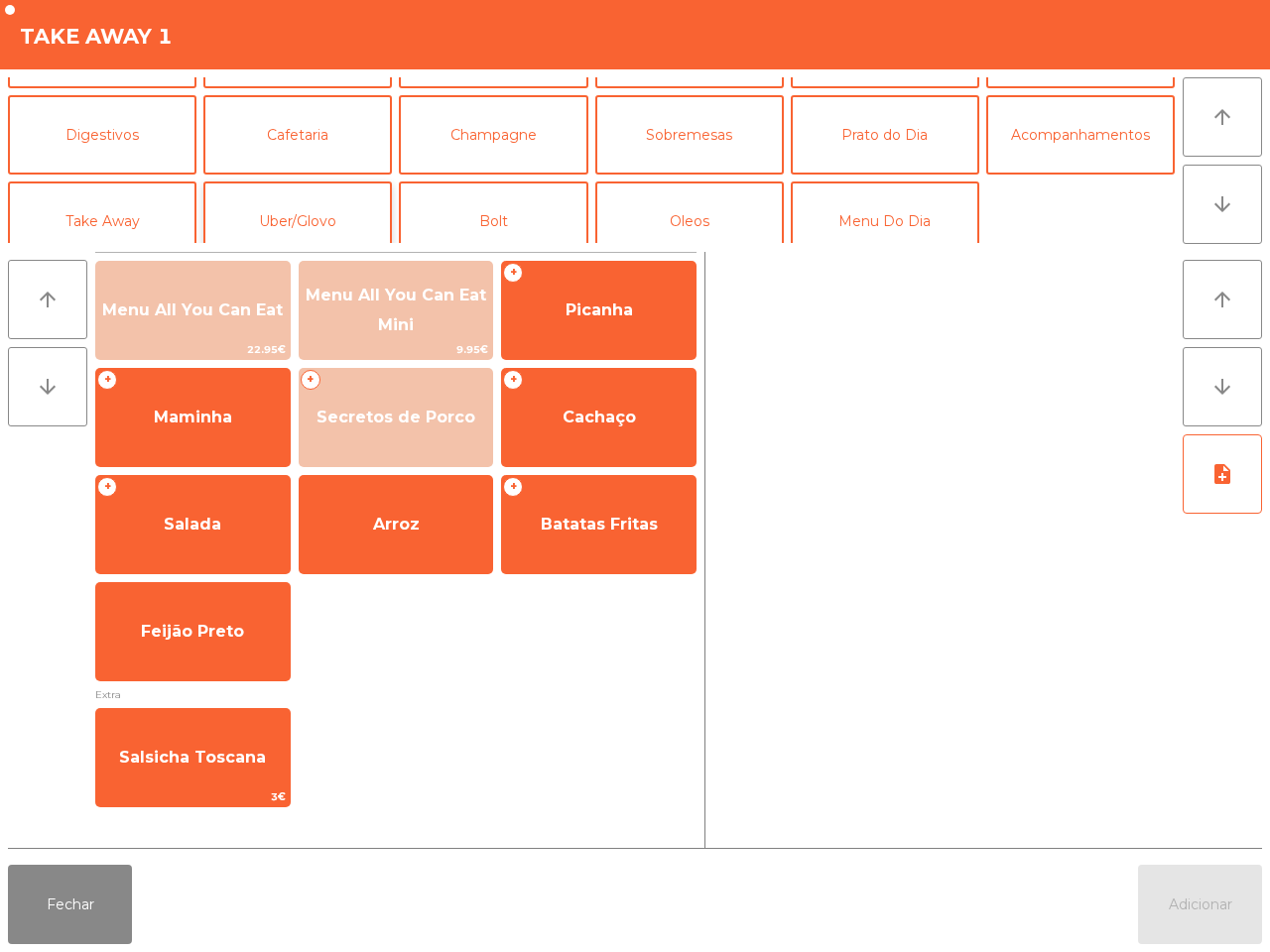 scroll, scrollTop: 172, scrollLeft: 0, axis: vertical 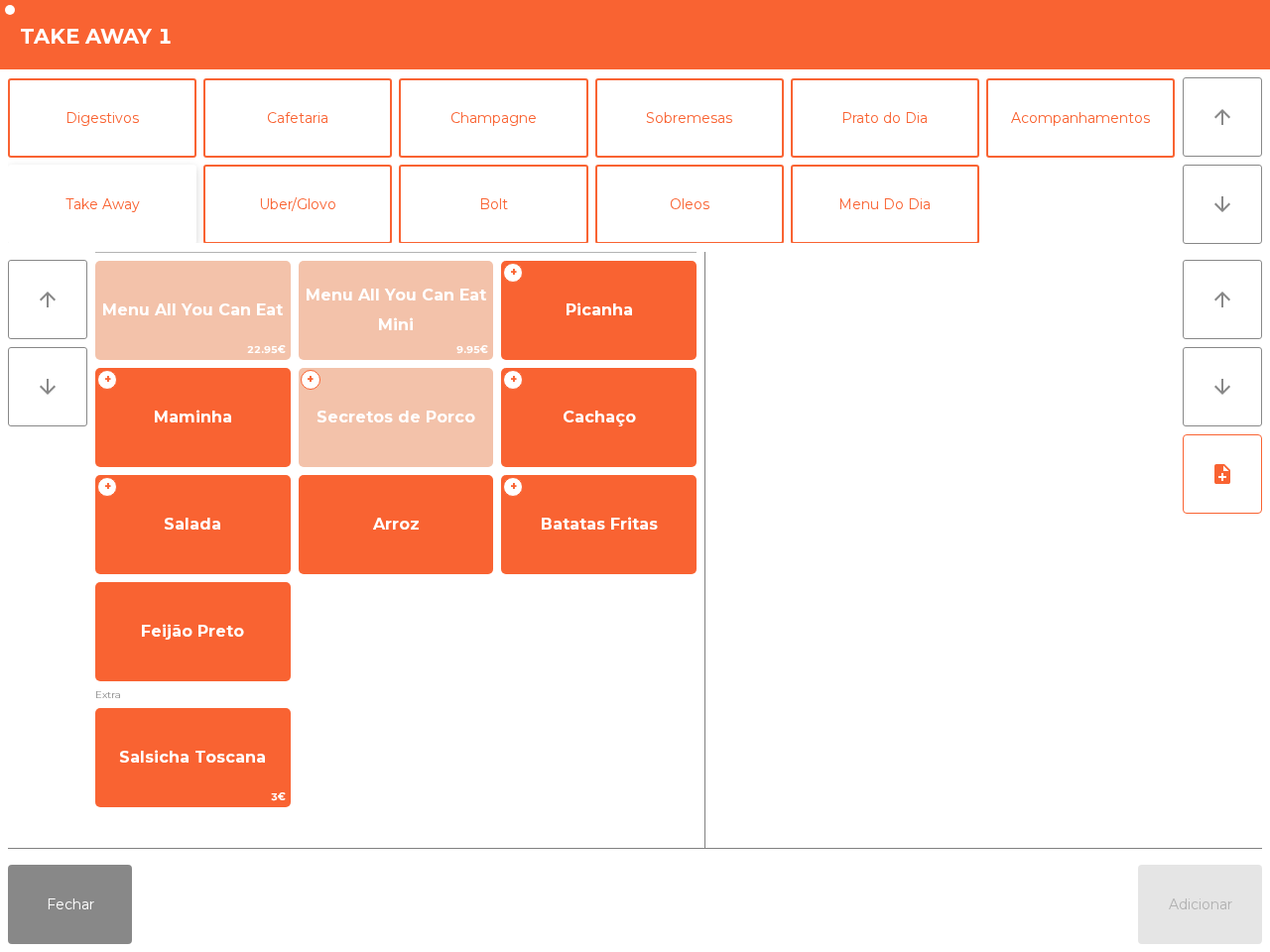 click on "Take Away" 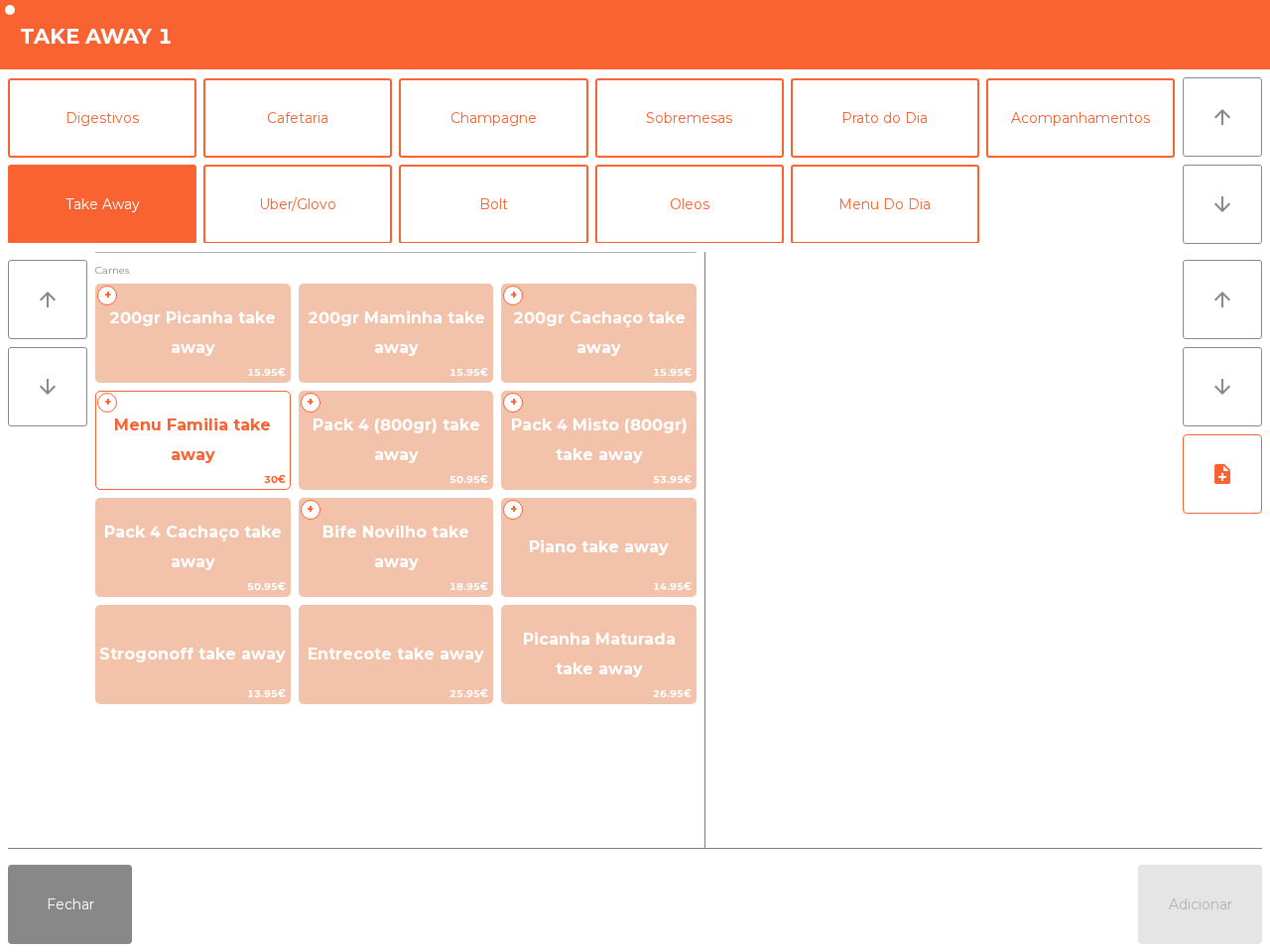 click on "Menu Familia take away" 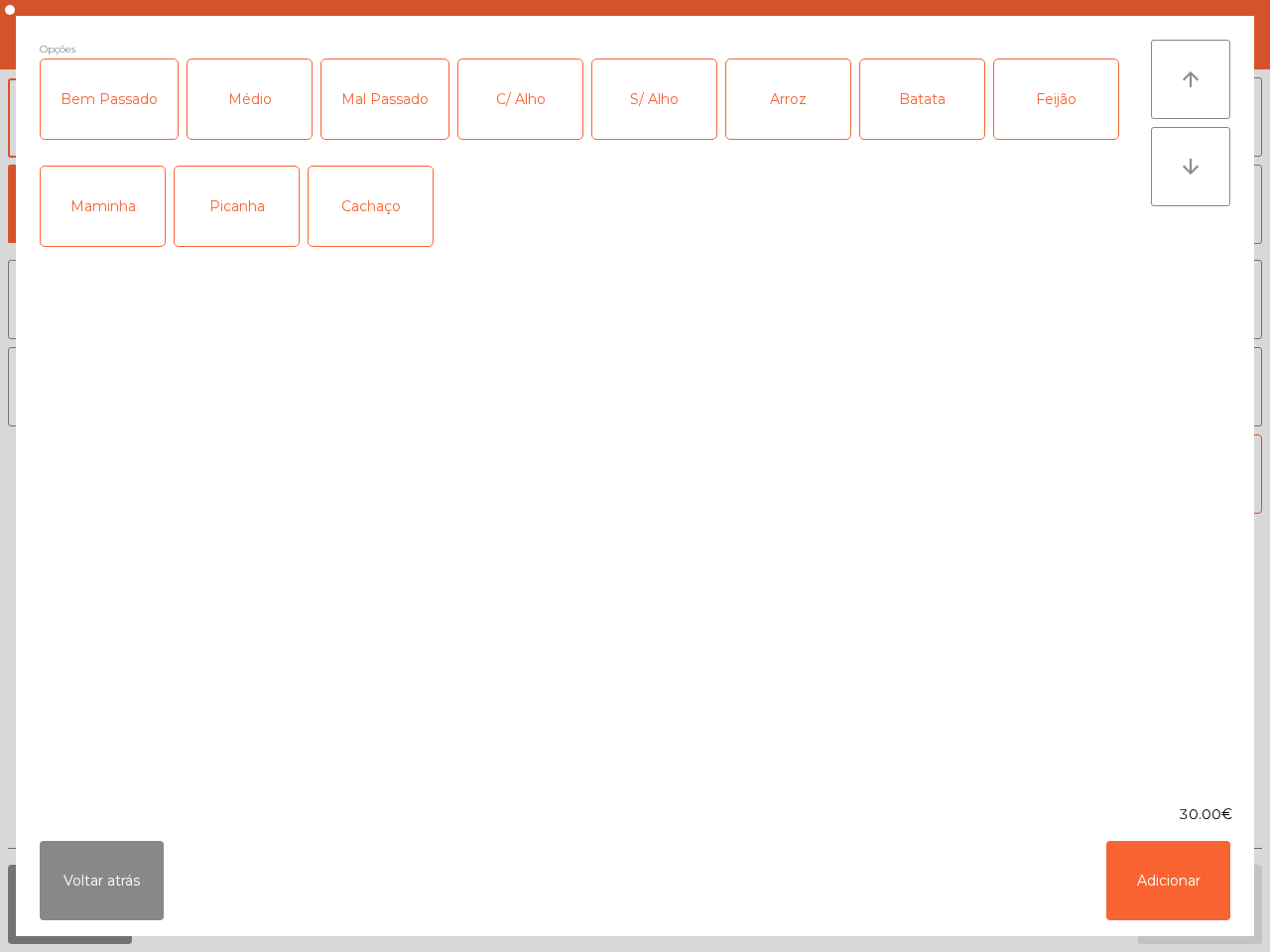 click on "Médio" 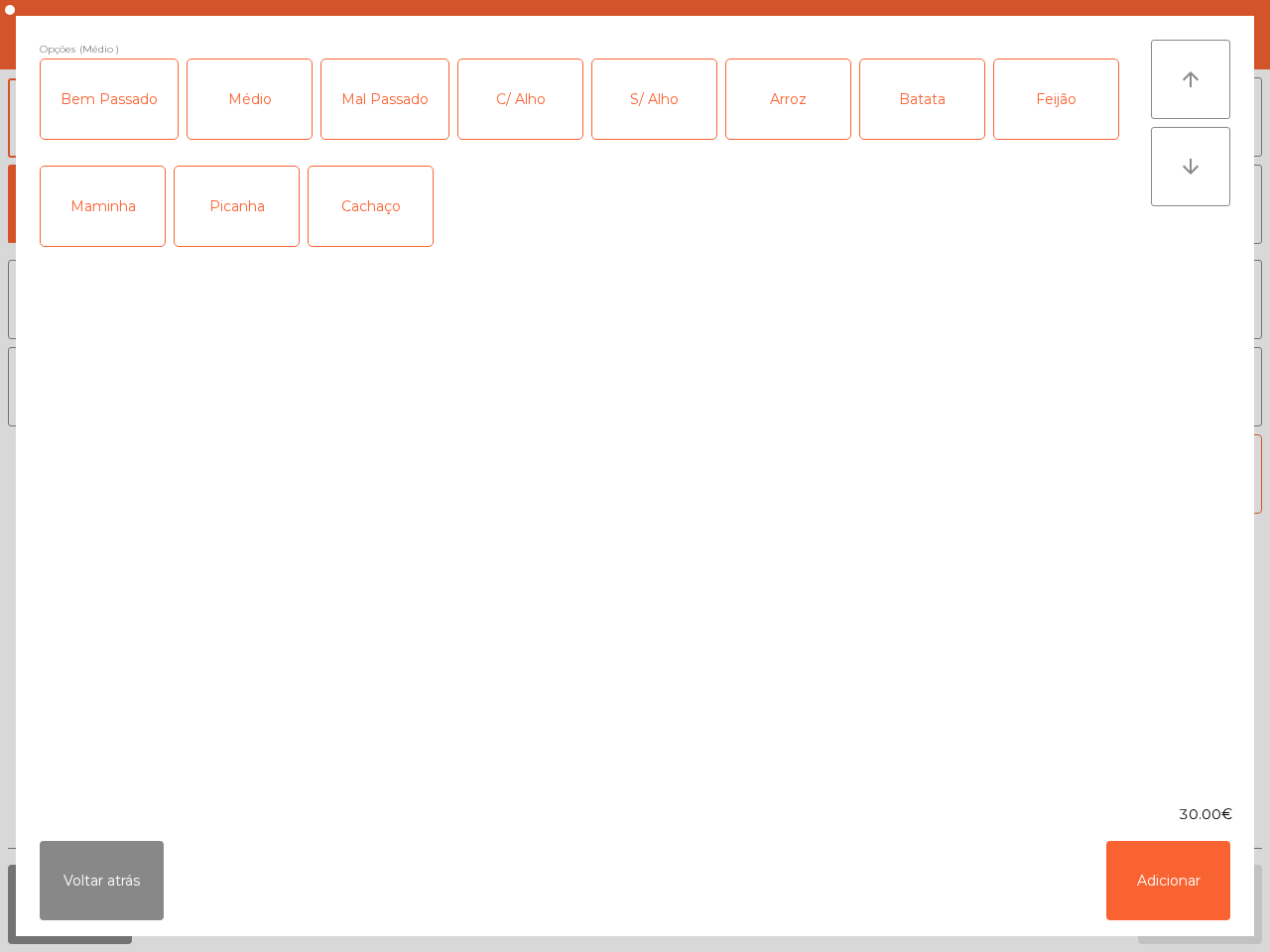 drag, startPoint x: 504, startPoint y: 117, endPoint x: 569, endPoint y: 112, distance: 65.192024 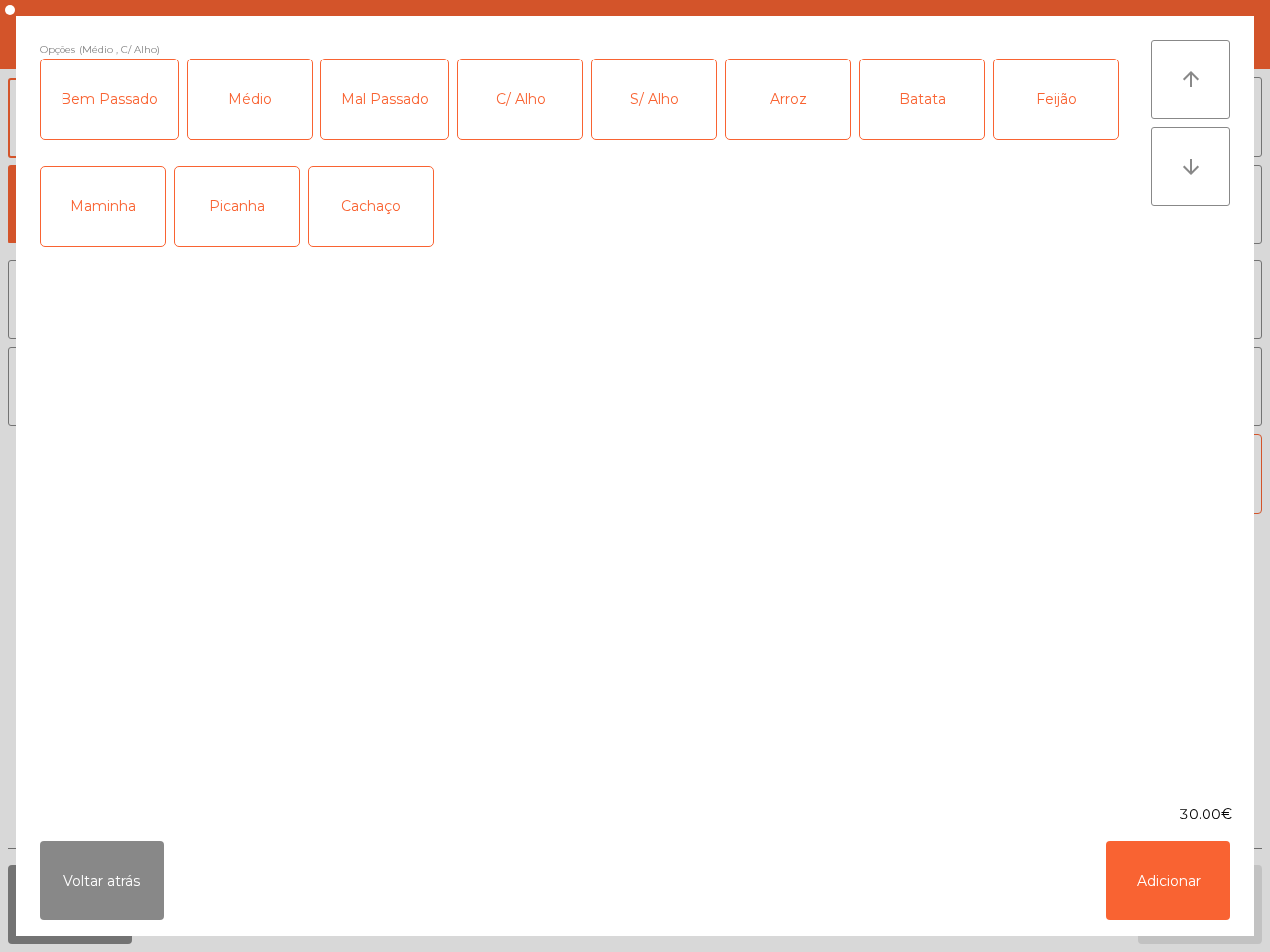 click on "Arroz" 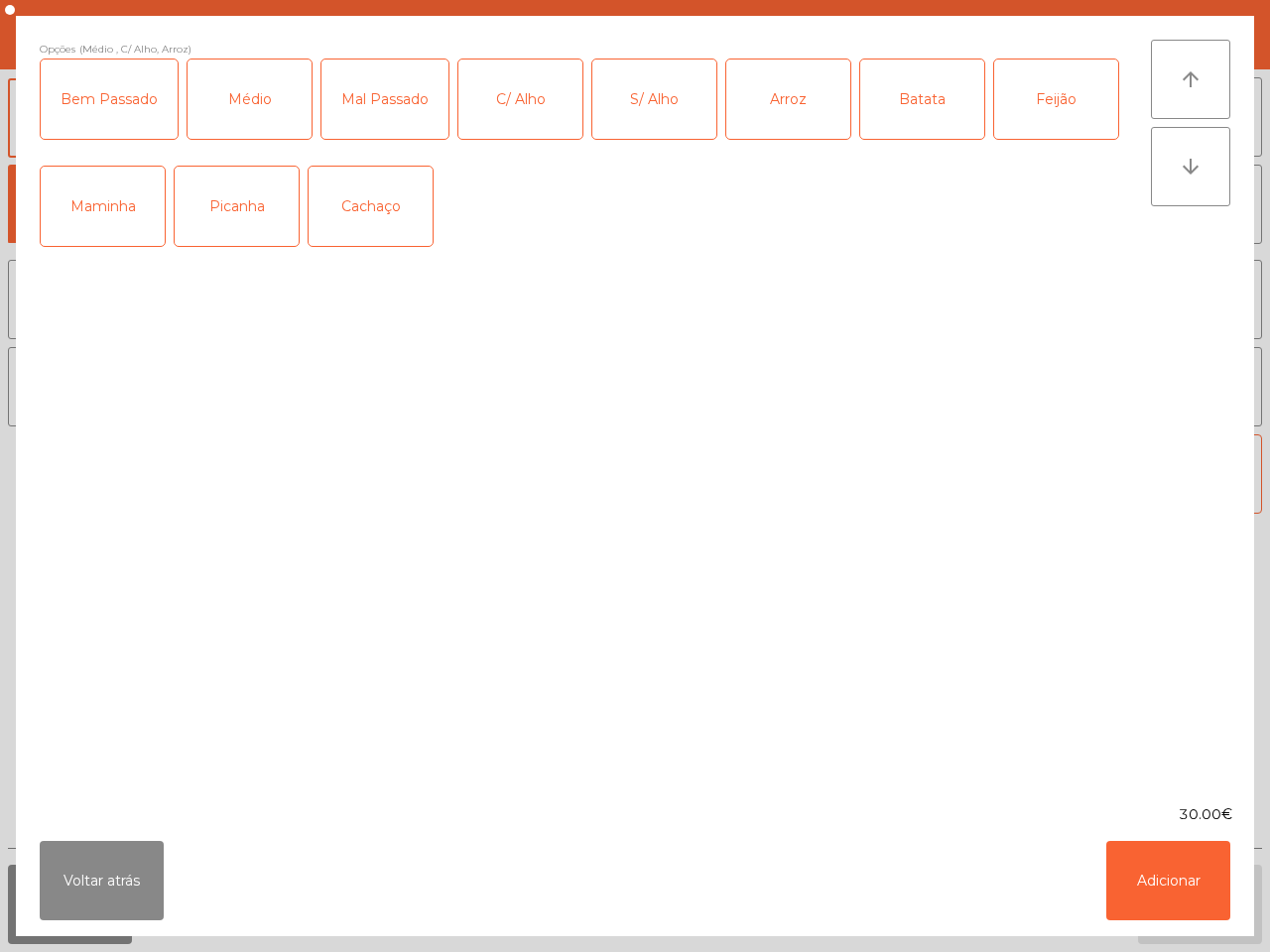drag, startPoint x: 914, startPoint y: 102, endPoint x: 935, endPoint y: 101, distance: 21.023796 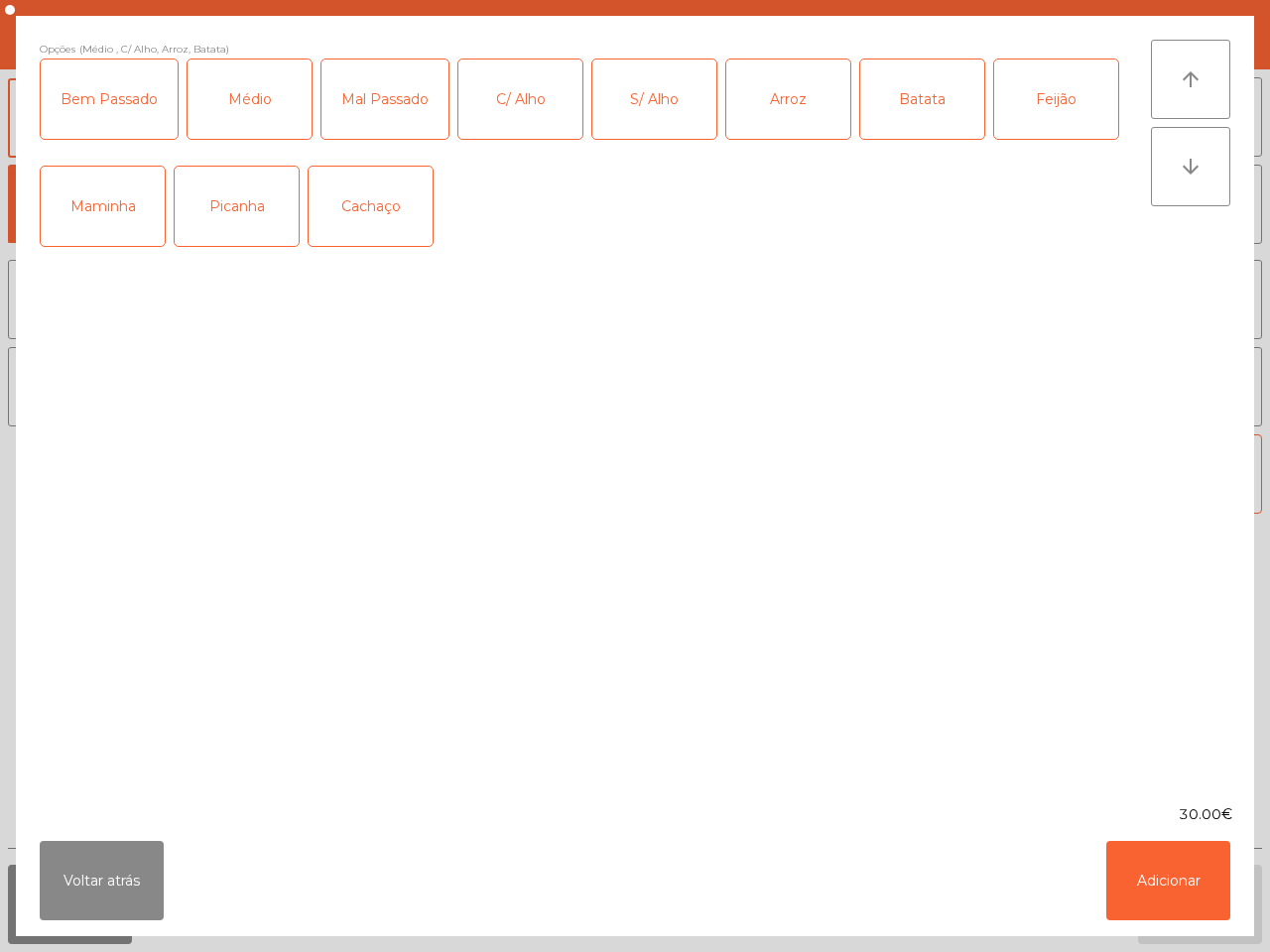 click on "Feijão" 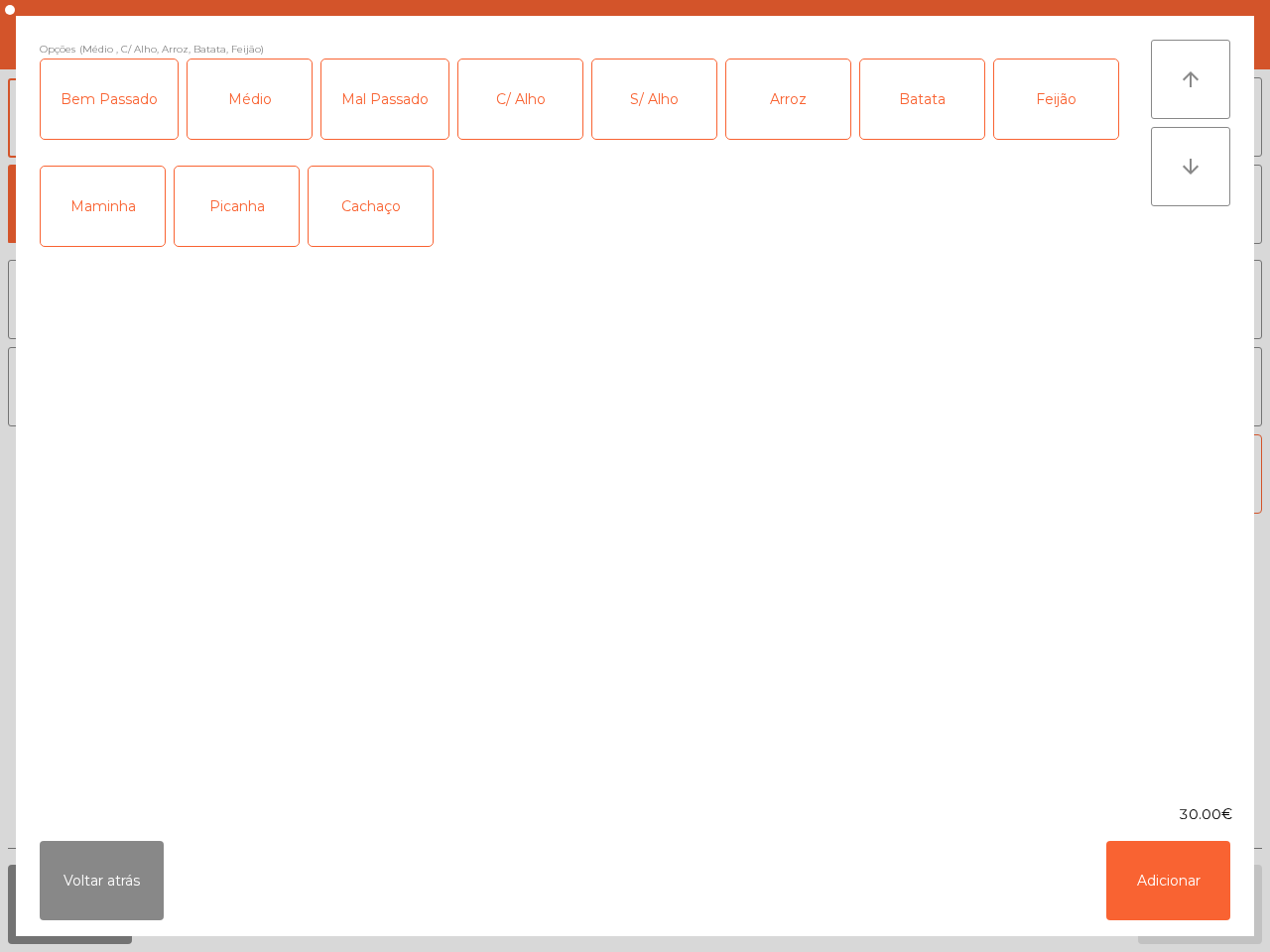click on "Picanha" 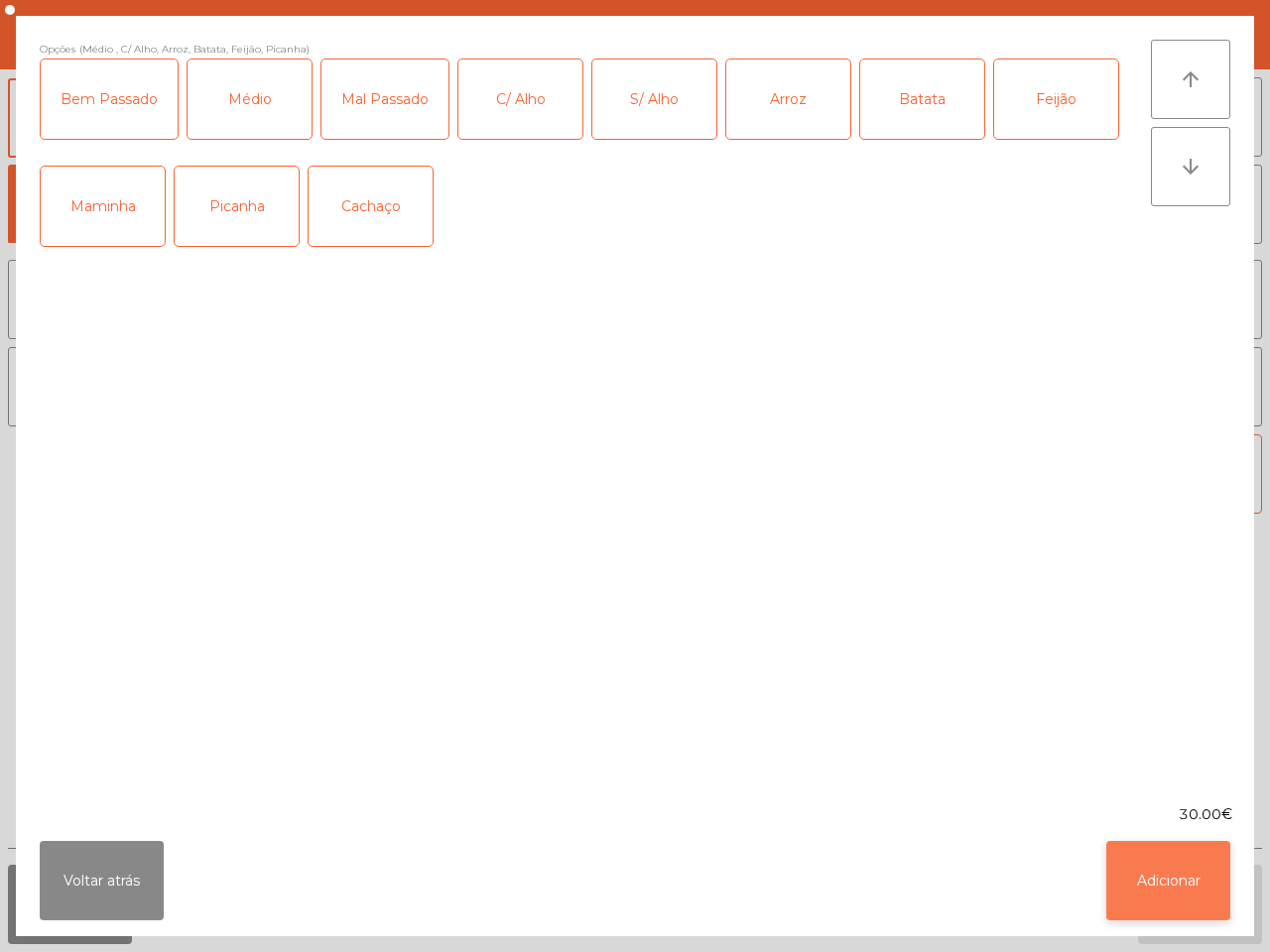 click on "Adicionar" 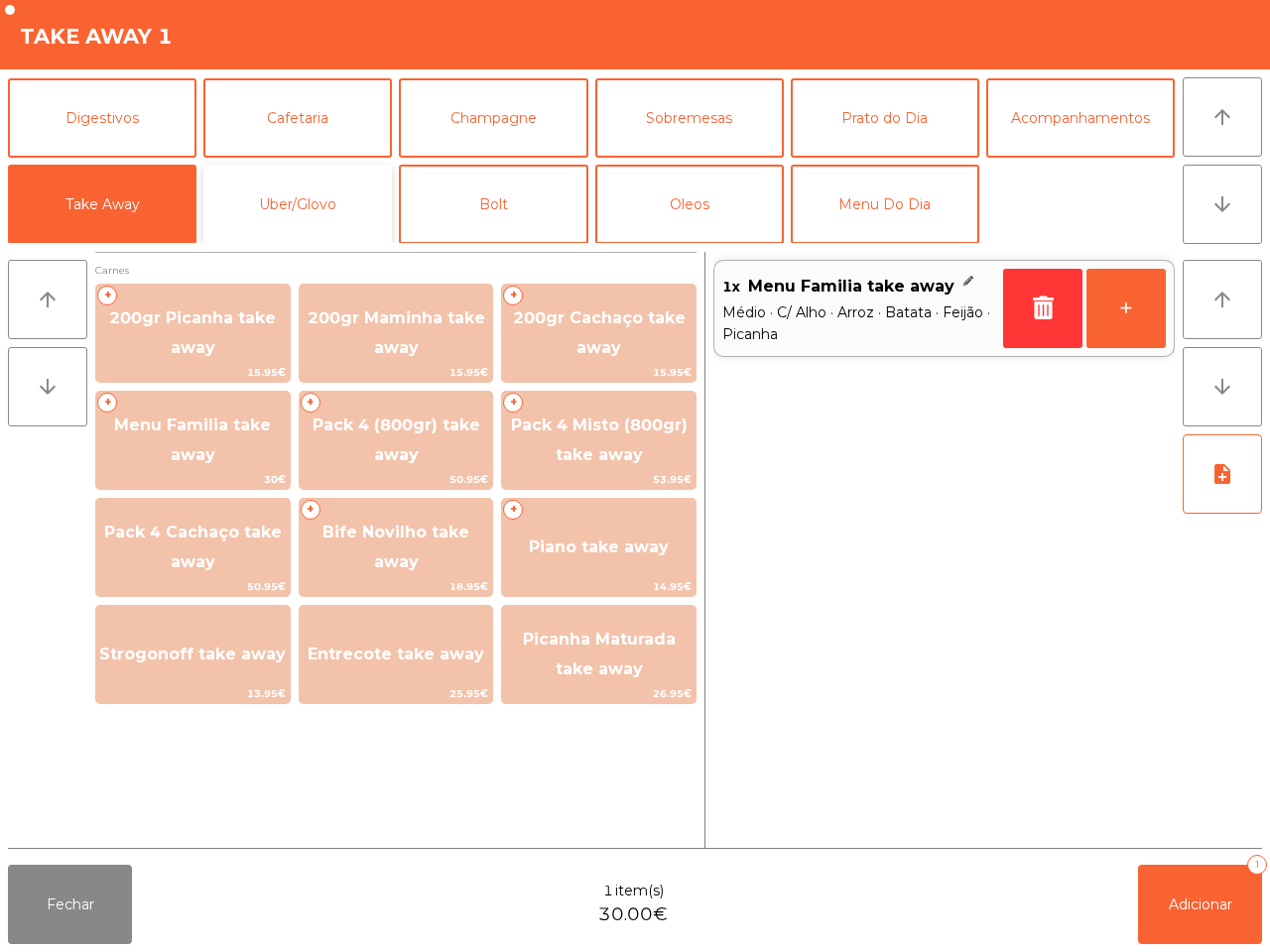 click on "Uber/Glovo" 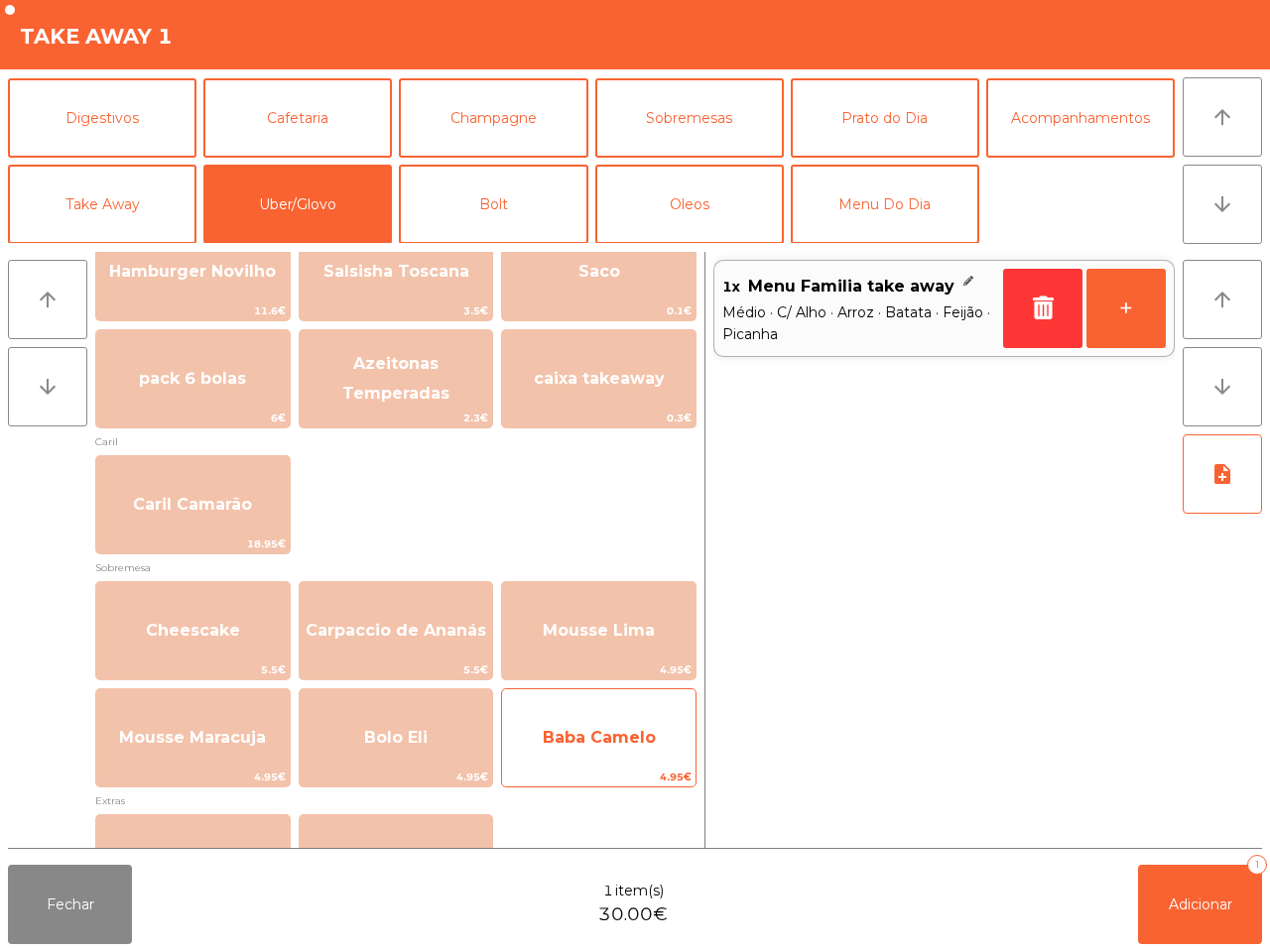 scroll, scrollTop: 372, scrollLeft: 0, axis: vertical 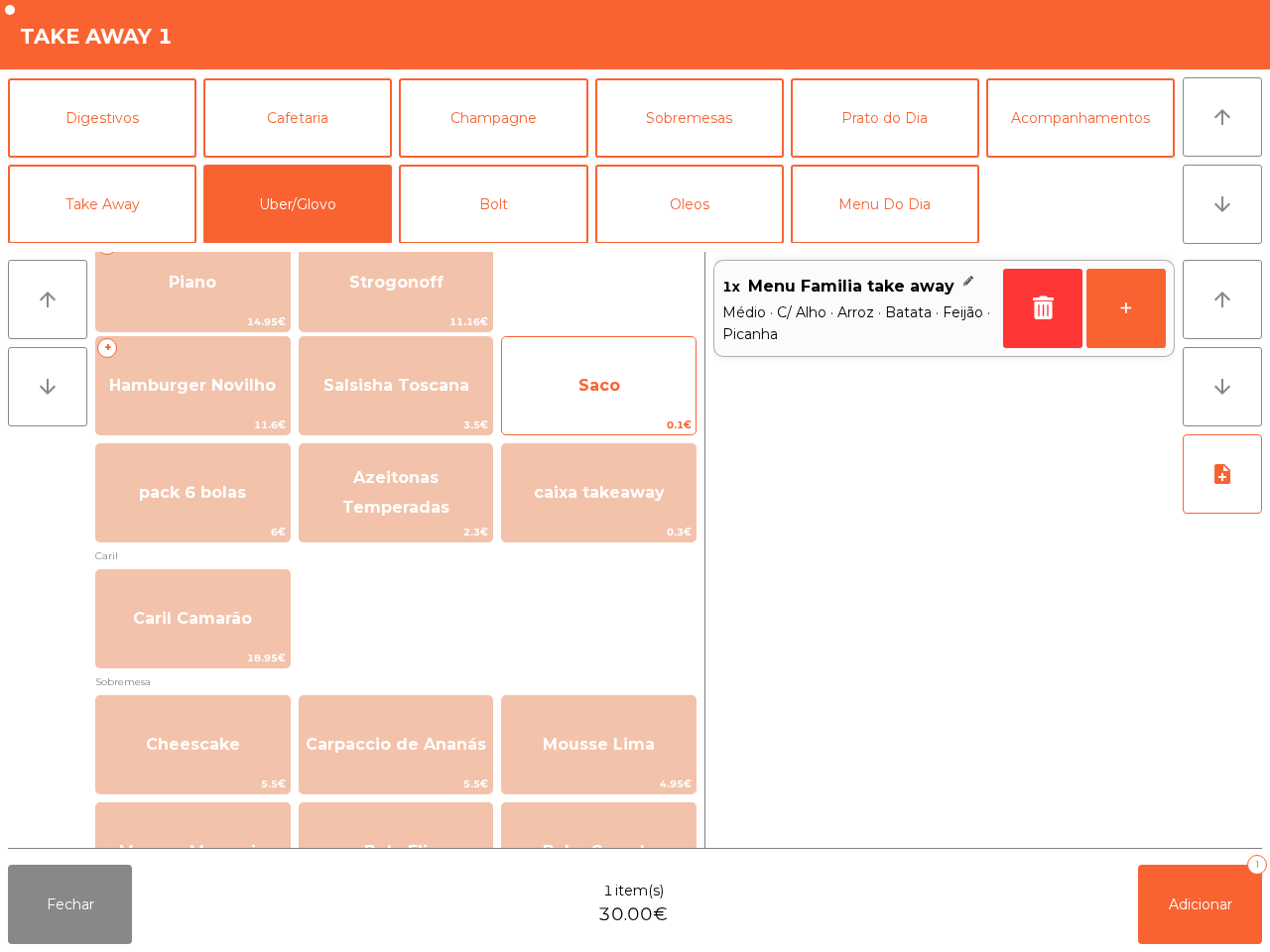 click on "Saco" 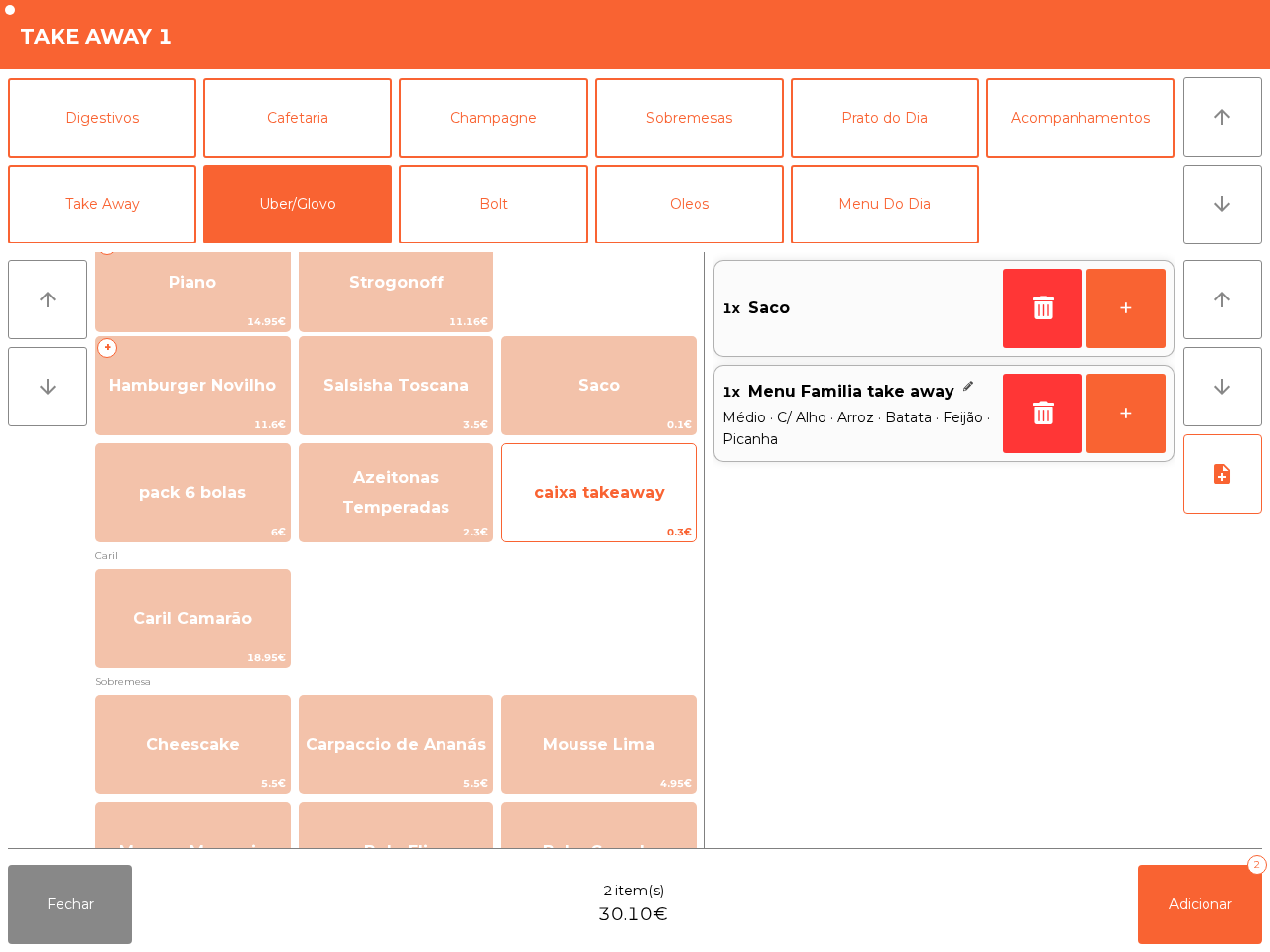 drag, startPoint x: 582, startPoint y: 466, endPoint x: 593, endPoint y: 467, distance: 11.045361 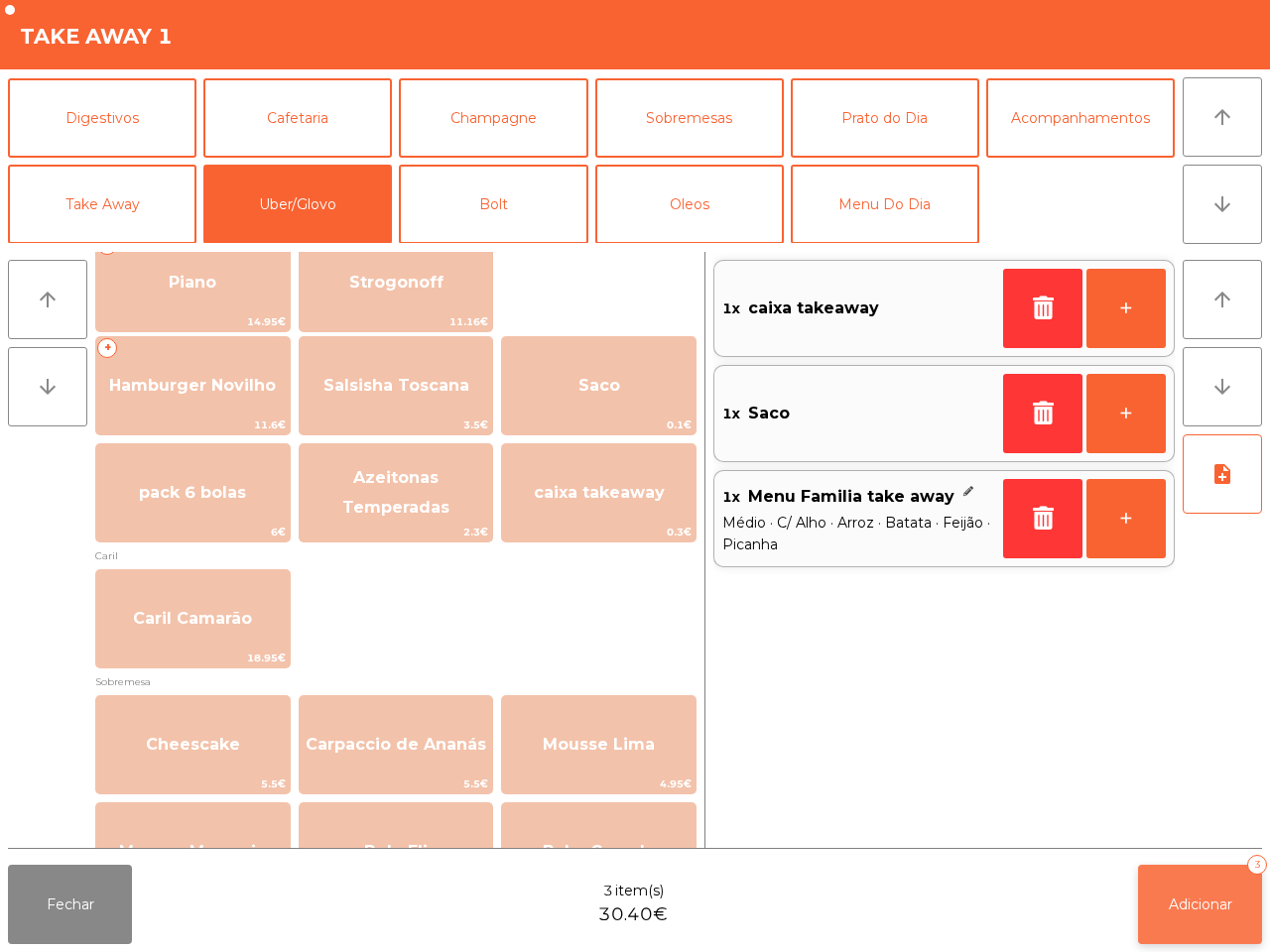 click on "Adicionar" 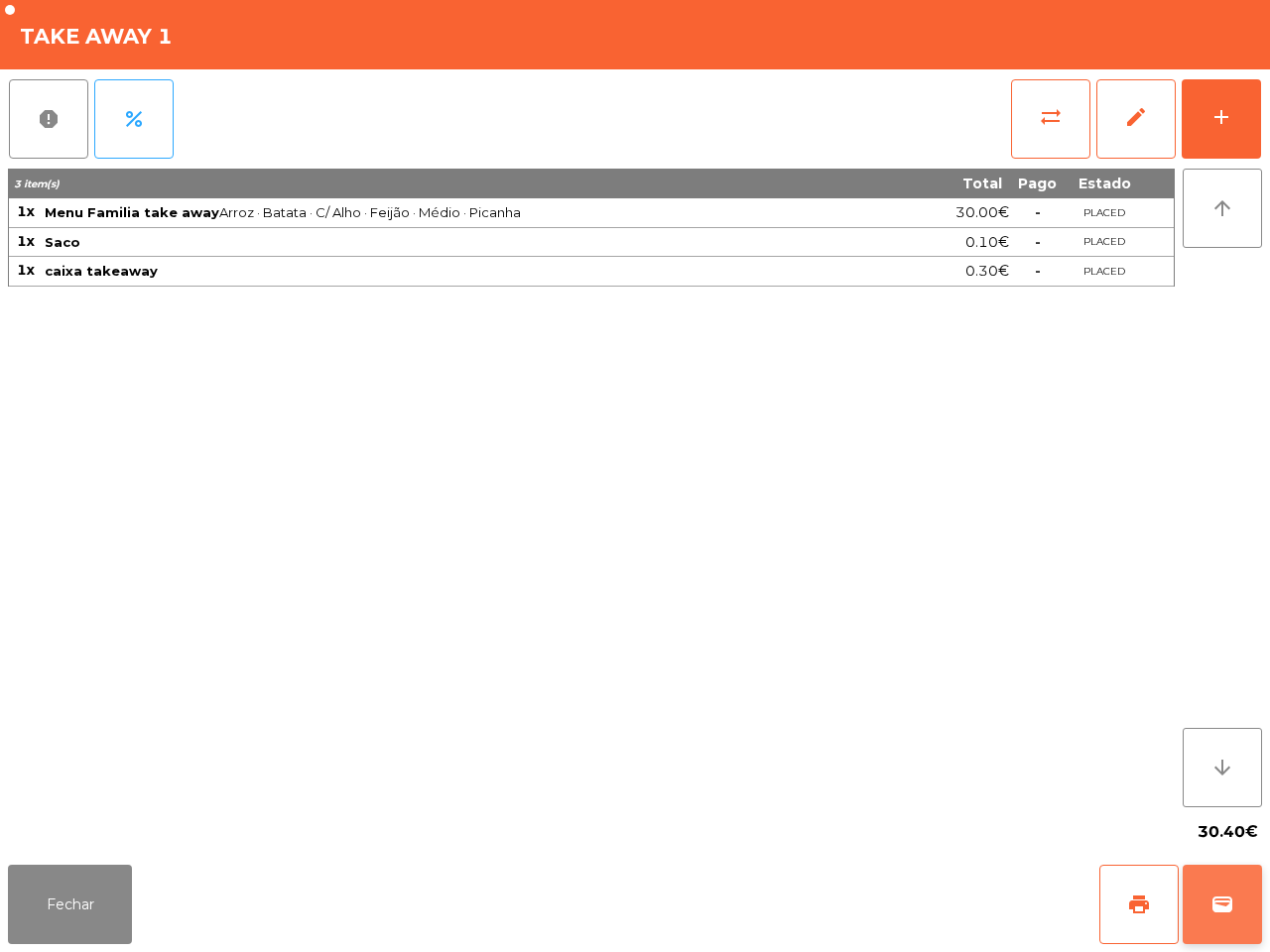 click on "wallet" 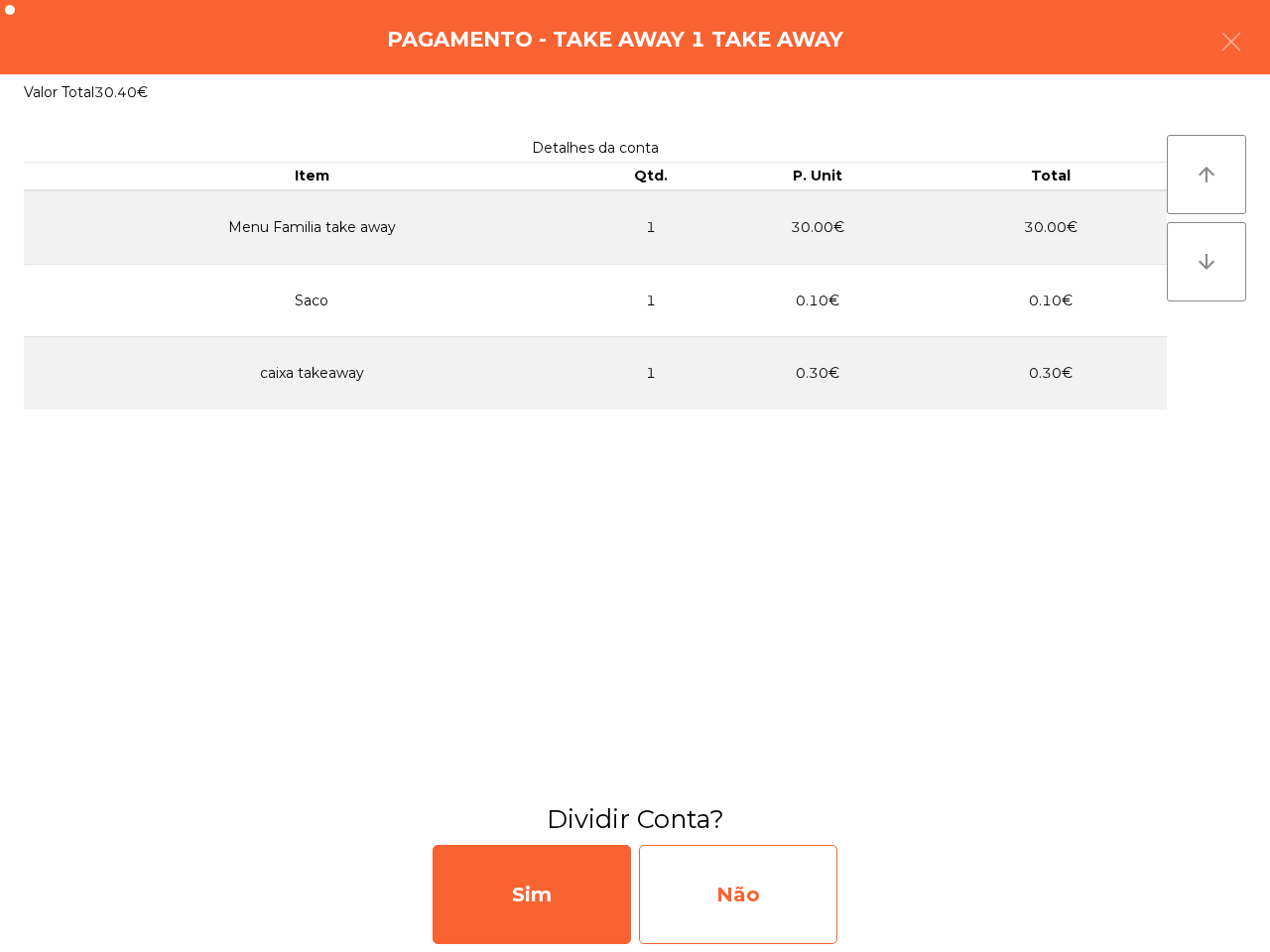 click on "Não" 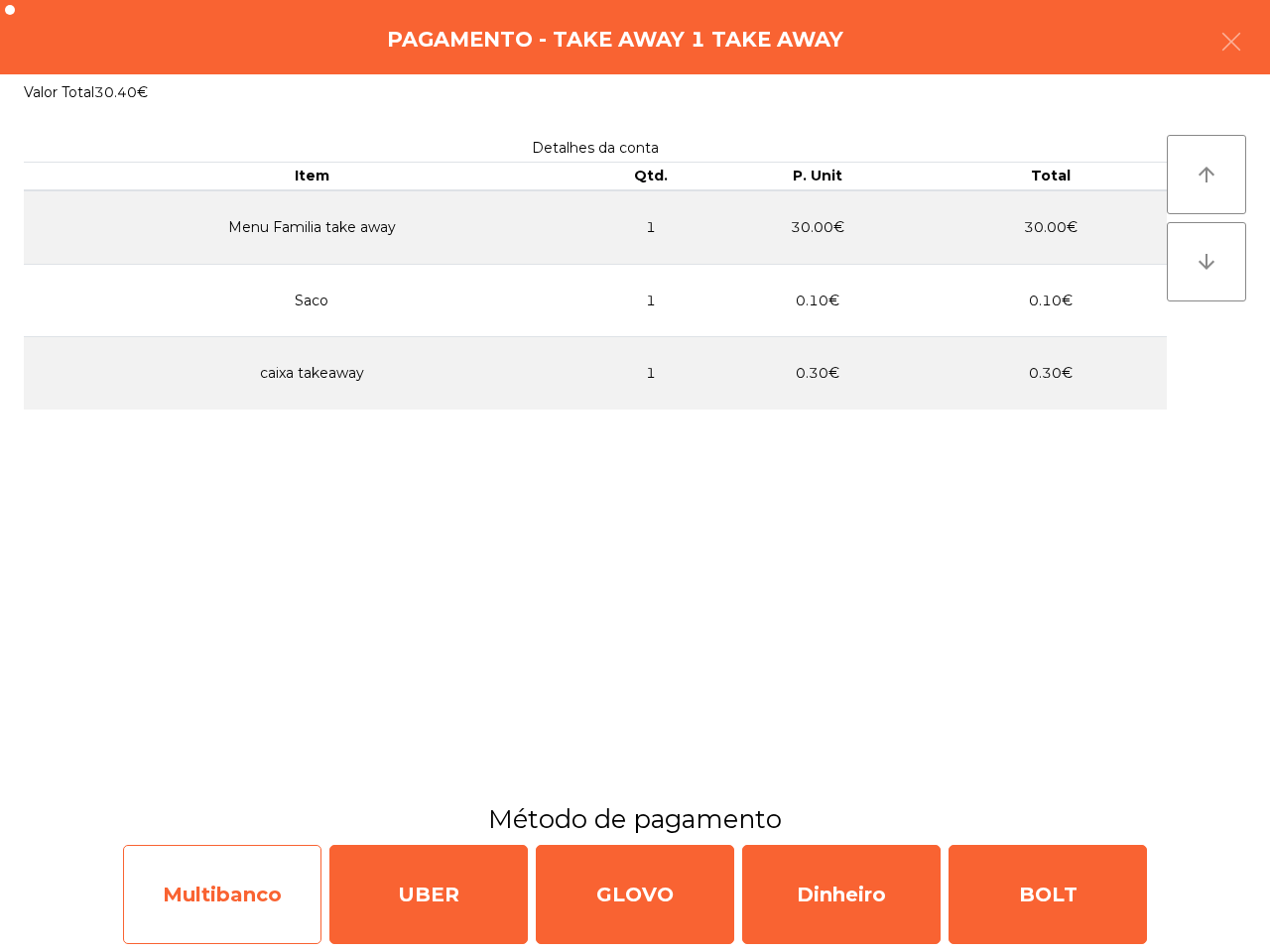click on "Multibanco" 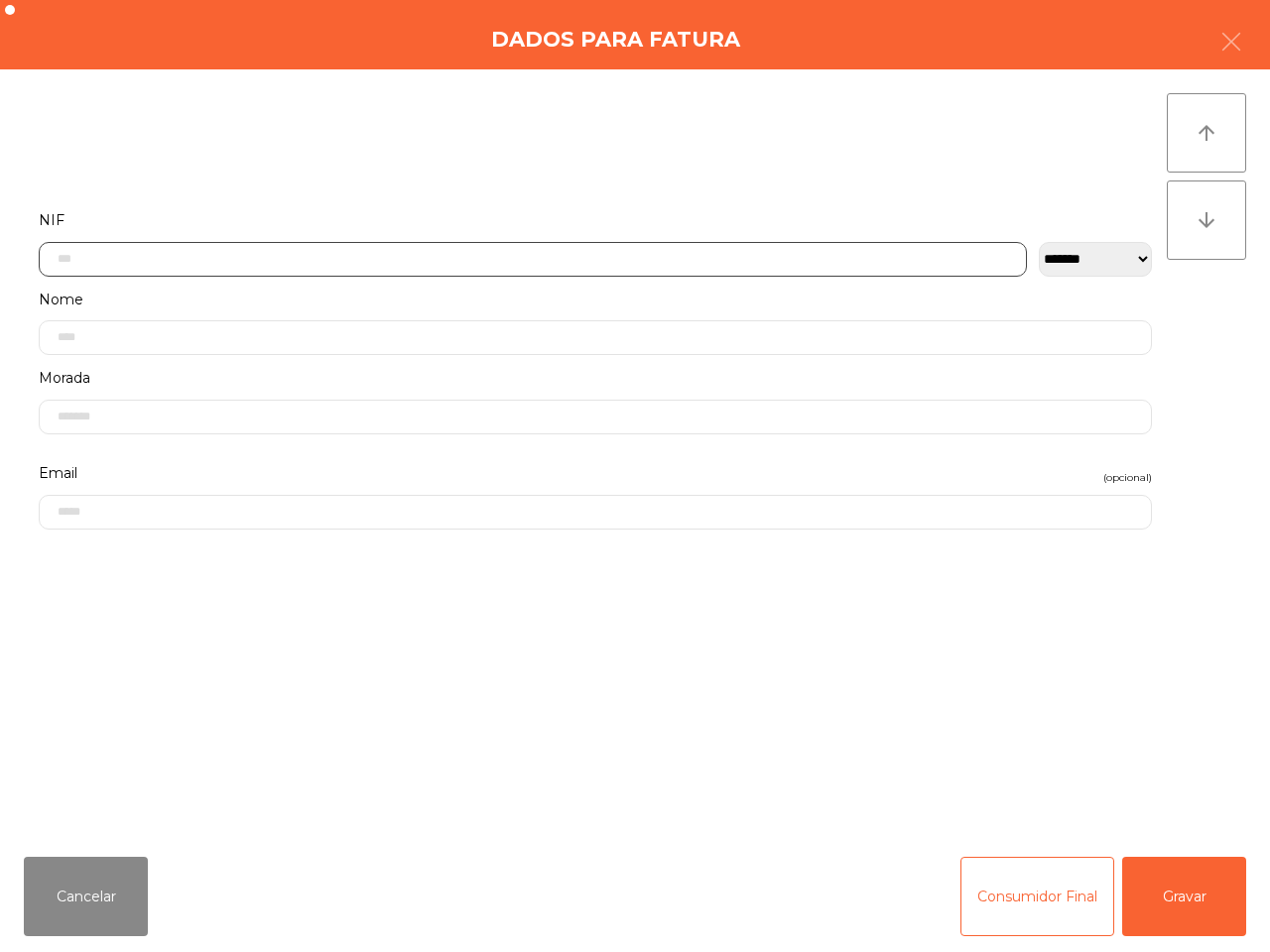 click 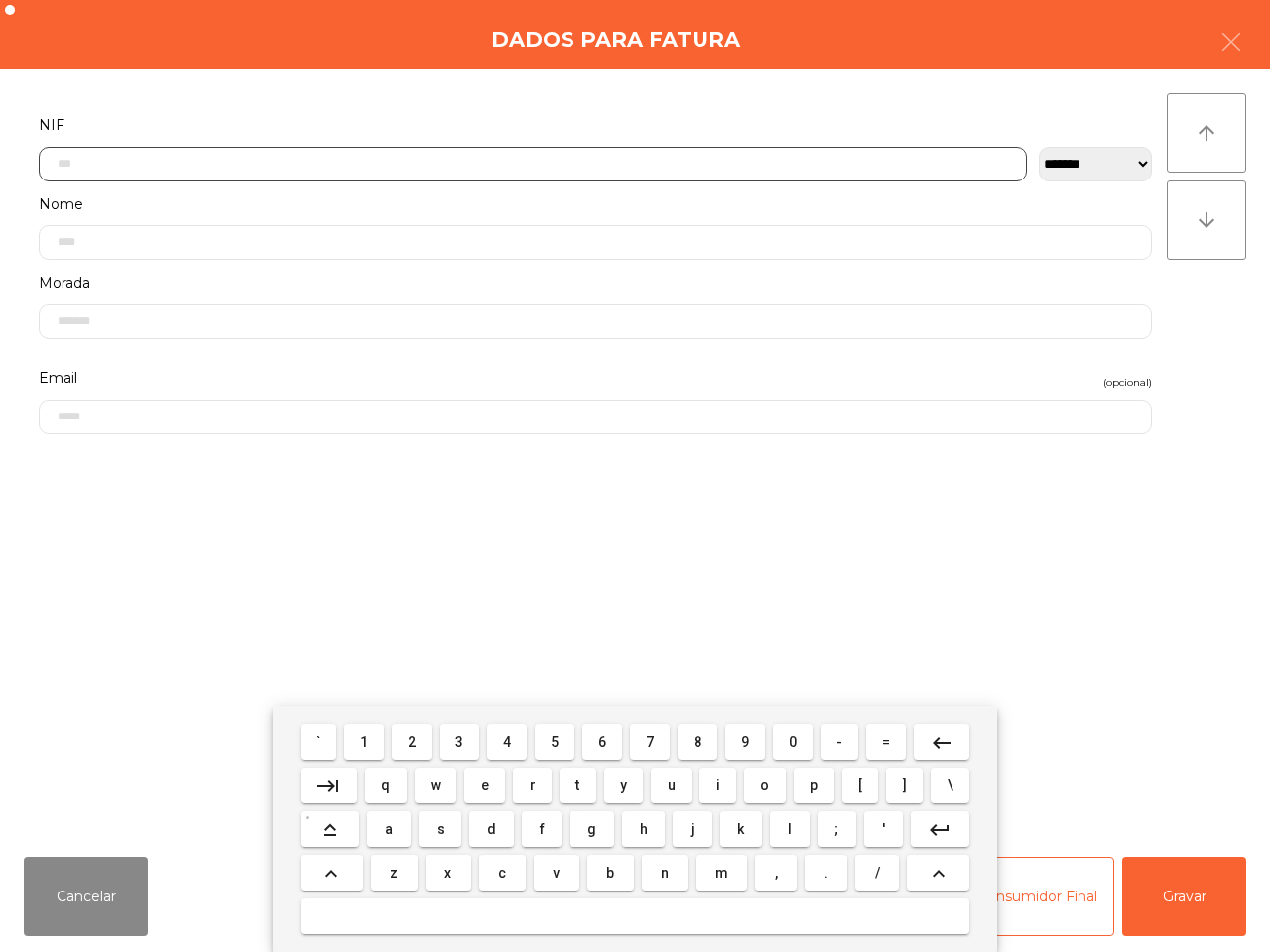 scroll, scrollTop: 111, scrollLeft: 0, axis: vertical 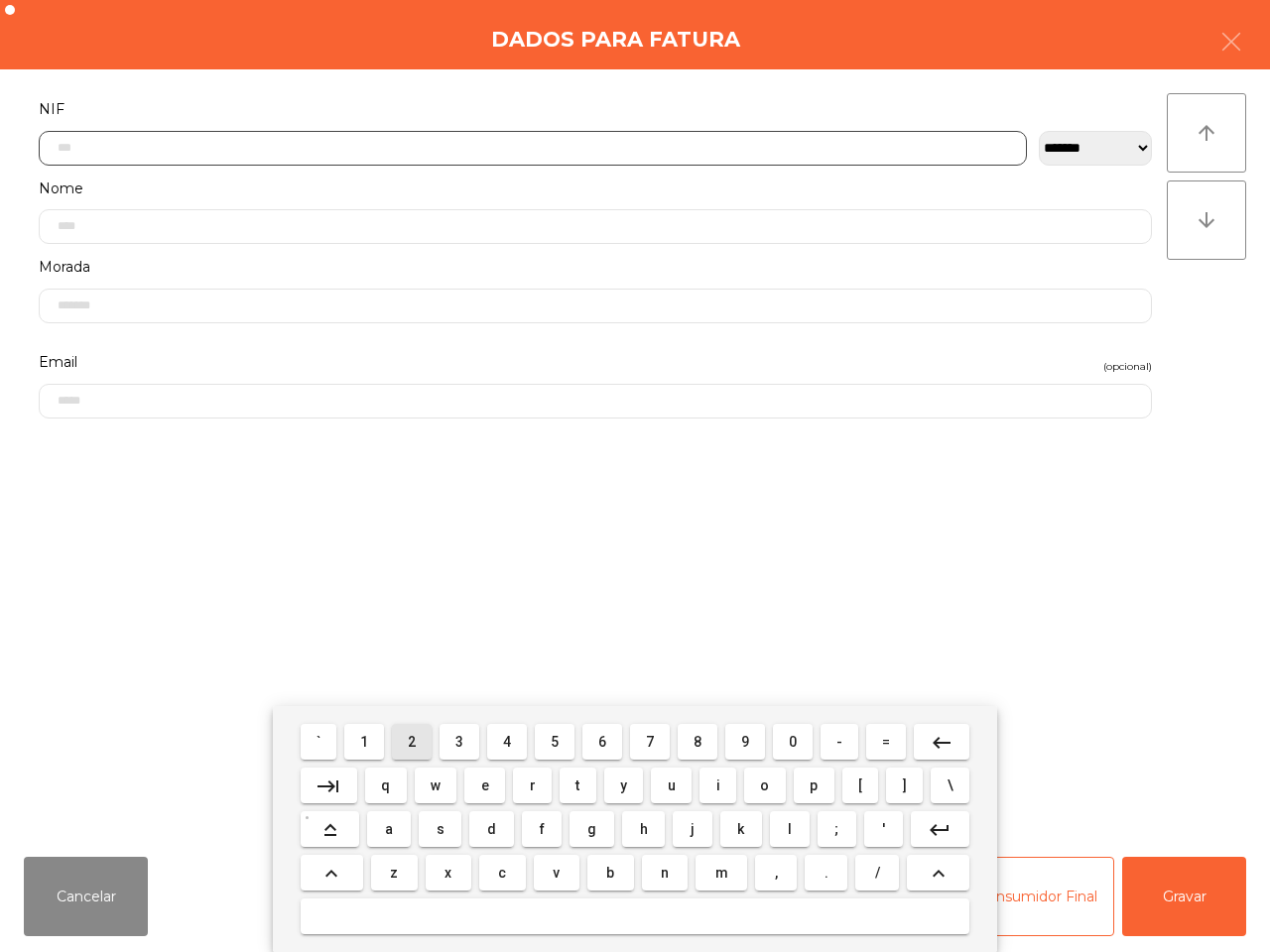click on "2" at bounding box center (412, 742) 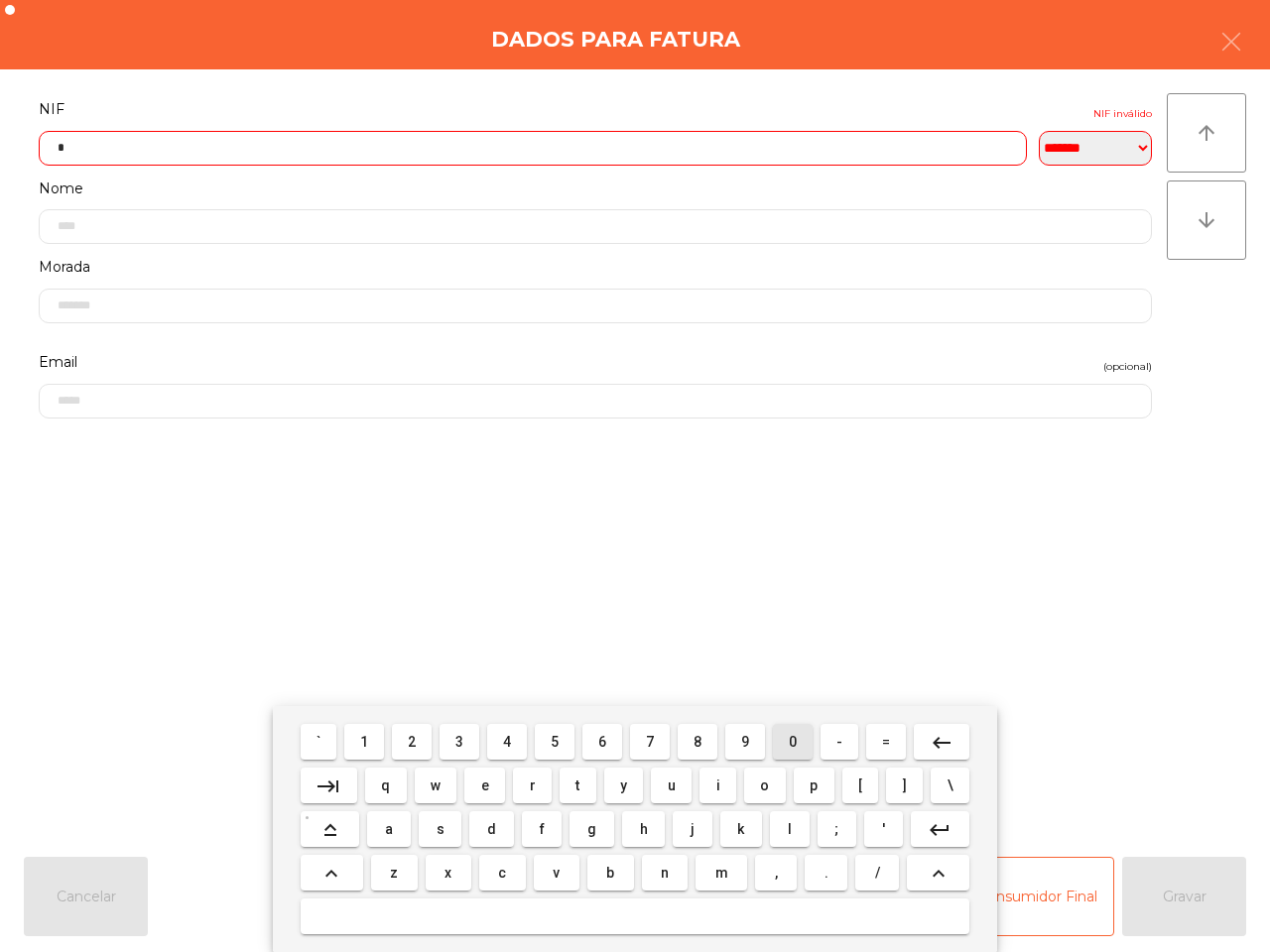 click on "0" at bounding box center [793, 742] 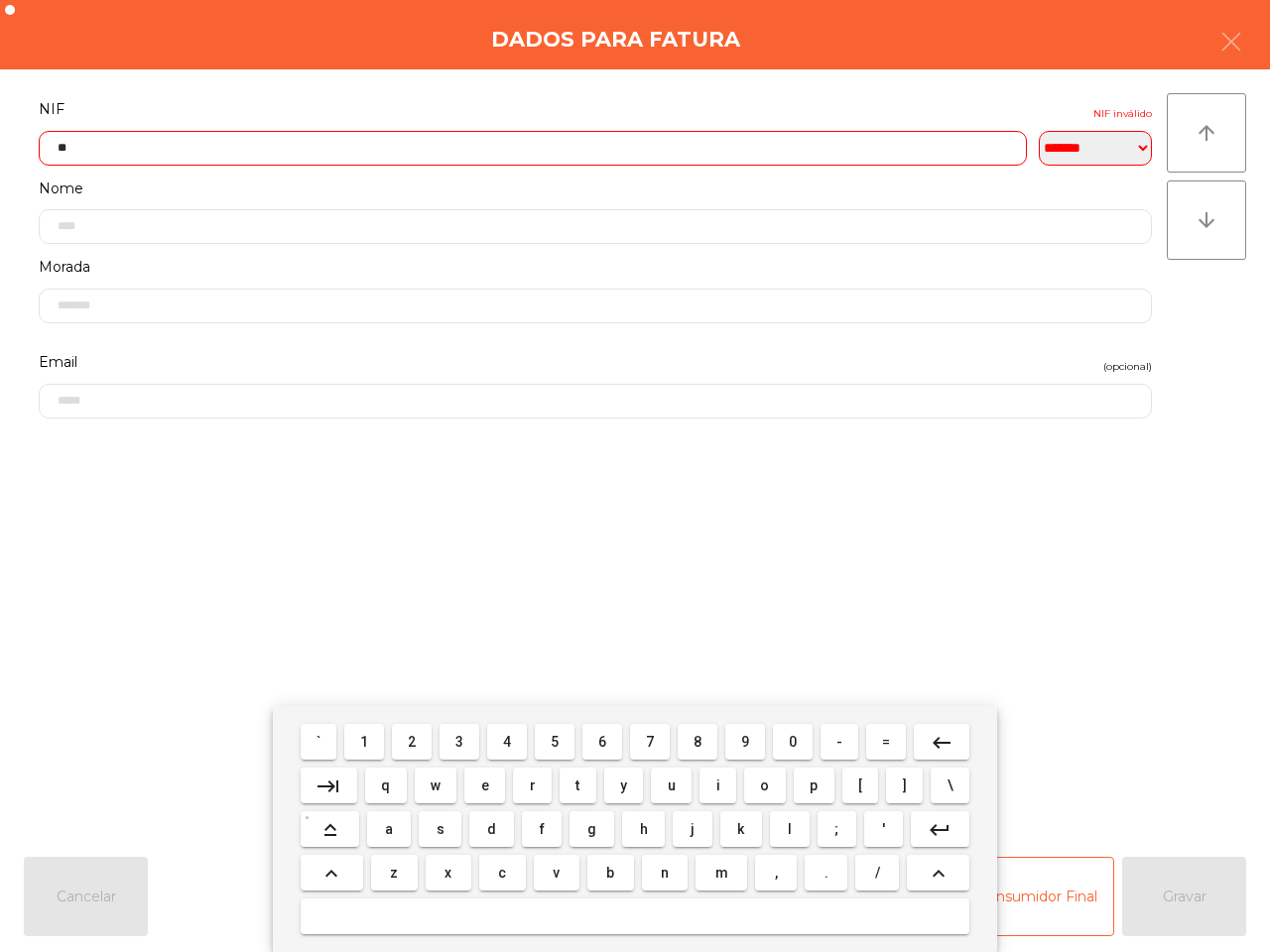 click on "3" at bounding box center (459, 742) 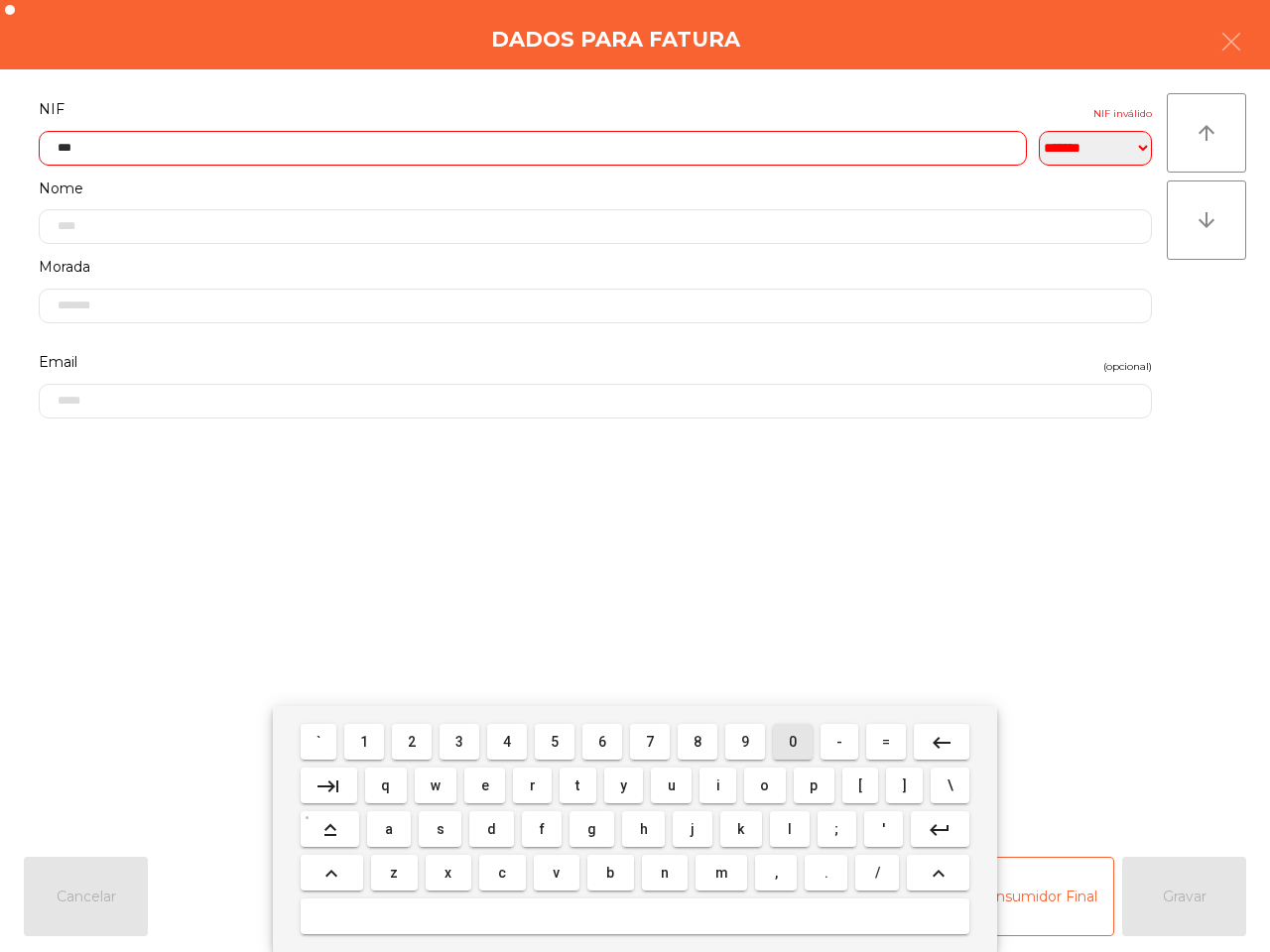 drag, startPoint x: 792, startPoint y: 742, endPoint x: 744, endPoint y: 747, distance: 48.259714 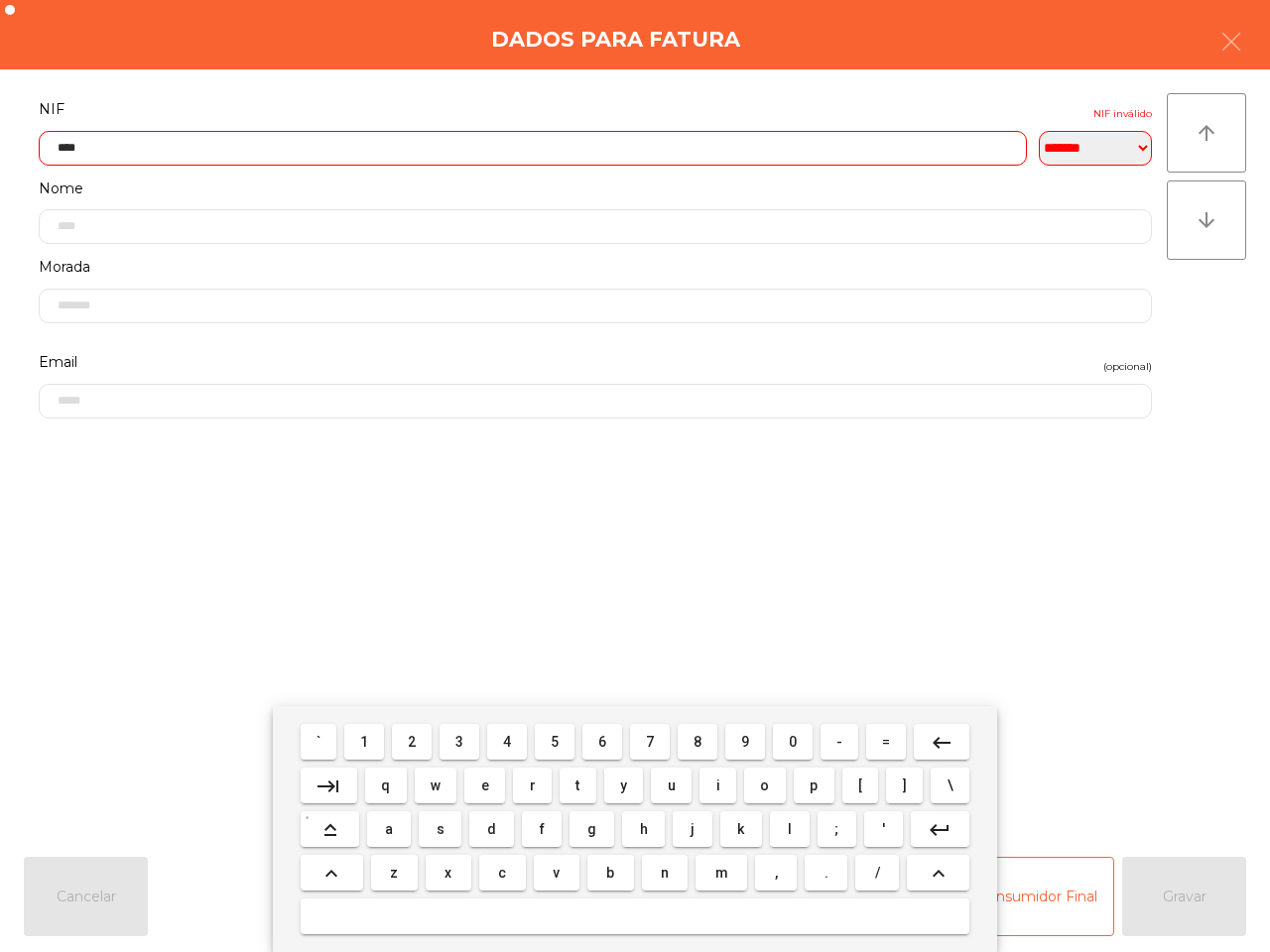 drag, startPoint x: 741, startPoint y: 747, endPoint x: 792, endPoint y: 740, distance: 51.47815 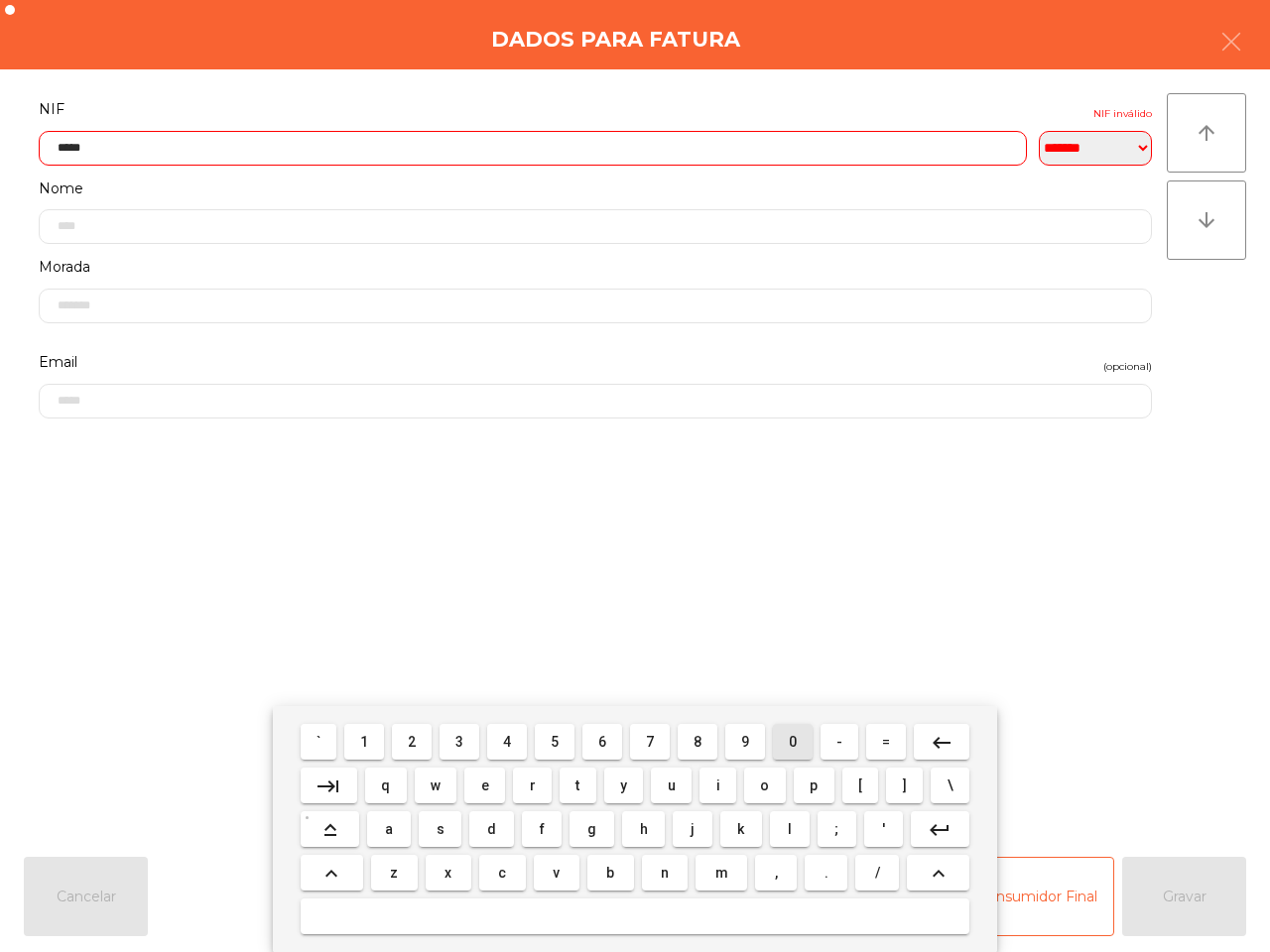 click on "0" at bounding box center (793, 742) 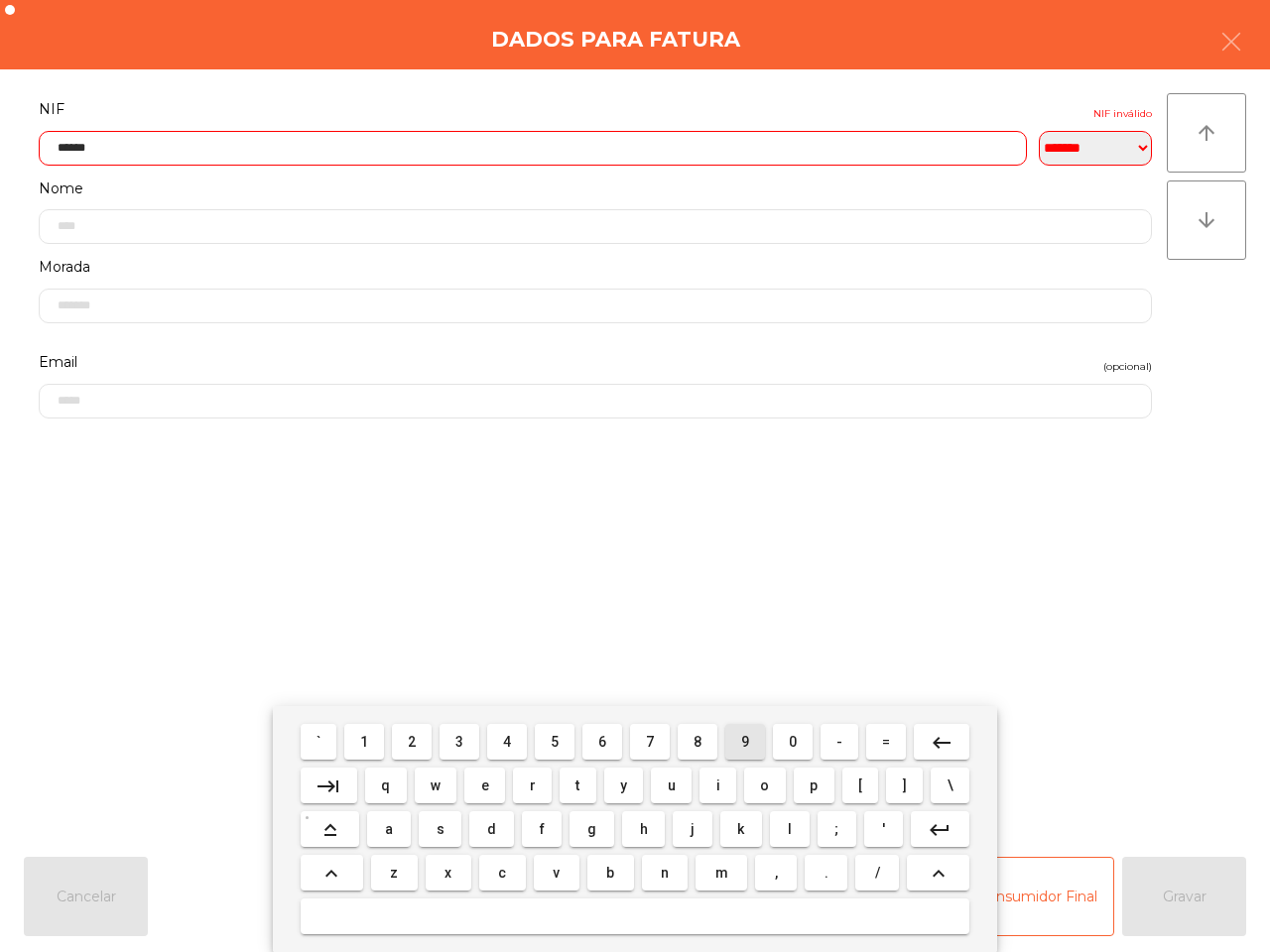 click on "9" at bounding box center [745, 742] 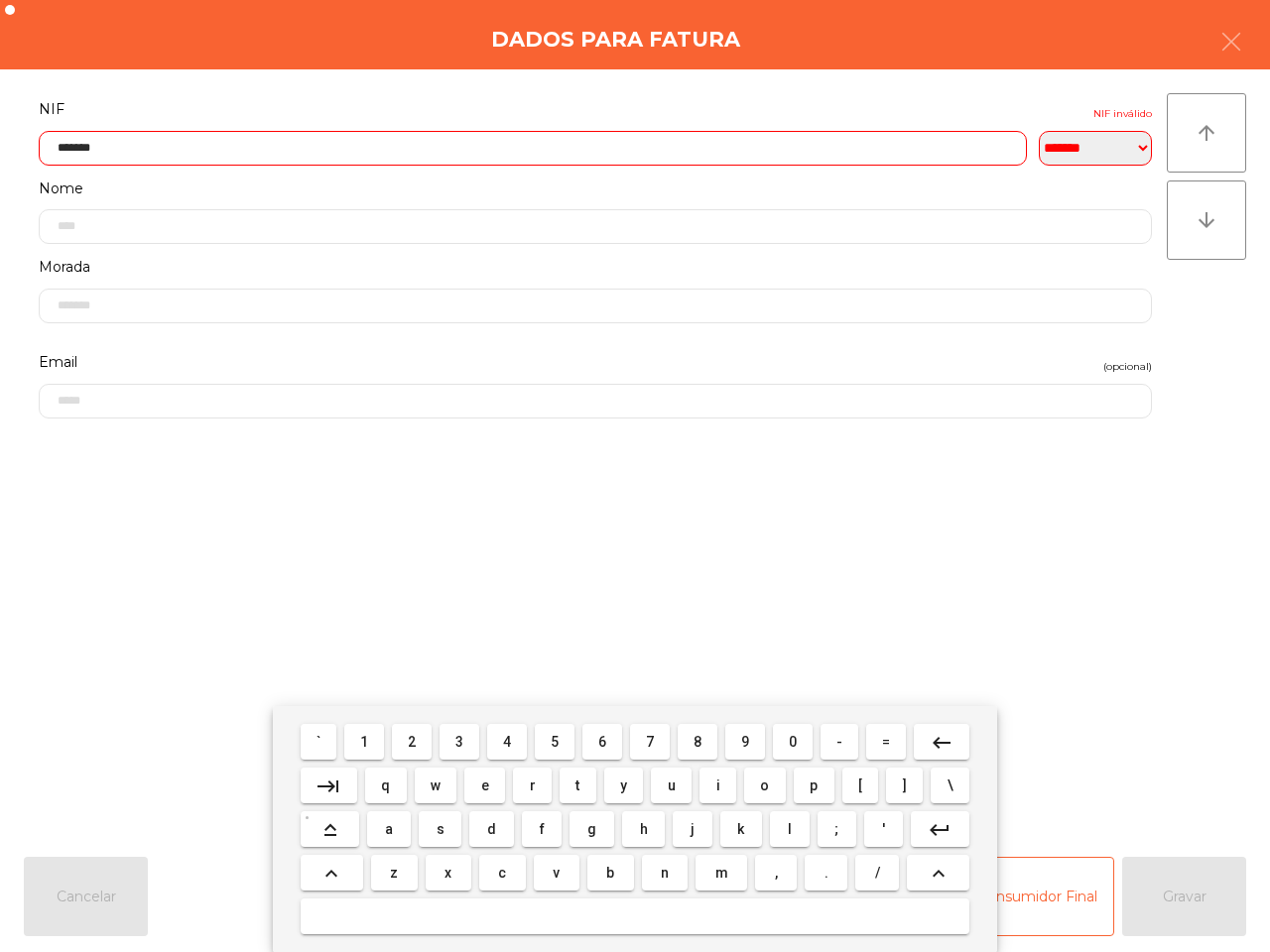 click on "8" at bounding box center [698, 742] 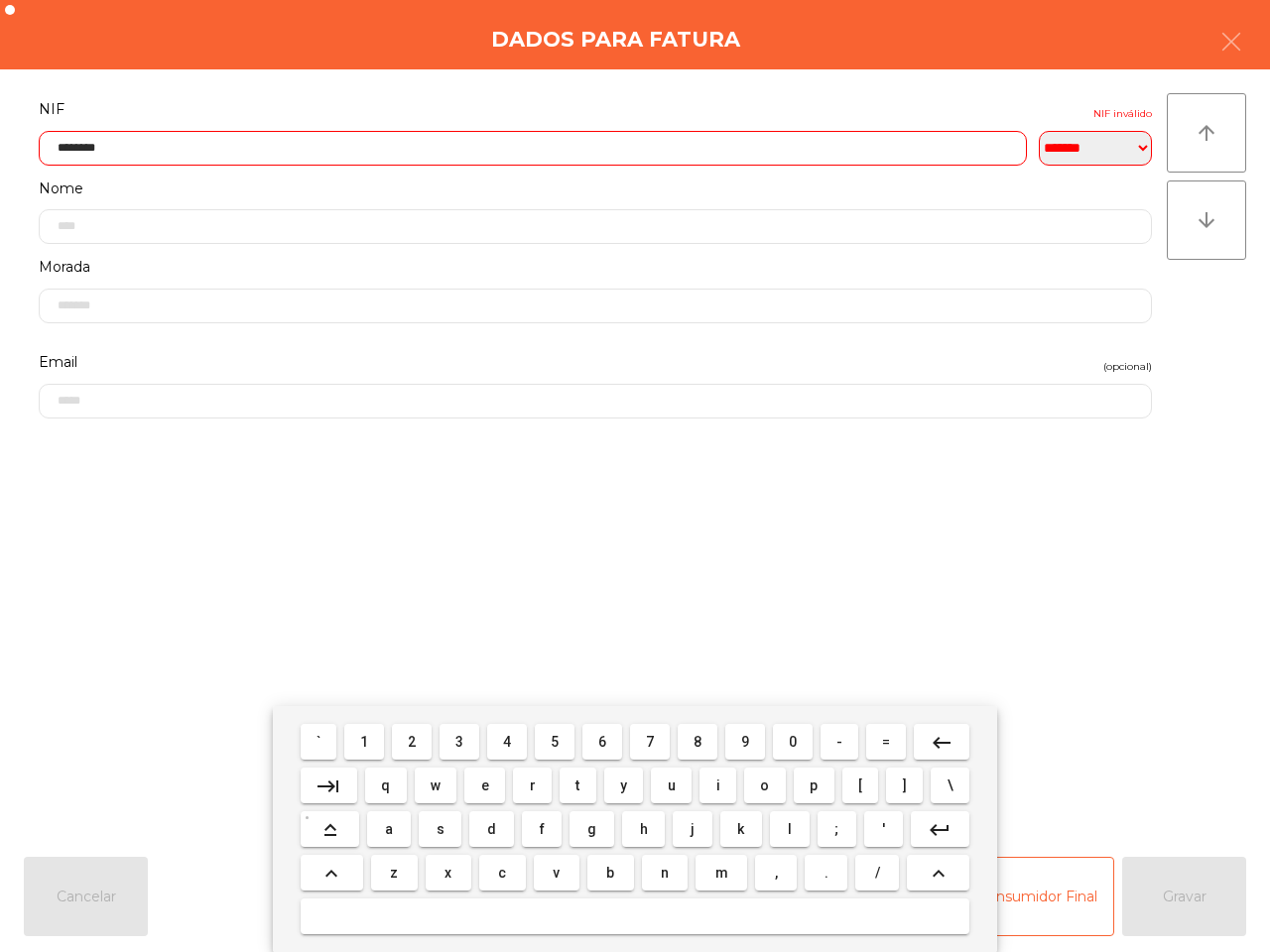 click on "5" at bounding box center (555, 742) 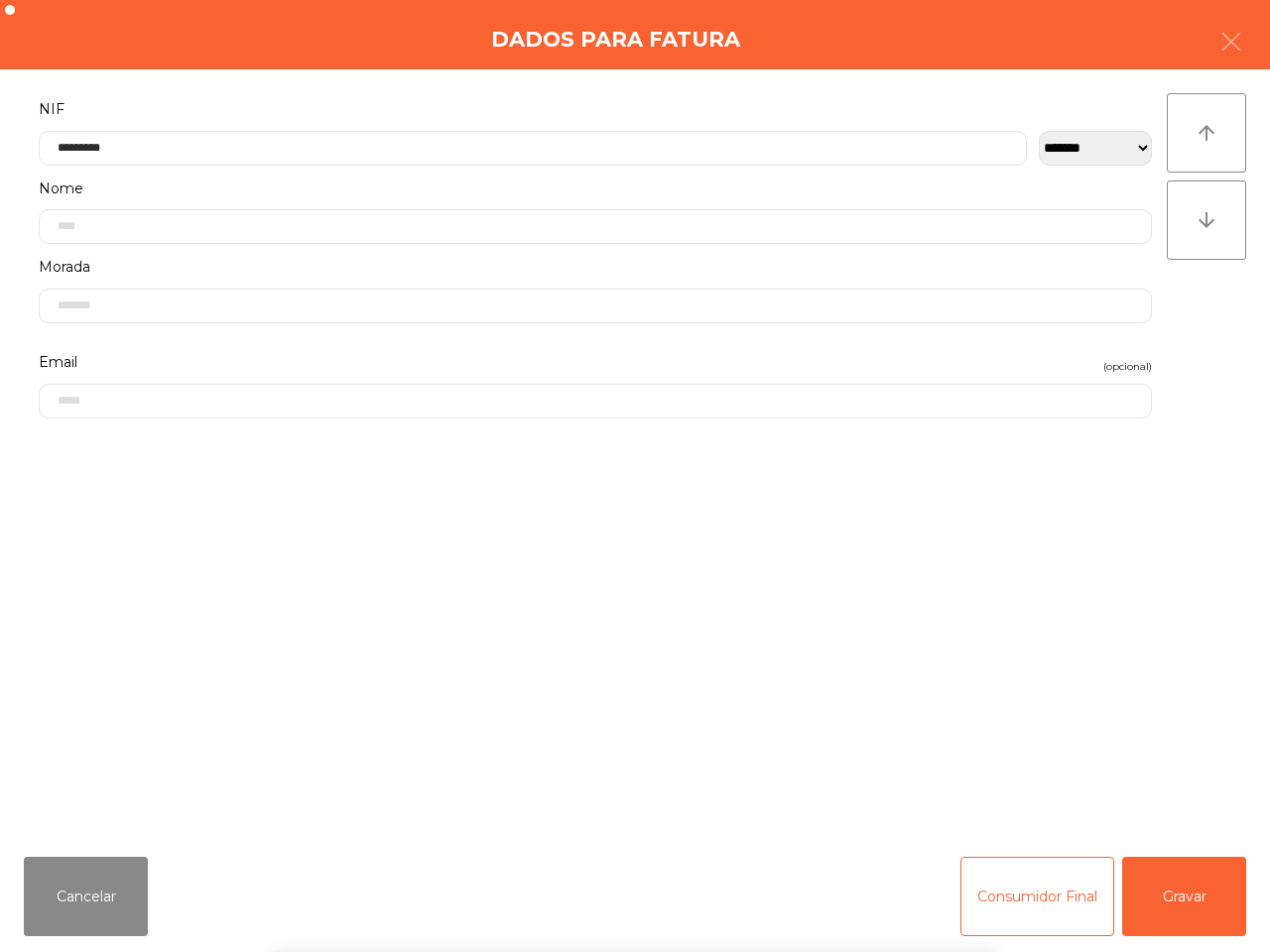 click on "` 1 2 3 4 5 6 7 8 9 0 - = keyboard_backspace keyboard_tab q w e r t y u i o p [ ] \ keyboard_capslock a s d f g h j k l ; ' keyboard_return keyboard_arrow_up z x c v b n m , . / keyboard_arrow_up" at bounding box center (635, 829) 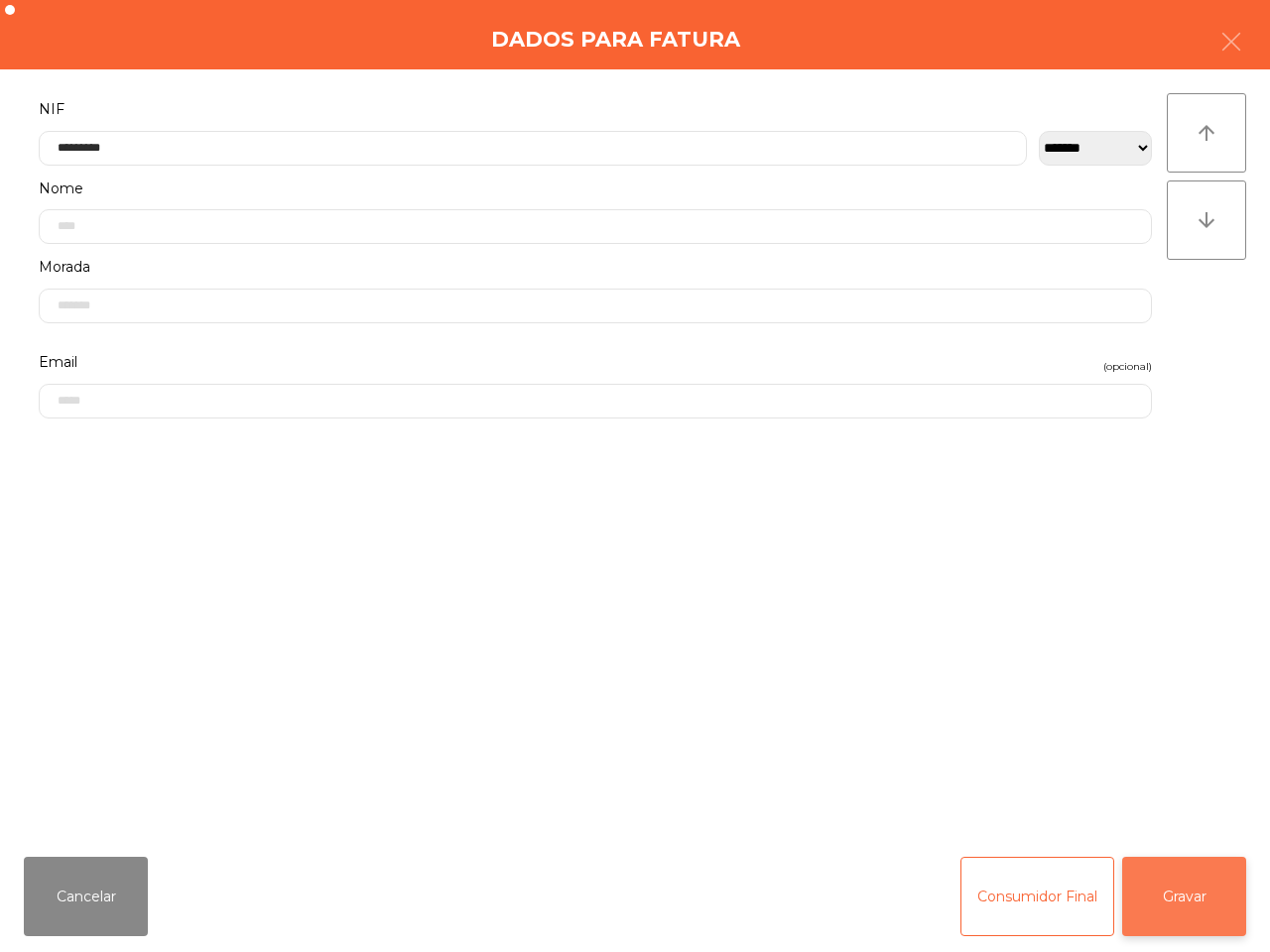 click on "Gravar" 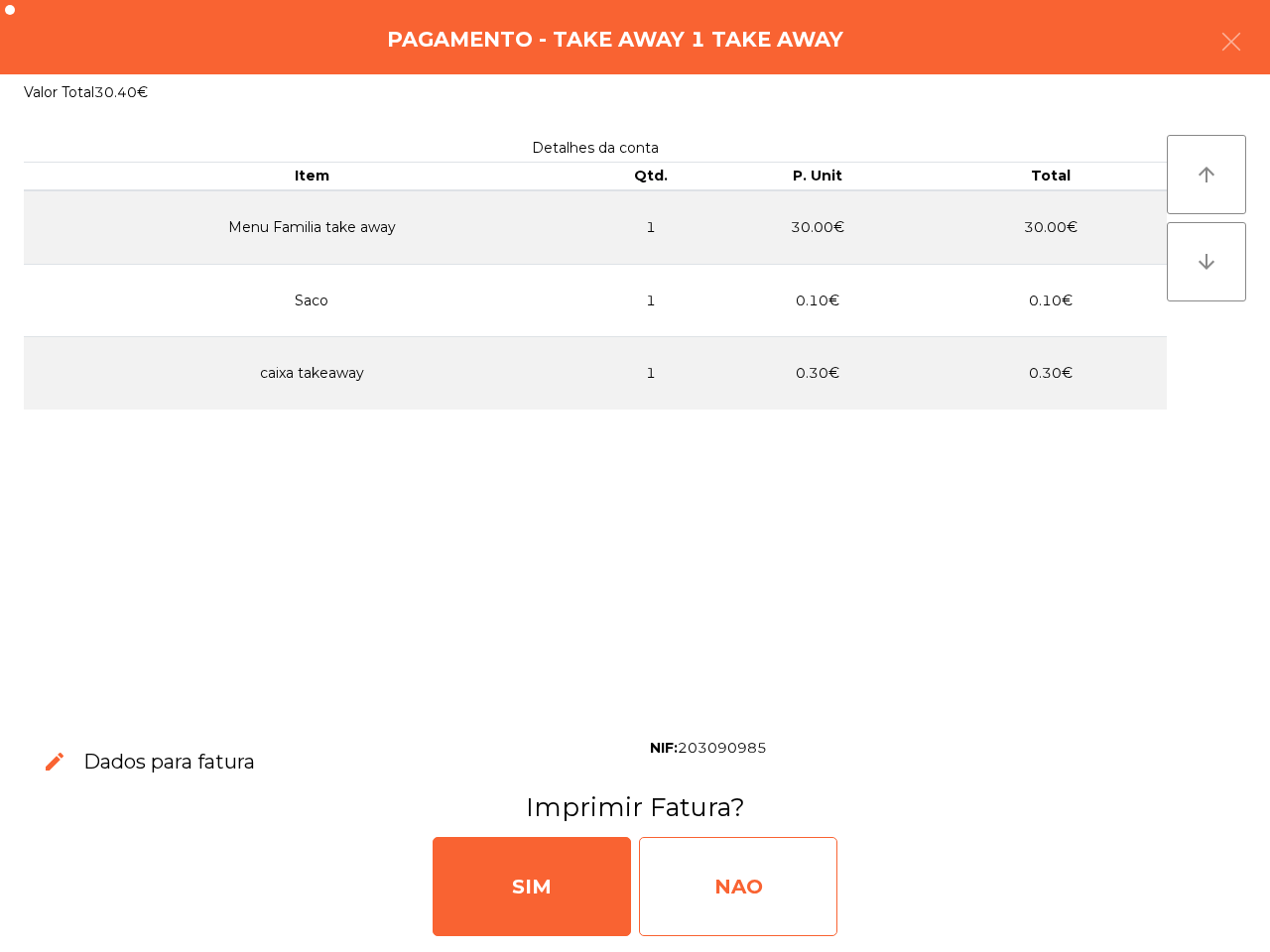 click on "NAO" 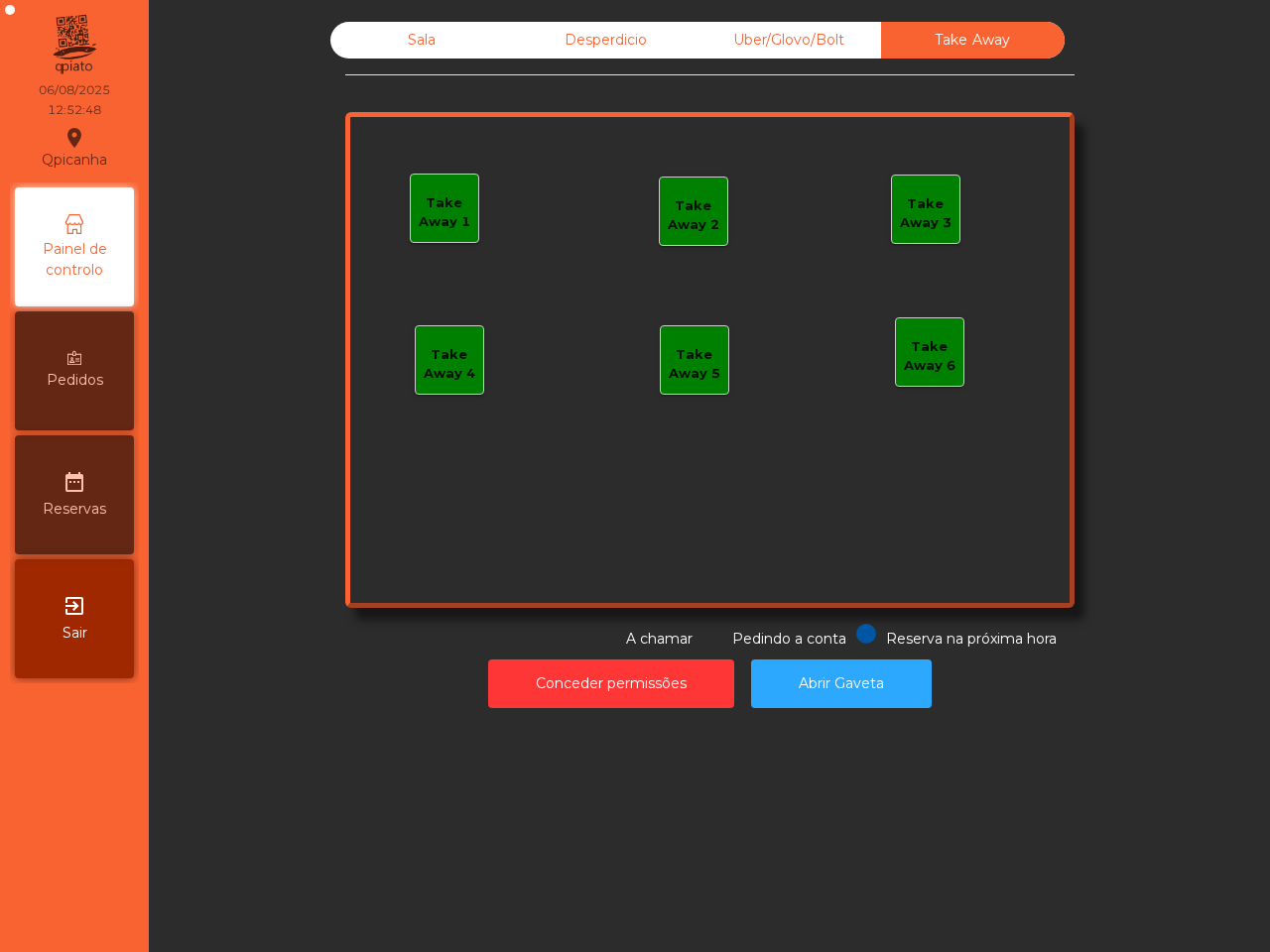 click on "Sala" 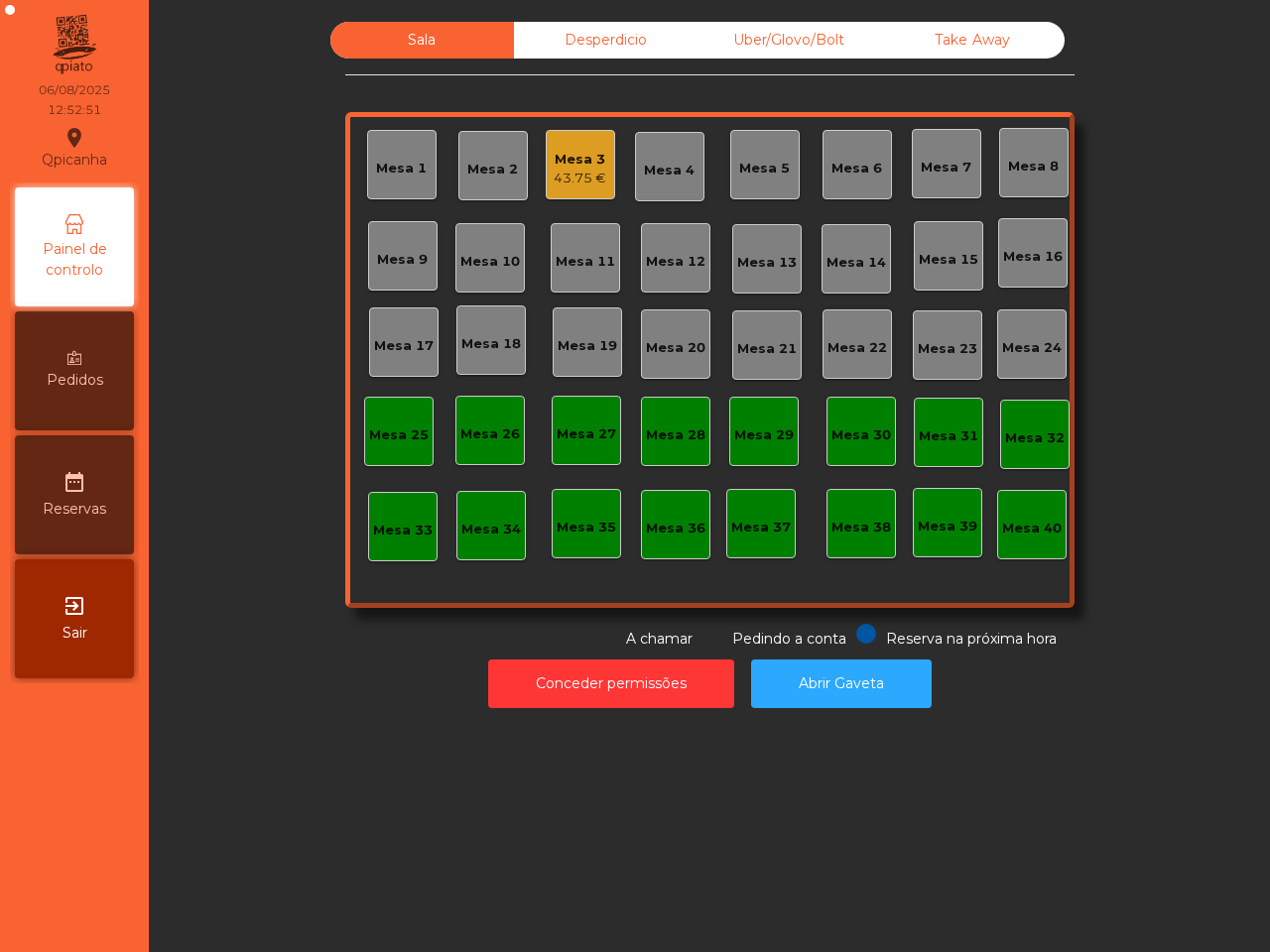 click on "Mesa 15" 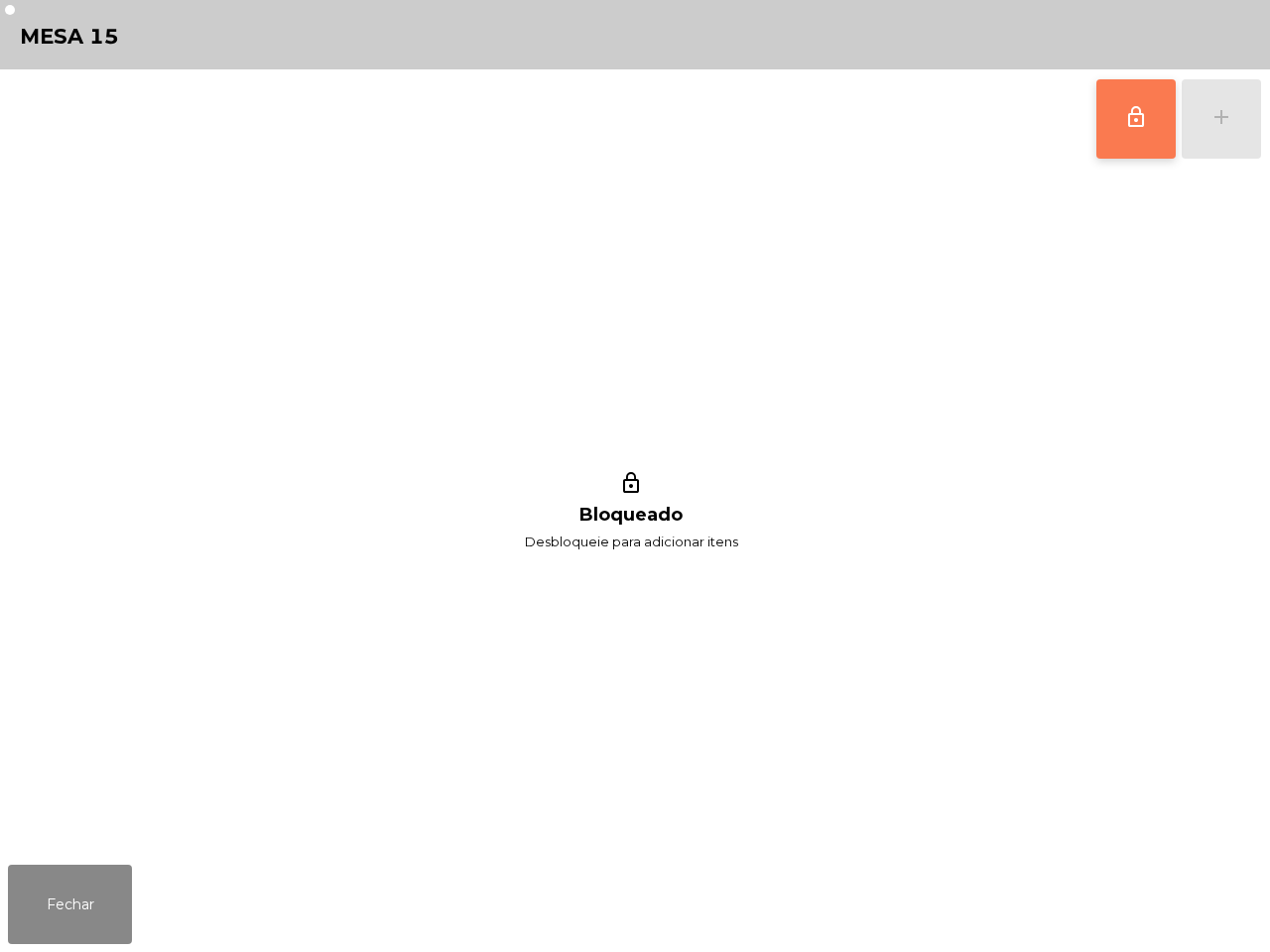 click on "lock_outline" 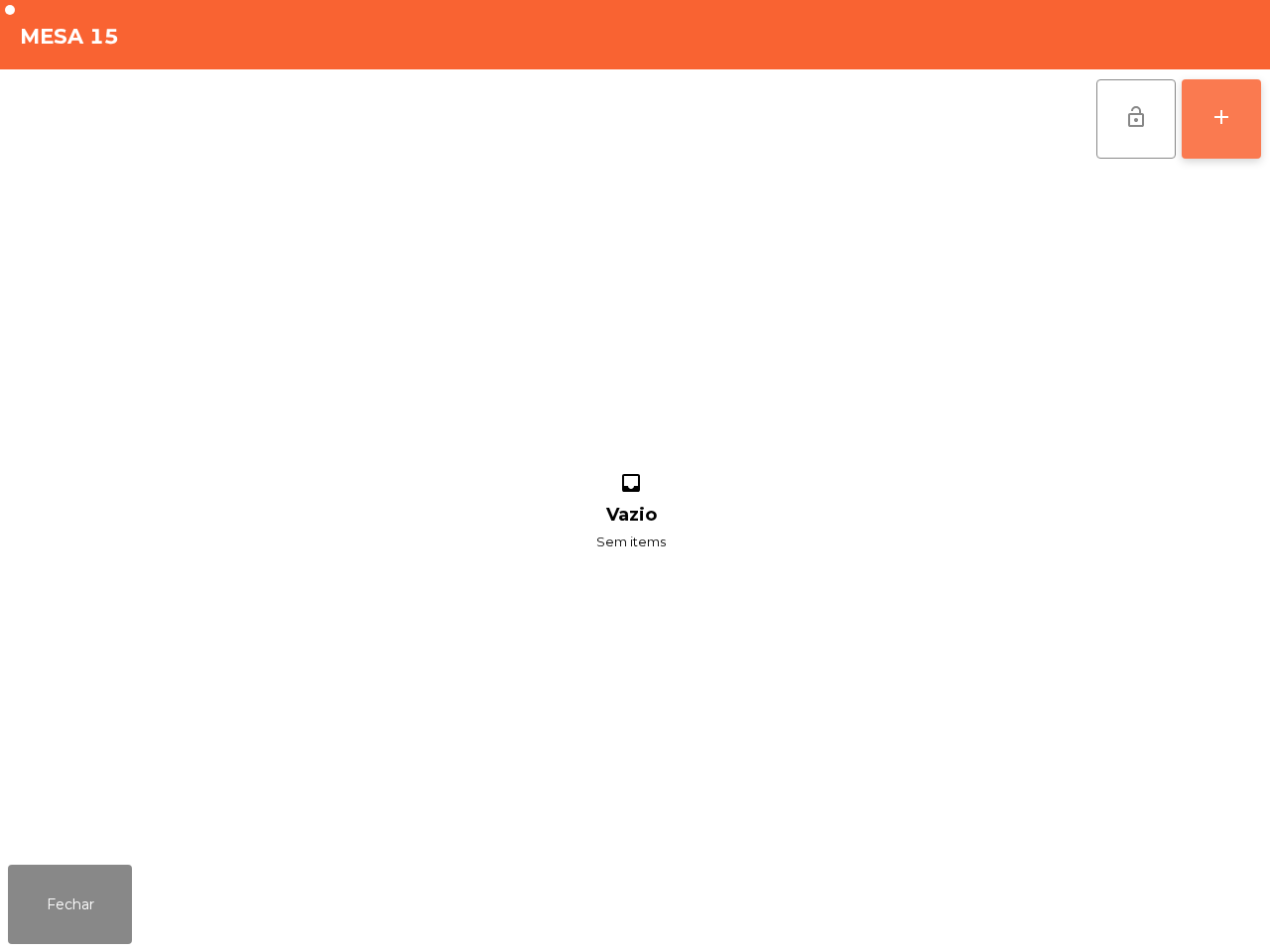 click on "add" 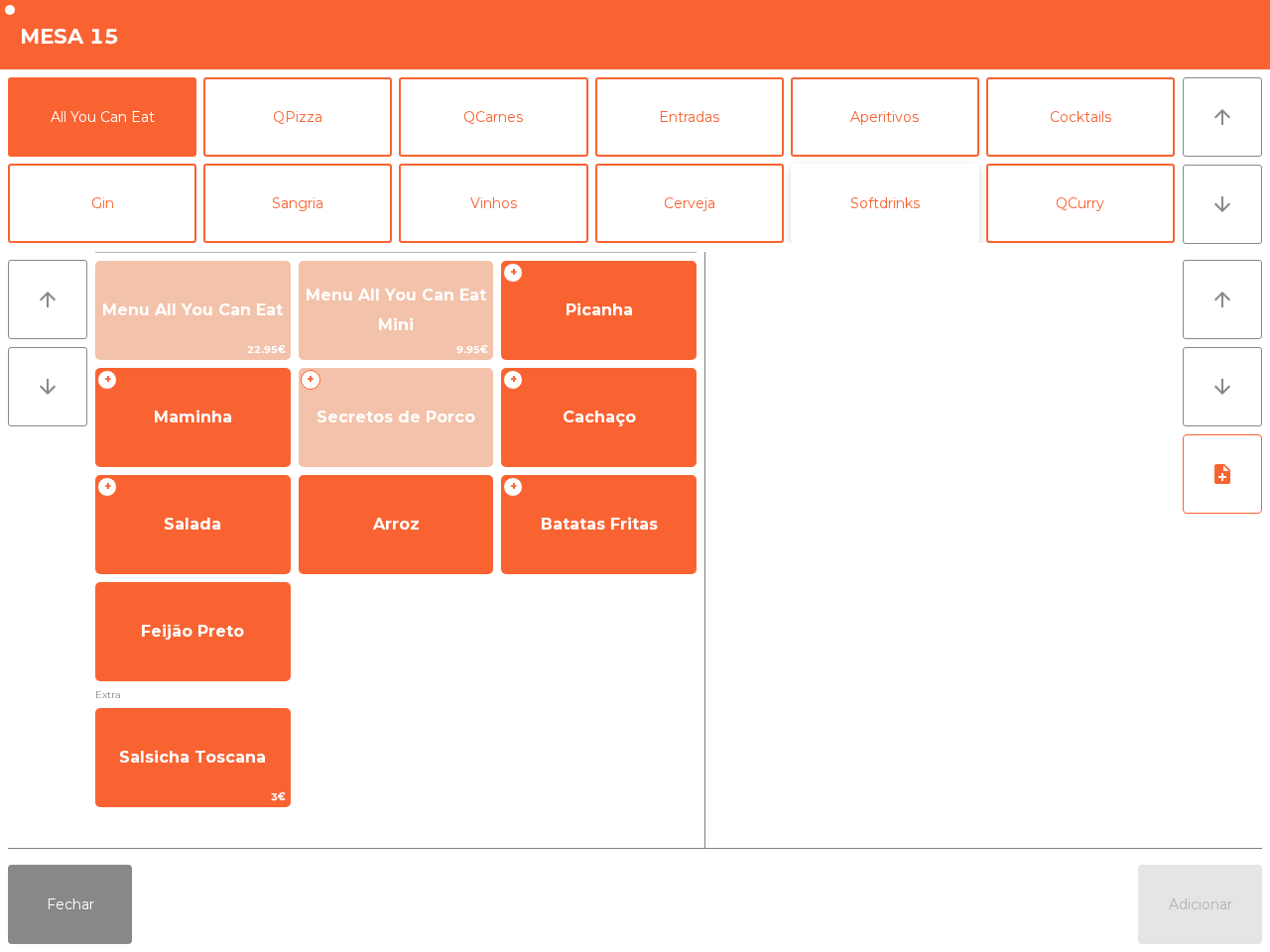 click on "Softdrinks" 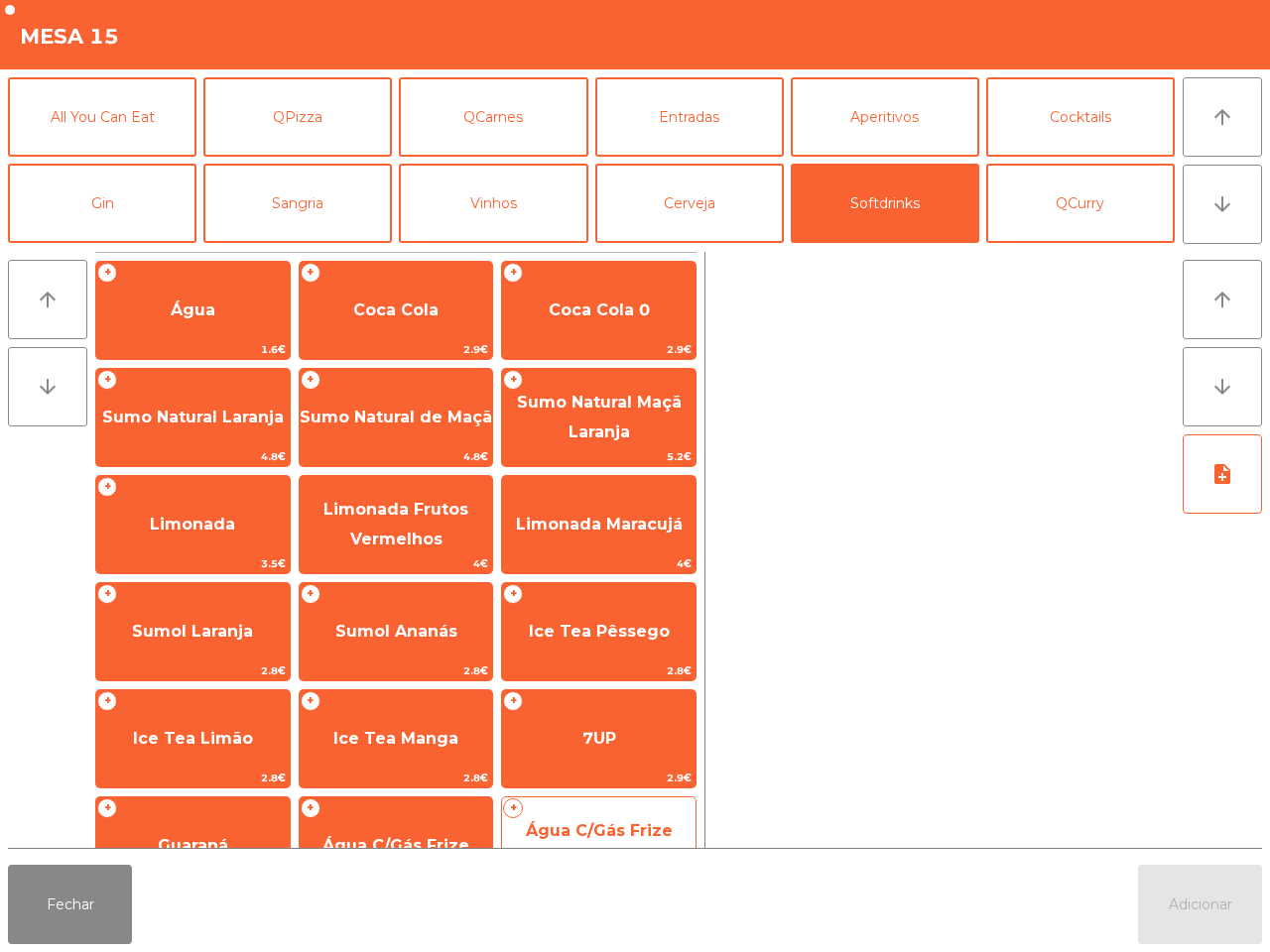 click on "Água C/Gás Frize Limão" 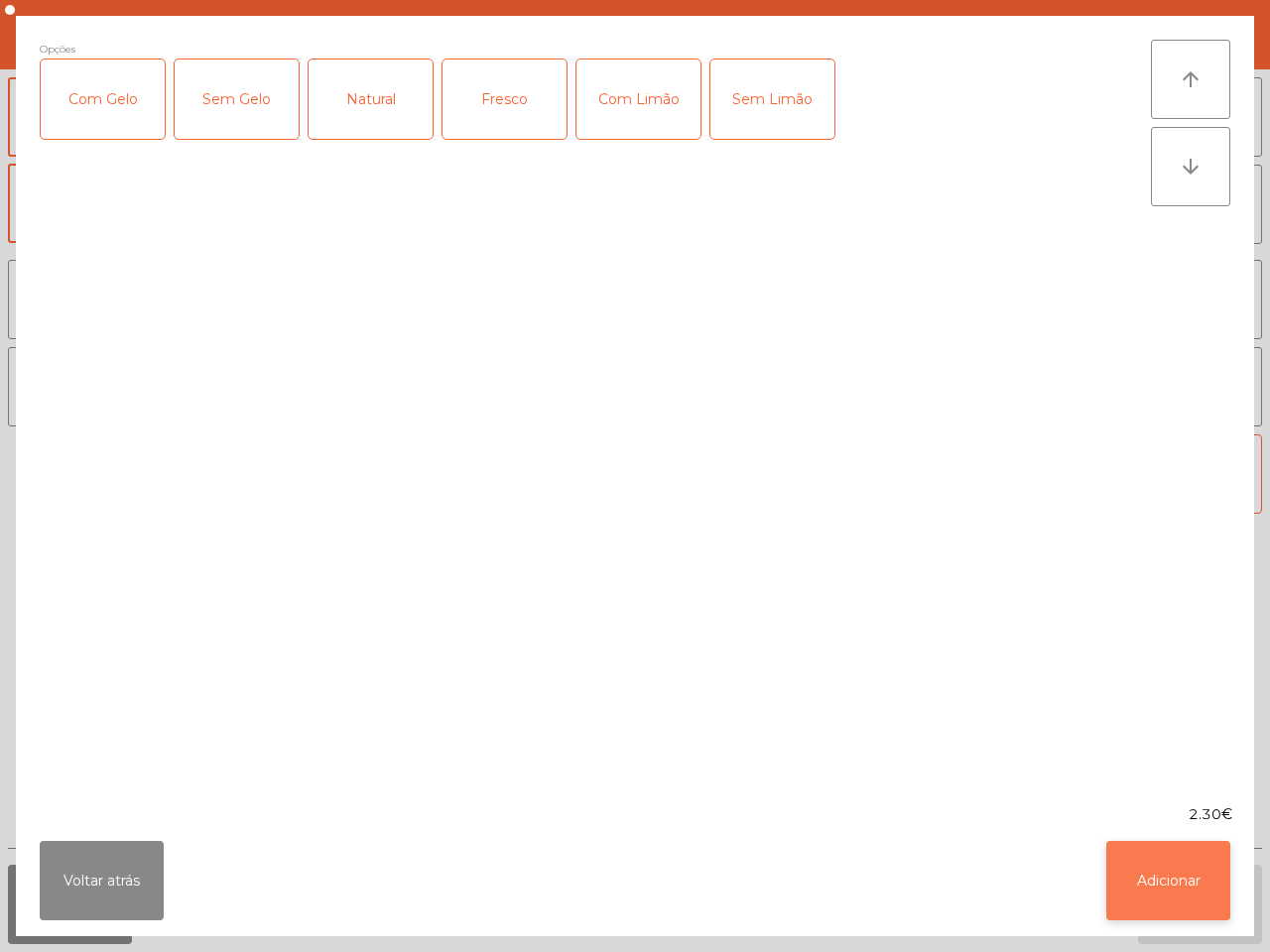 click on "Adicionar" 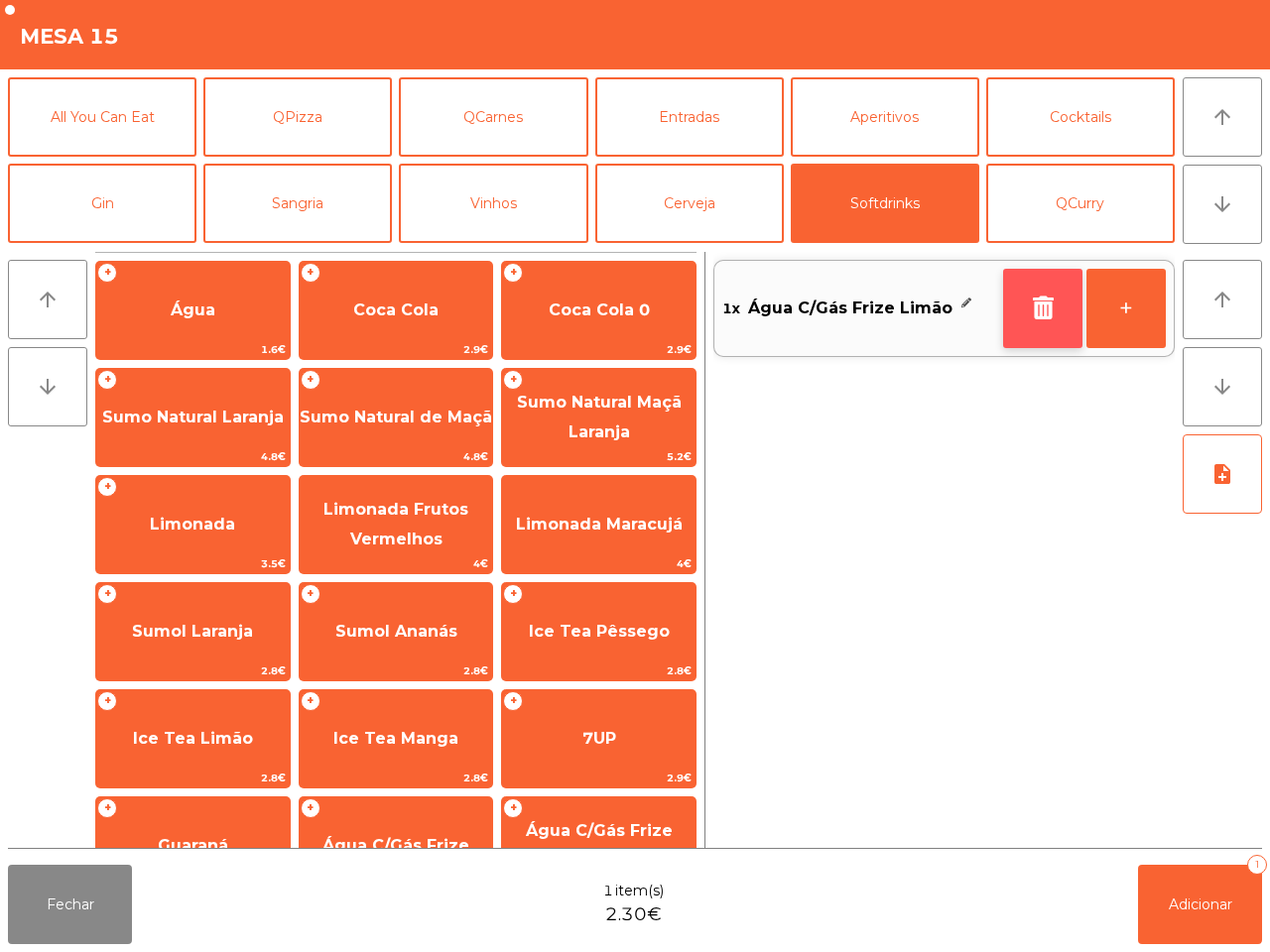 click 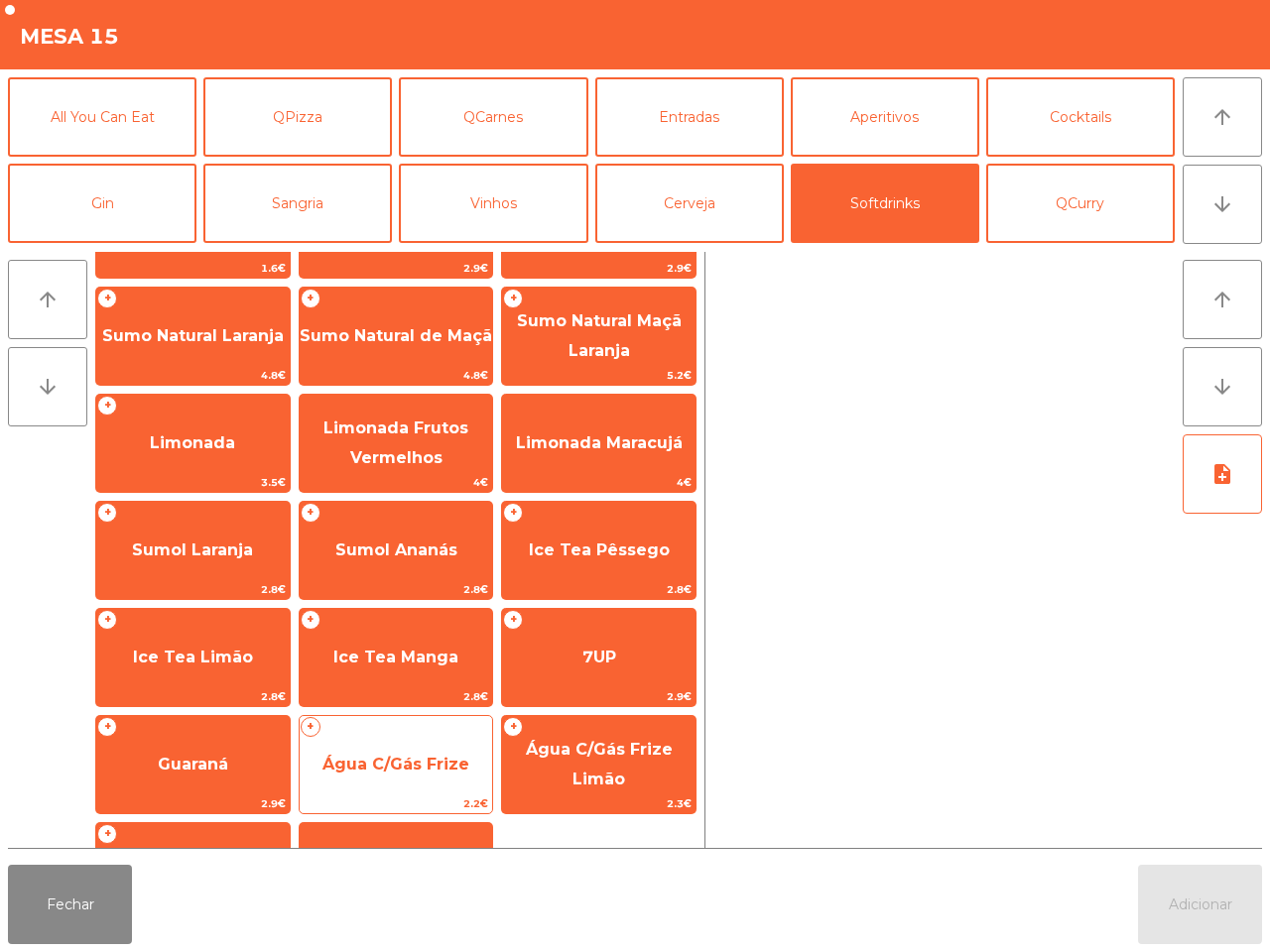 scroll, scrollTop: 124, scrollLeft: 0, axis: vertical 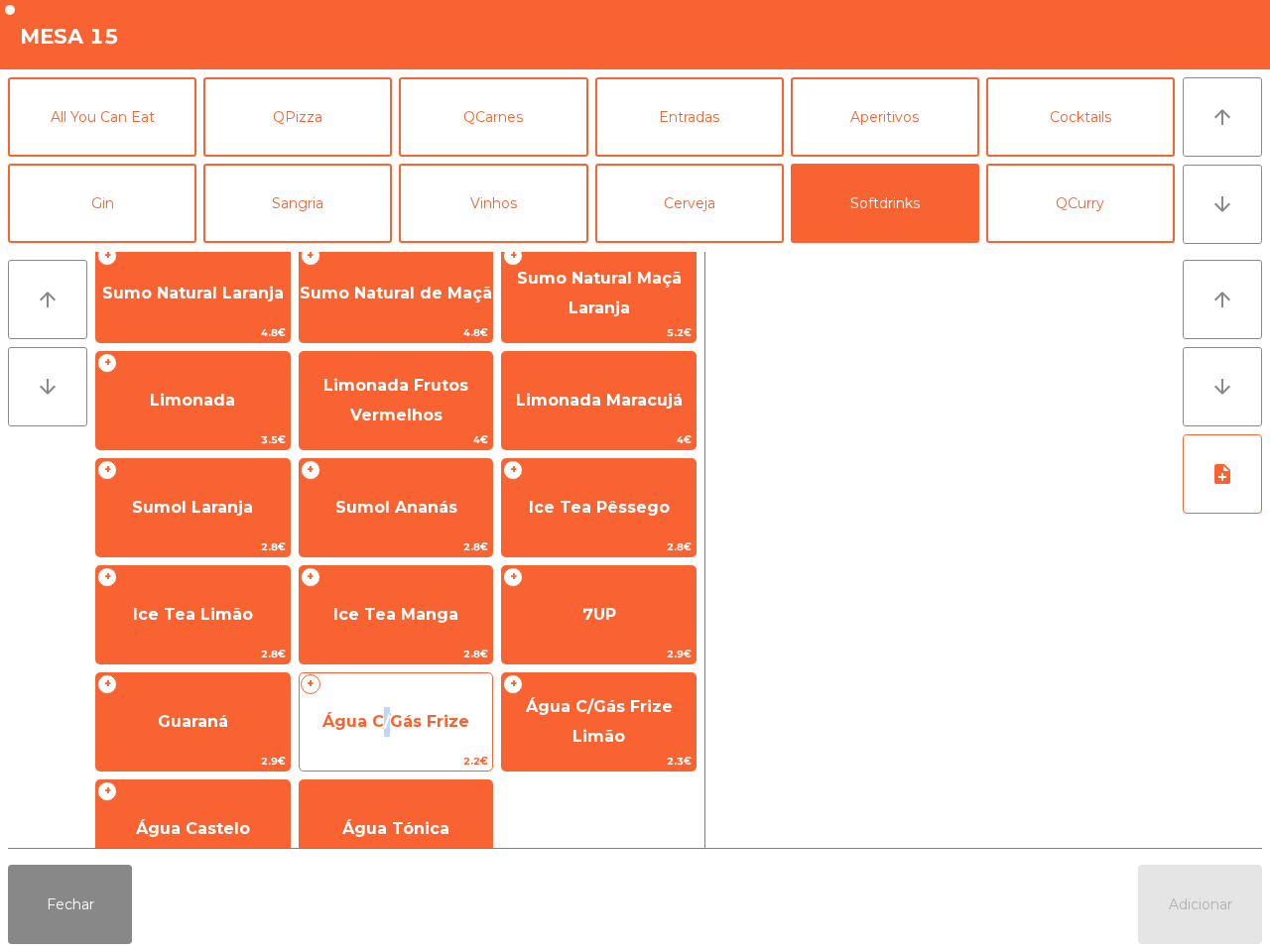 click on "Água C/Gás Frize" 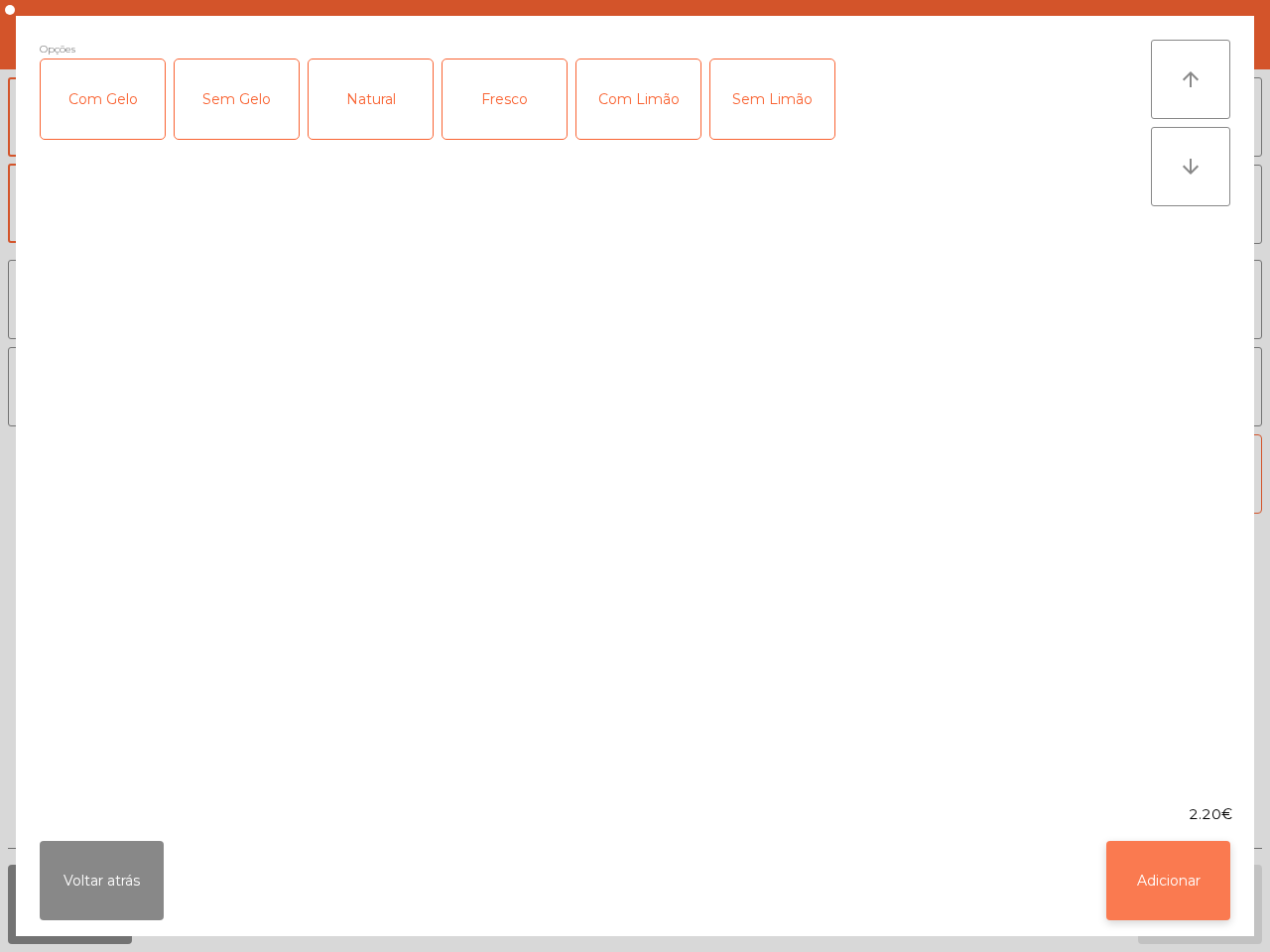 click on "Adicionar" 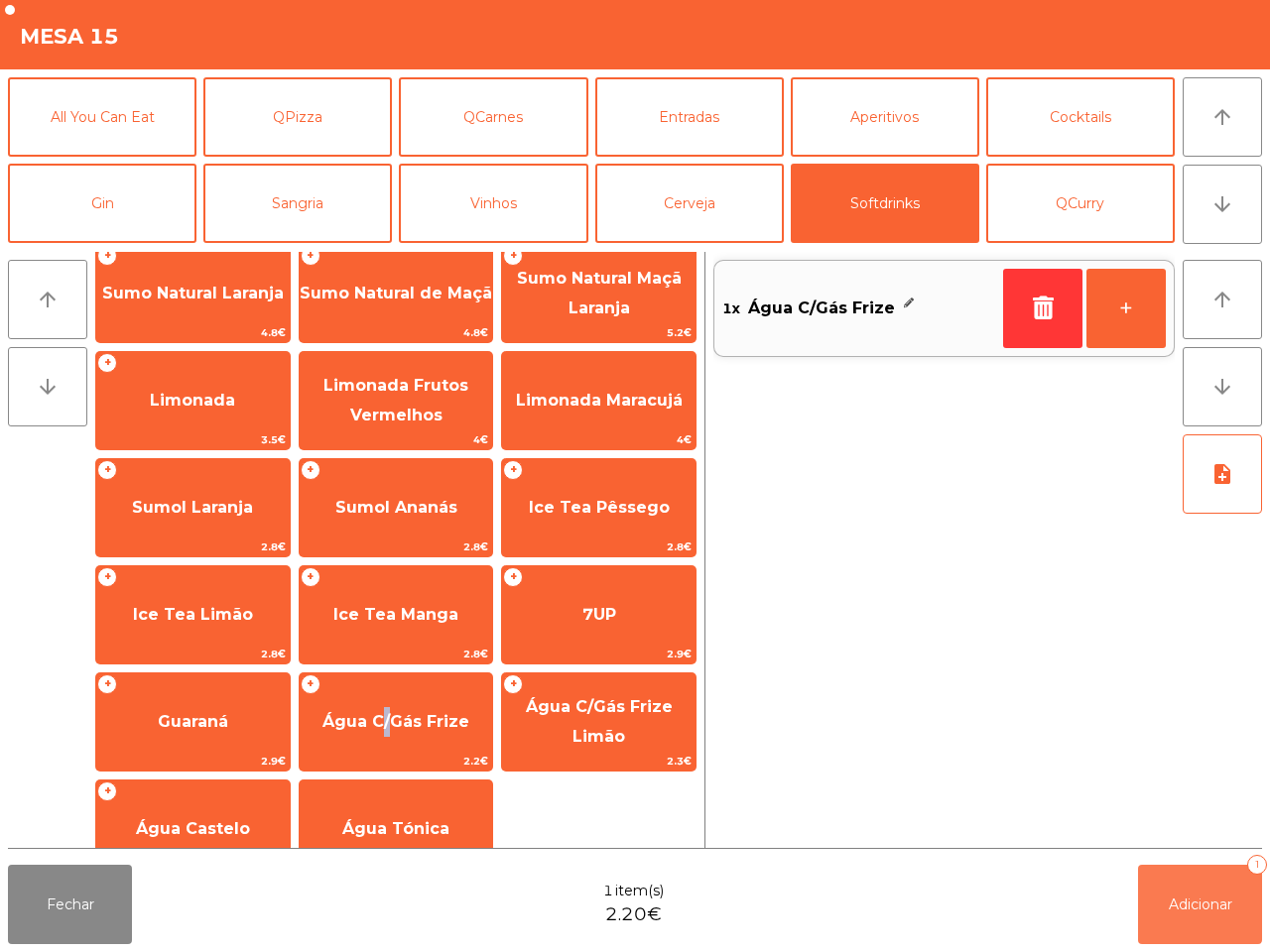 click on "Adicionar   1" 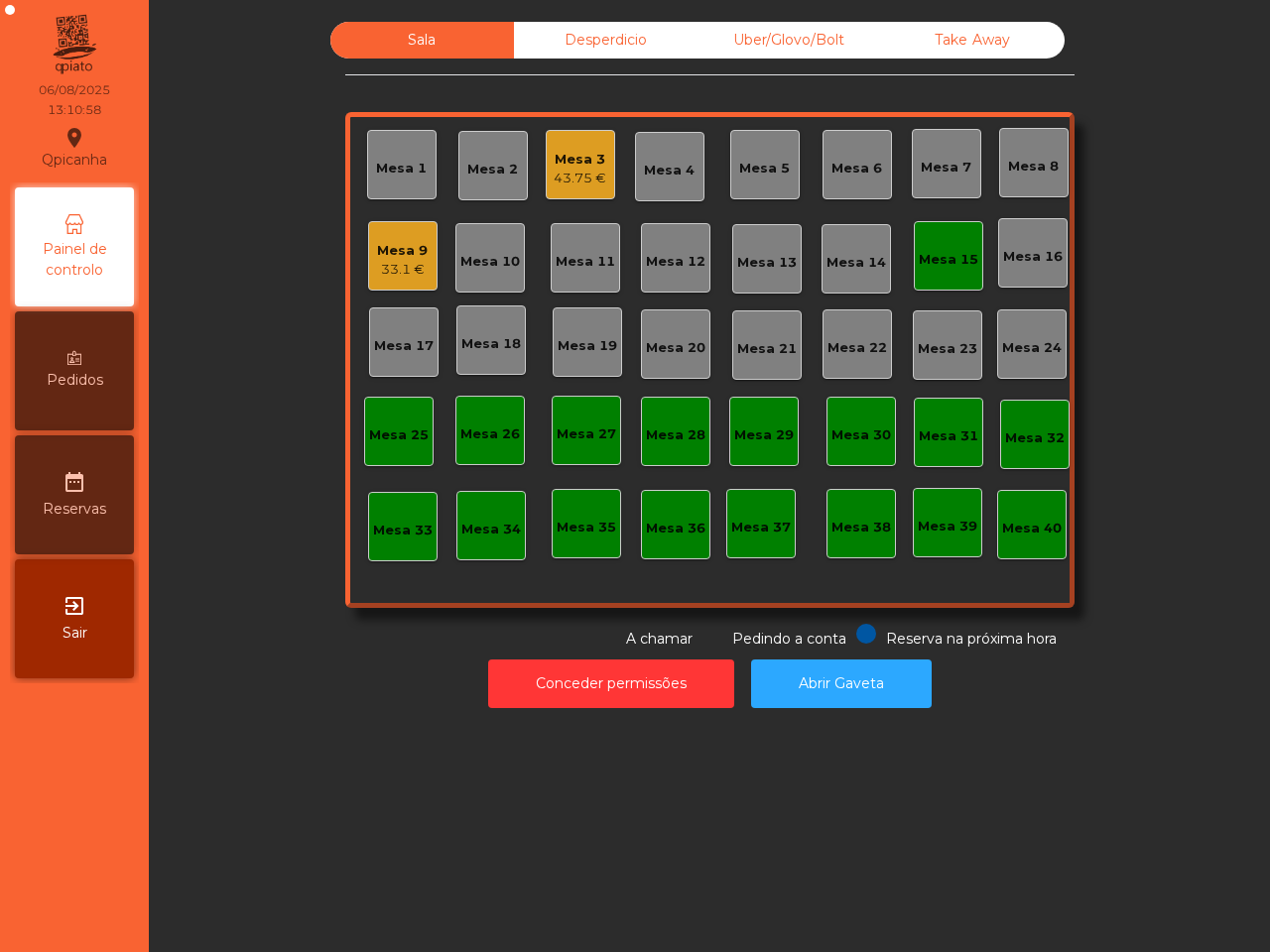 click on "Sala   Desperdicio   Uber/Glovo/Bolt   Take Away   Mesa 1   Mesa 2   Mesa 3   43.75 €   Mesa 4   Mesa 5   Mesa 6   Mesa 7   Mesa 8   Mesa 9   33.1 €   Mesa 10   Mesa 11   Mesa 12   Mesa 13   Mesa 14   Mesa 15   Mesa 16   Mesa 17   Mesa 18   Mesa 19   Mesa 20   Mesa 21   Mesa 22   Mesa 23   Mesa 24   Mesa 25   Mesa 26   Mesa 27   Mesa 28   Mesa 29   Mesa 30   Mesa 31   Mesa 32   Mesa 33   Mesa 34   Mesa 35   Mesa 36   Mesa 37   Mesa 38   Mesa 39   Mesa 40  Reserva na próxima hora Pedindo a conta A chamar  Conceder permissões   Abrir Gaveta" 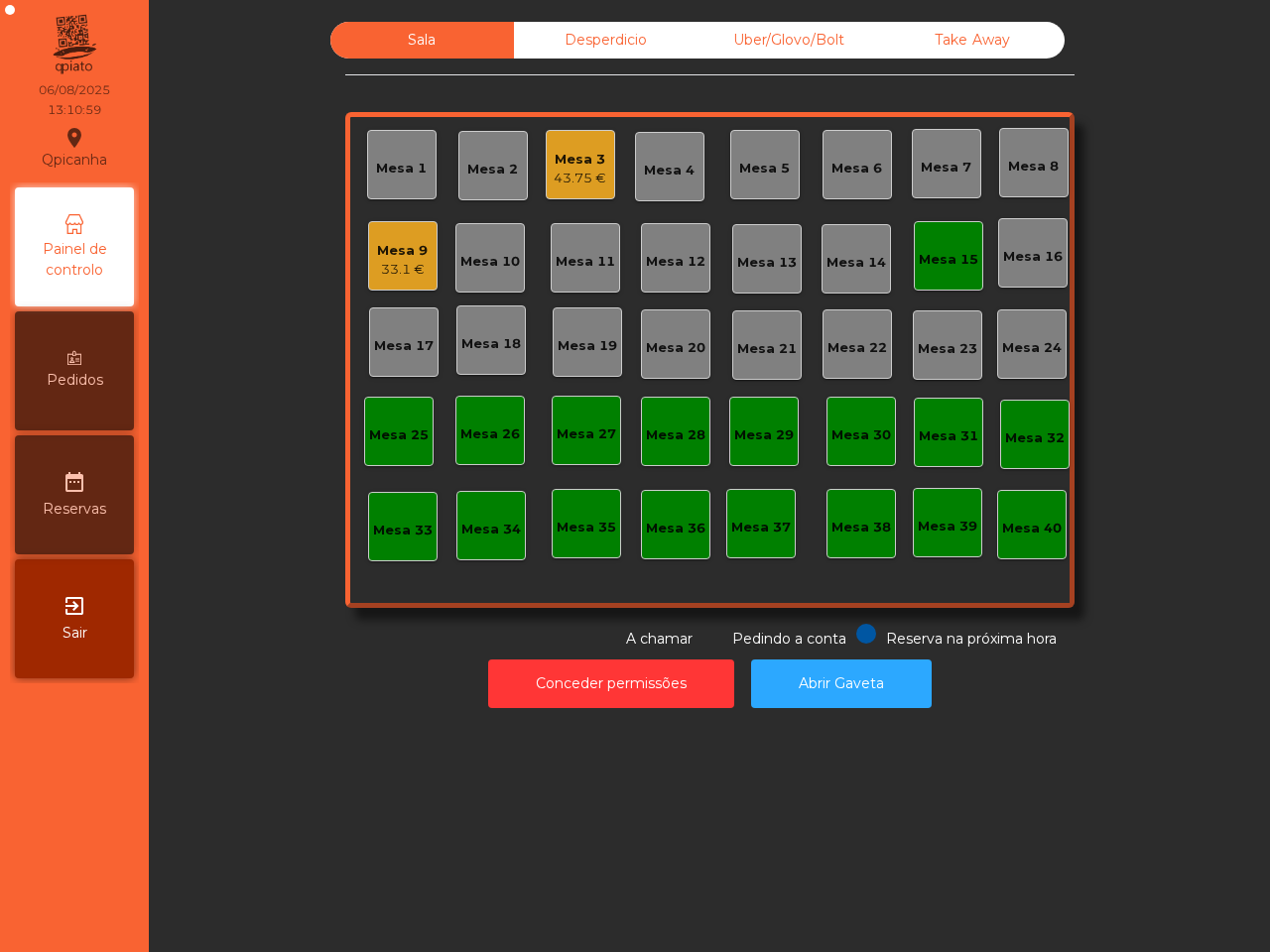 click on "Uber/Glovo/Bolt" 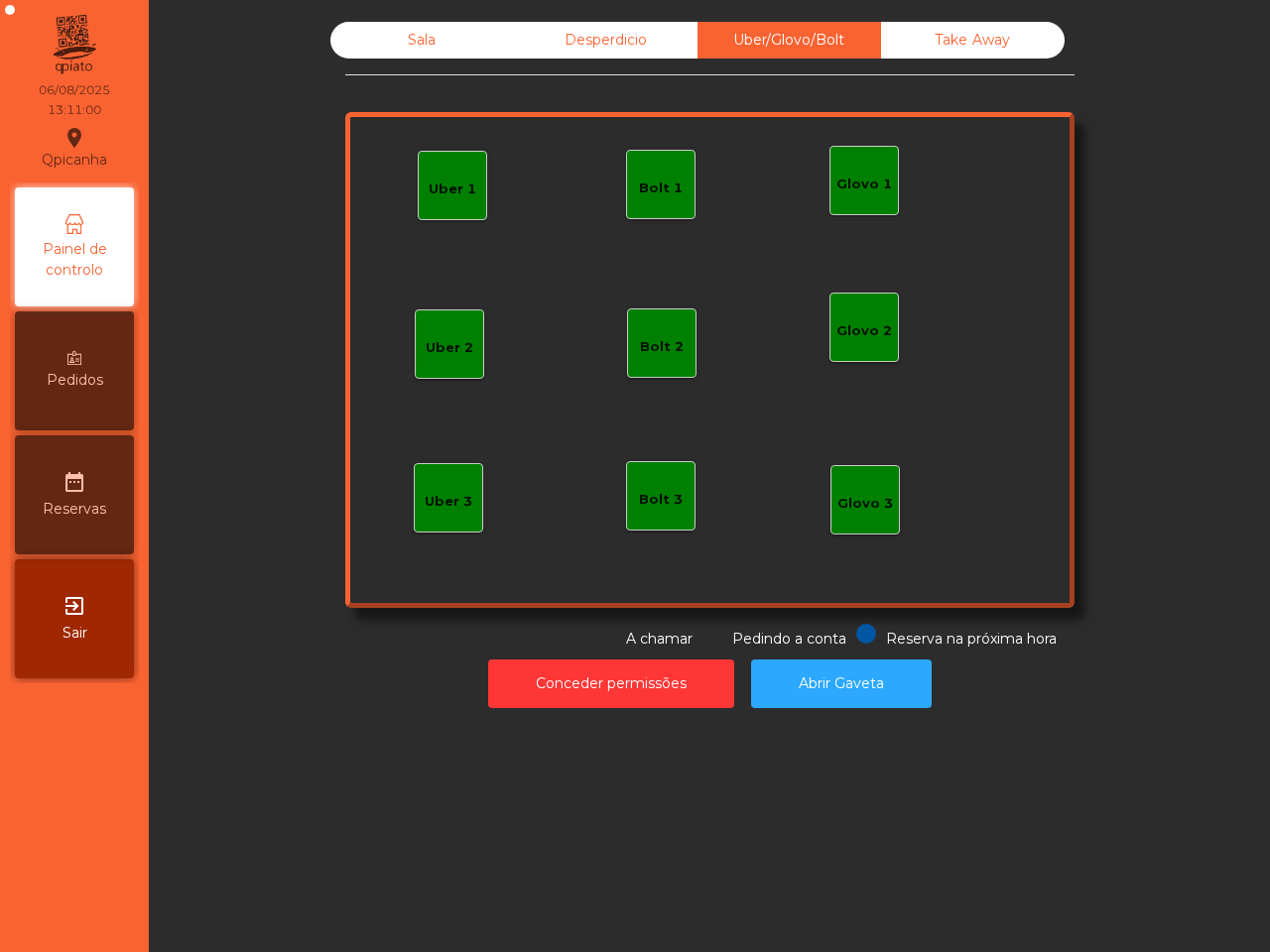 click on "Bolt 1" 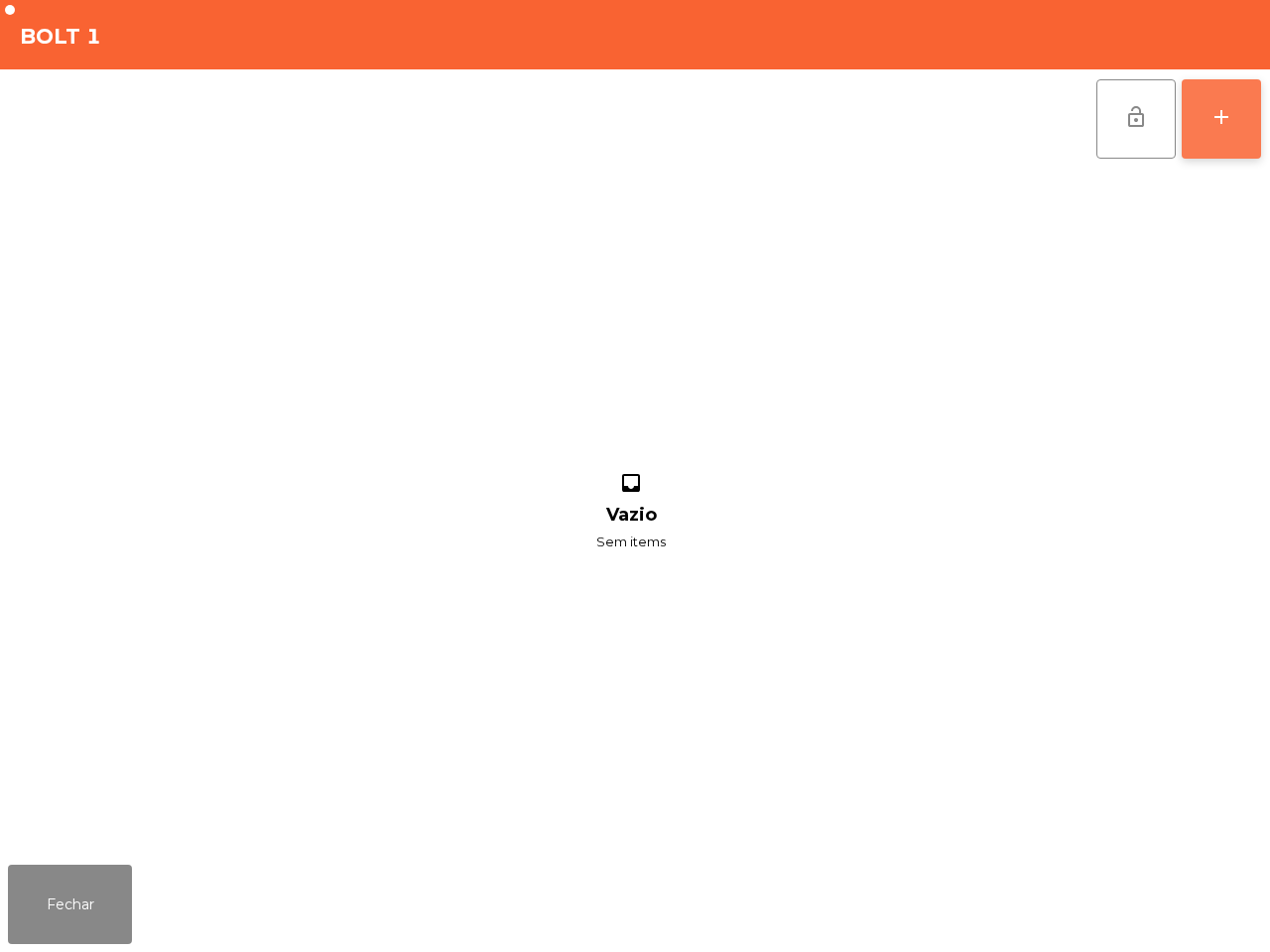 click on "add" 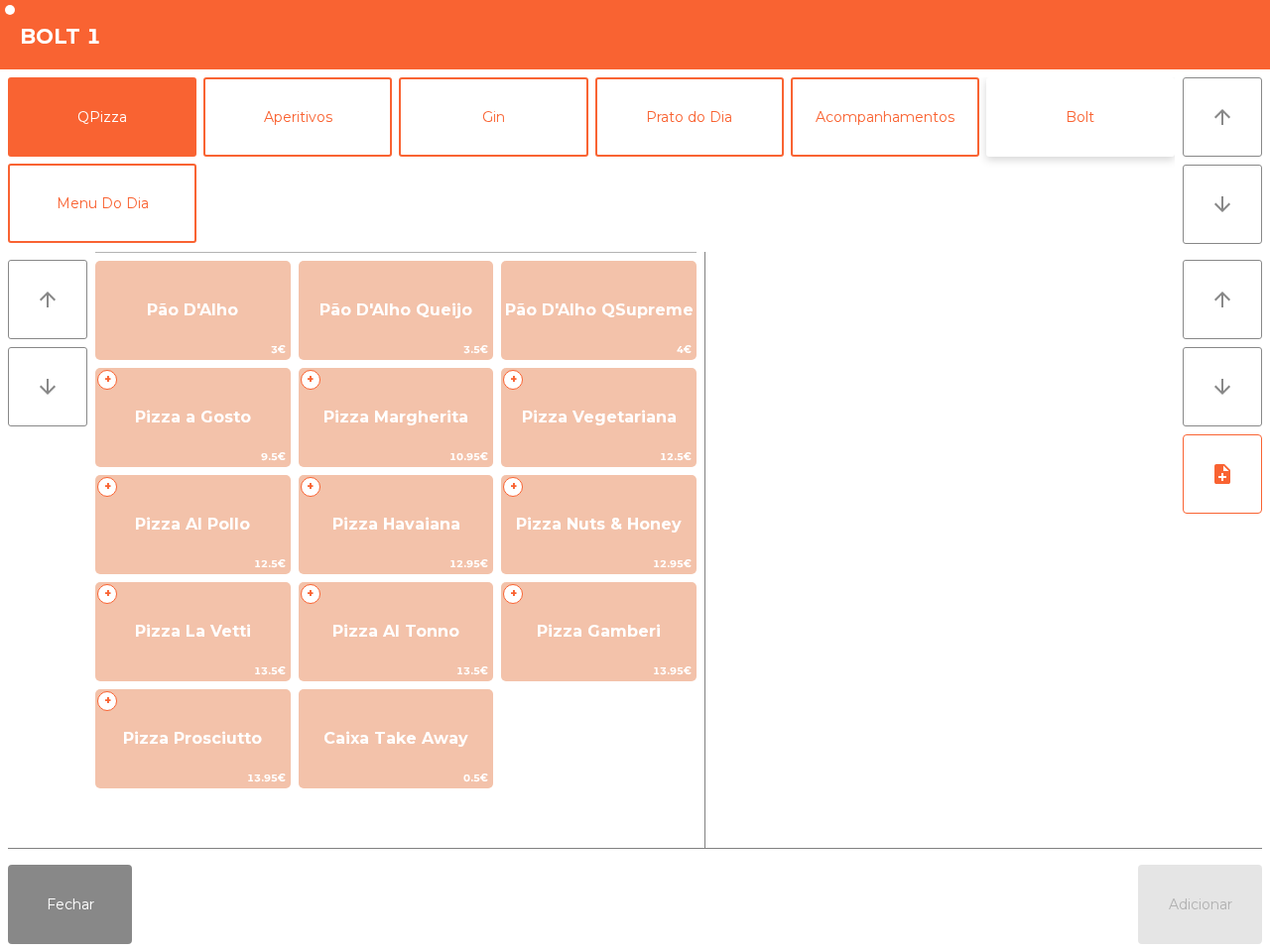 click on "Bolt" 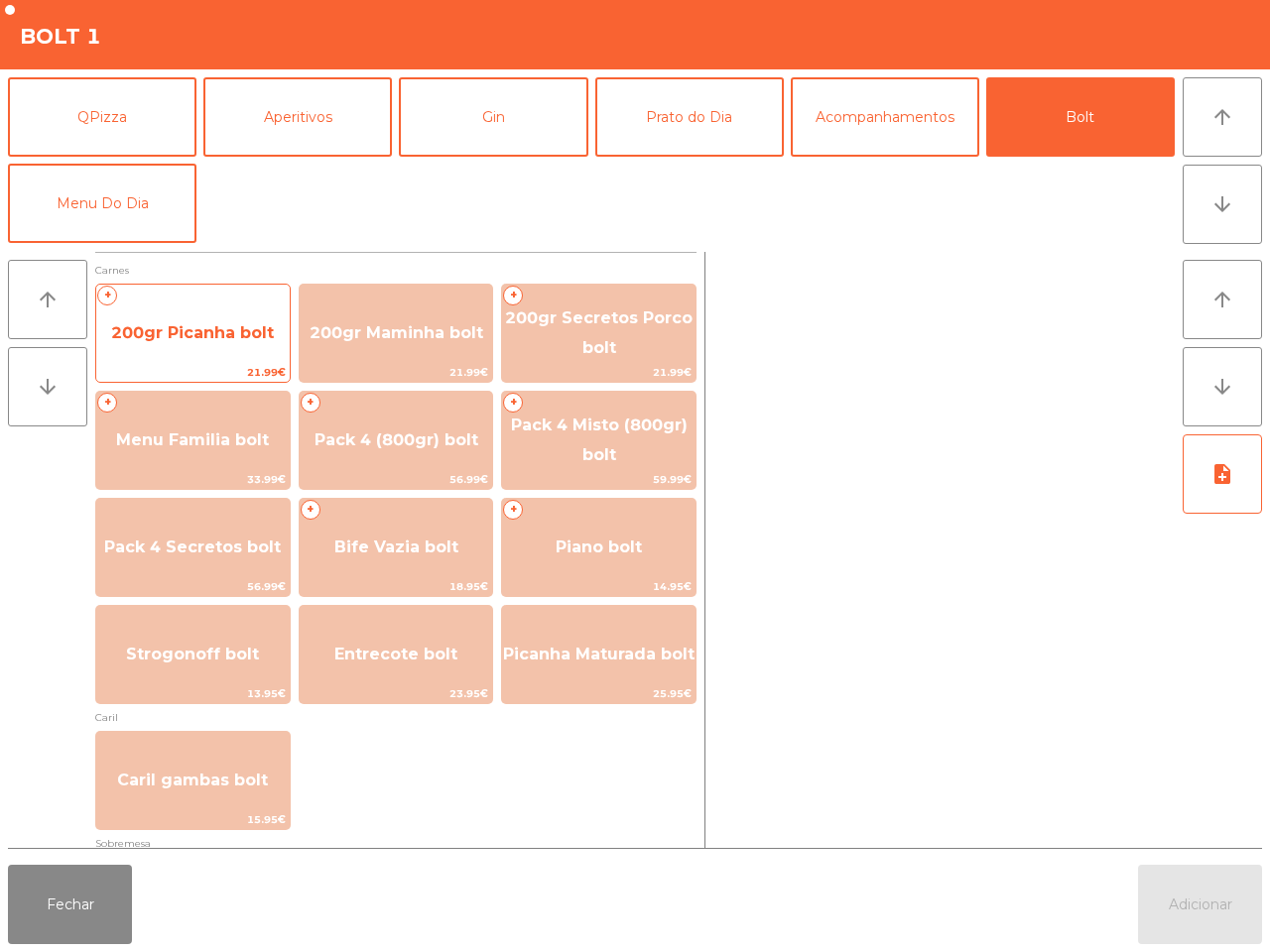 click on "200gr Picanha bolt" 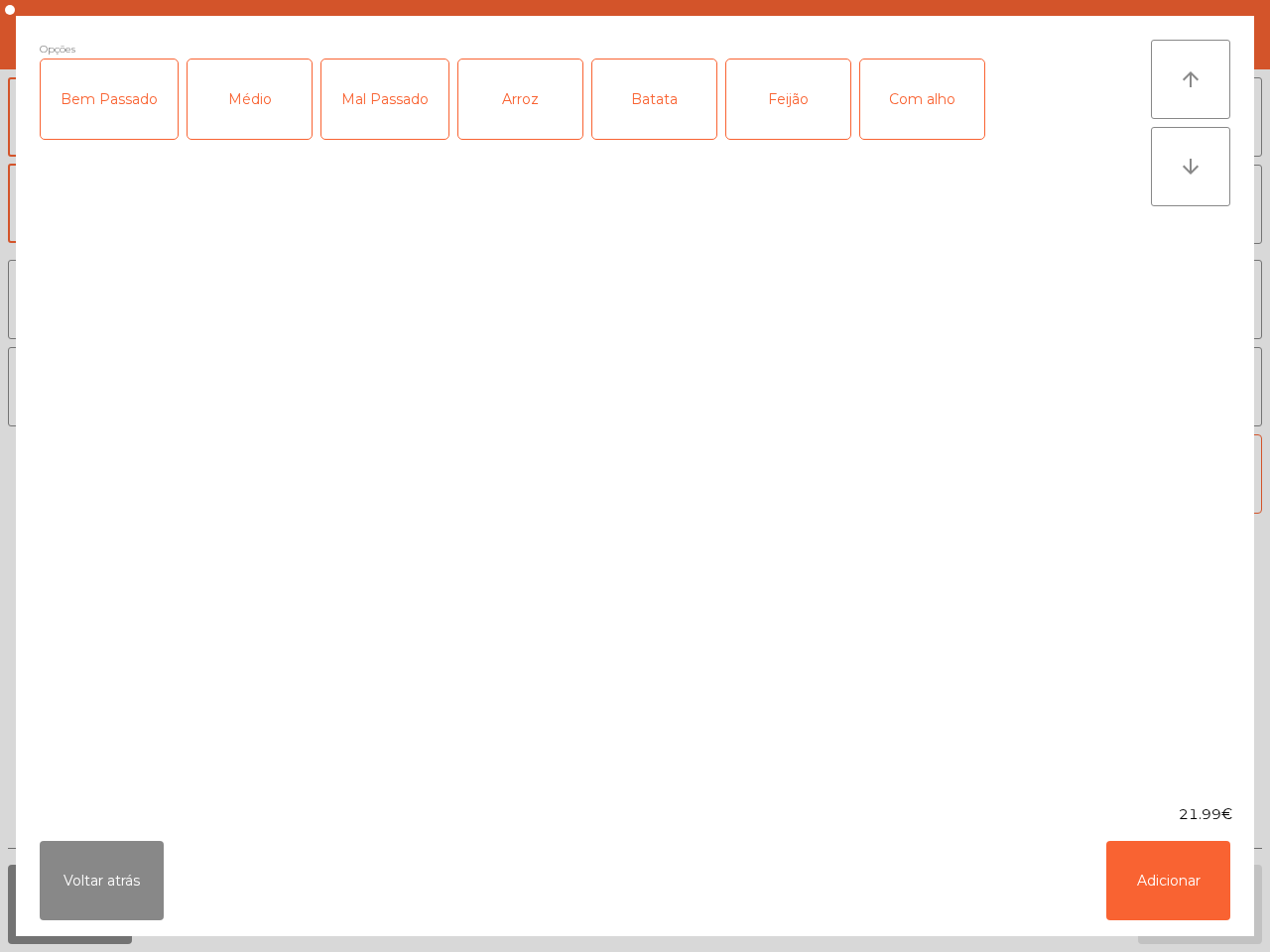 click on "Bem Passado" 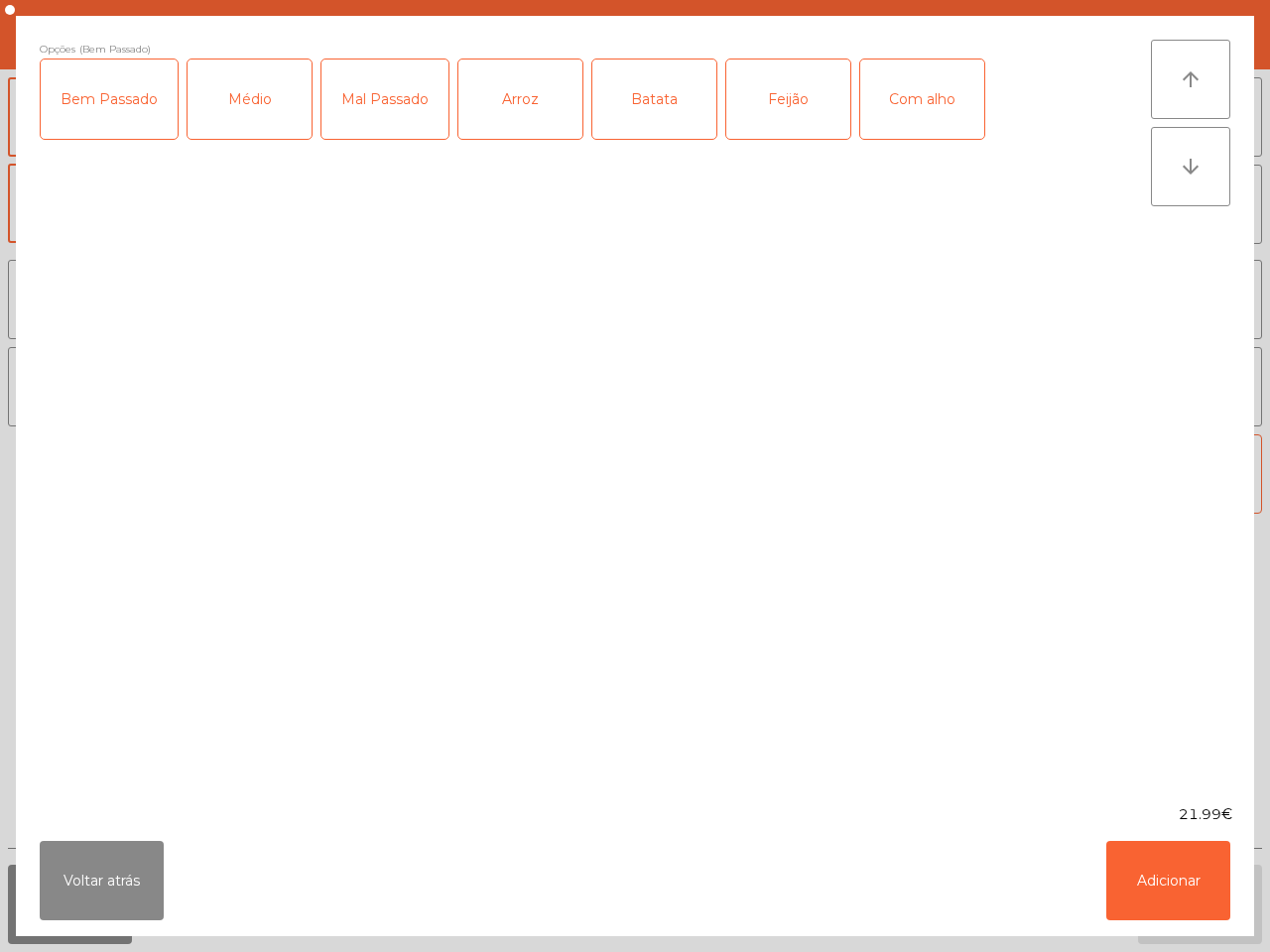 click on "Médio" 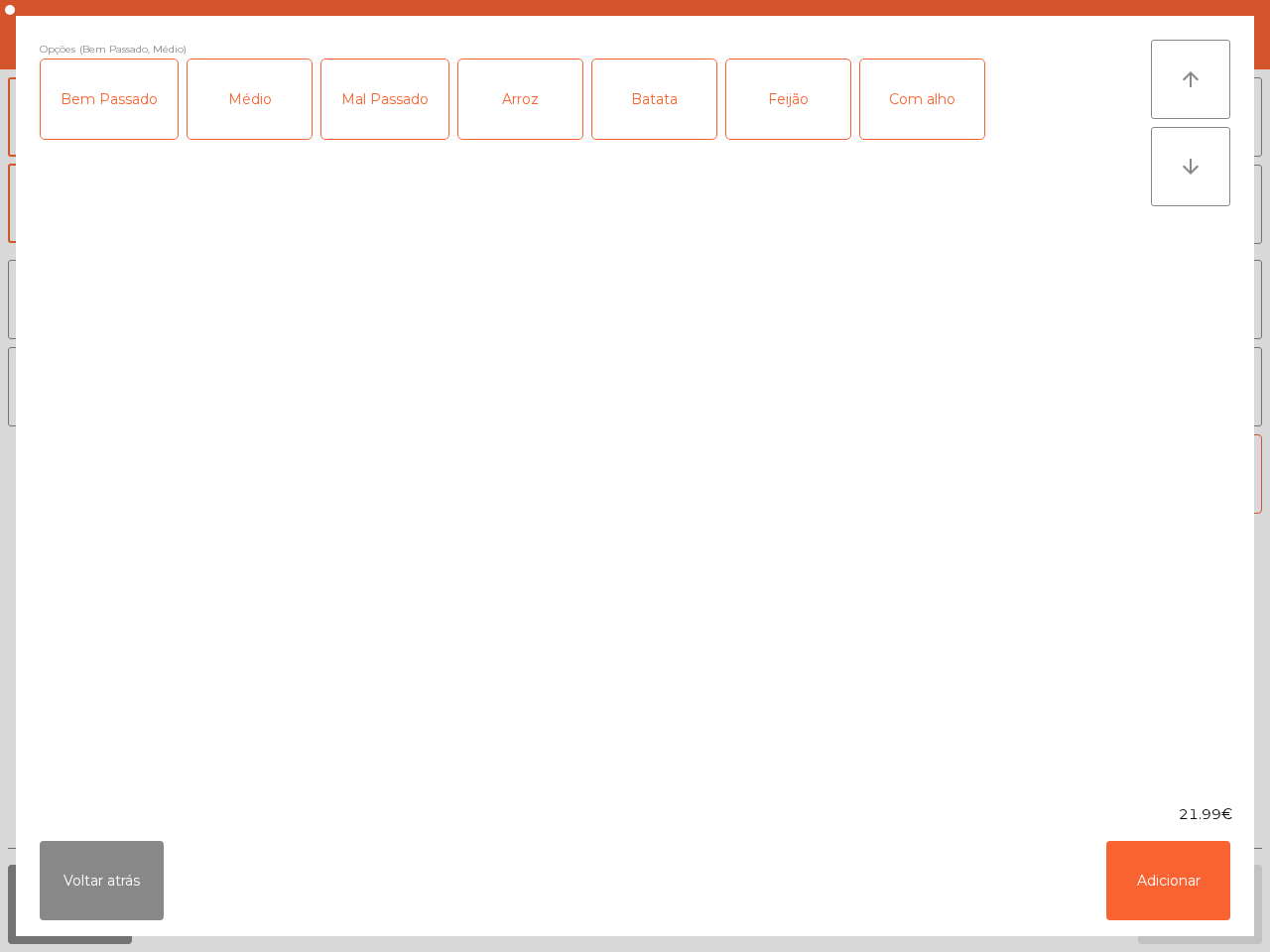 click on "Arroz" 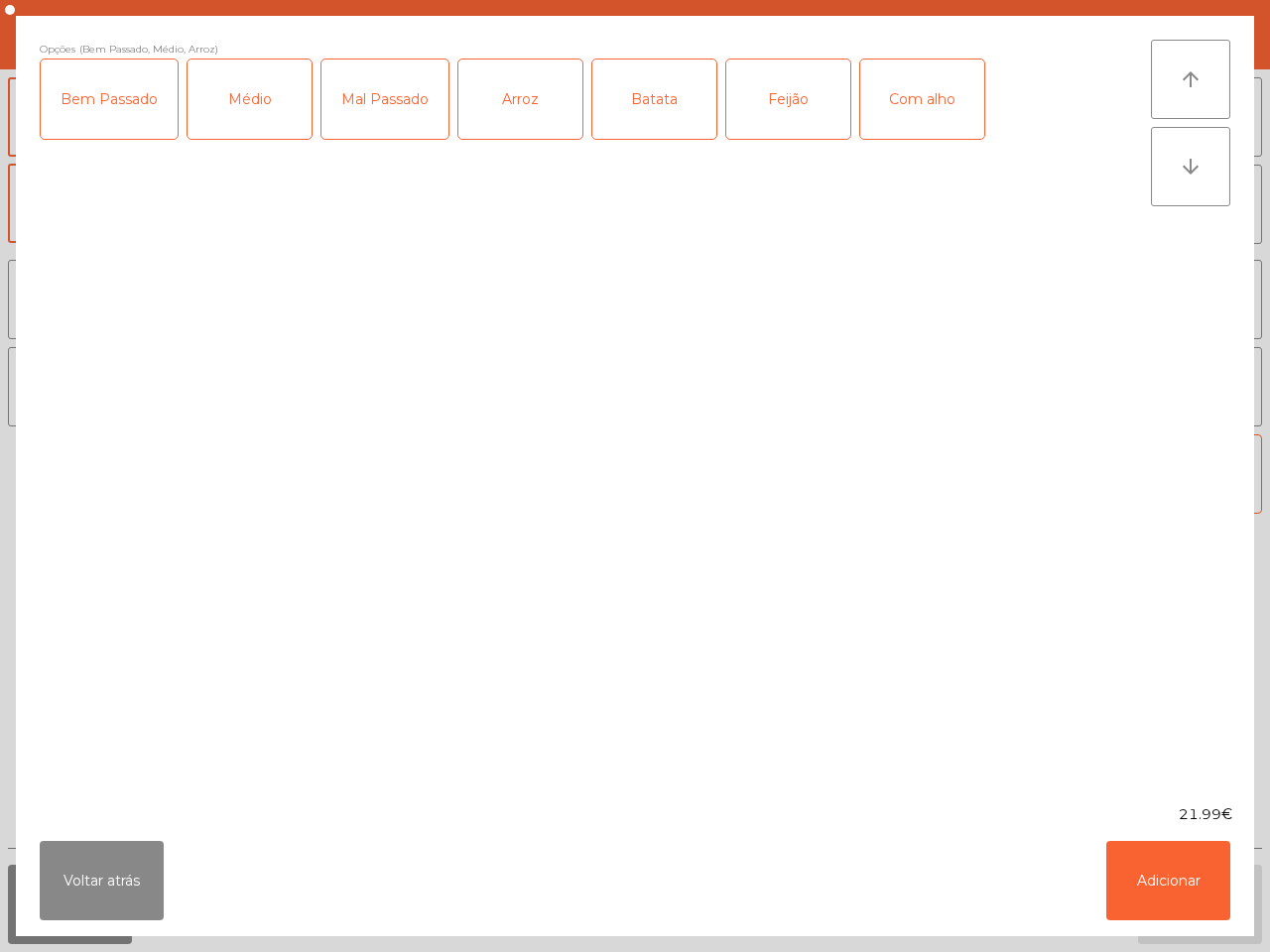 click on "Batata" 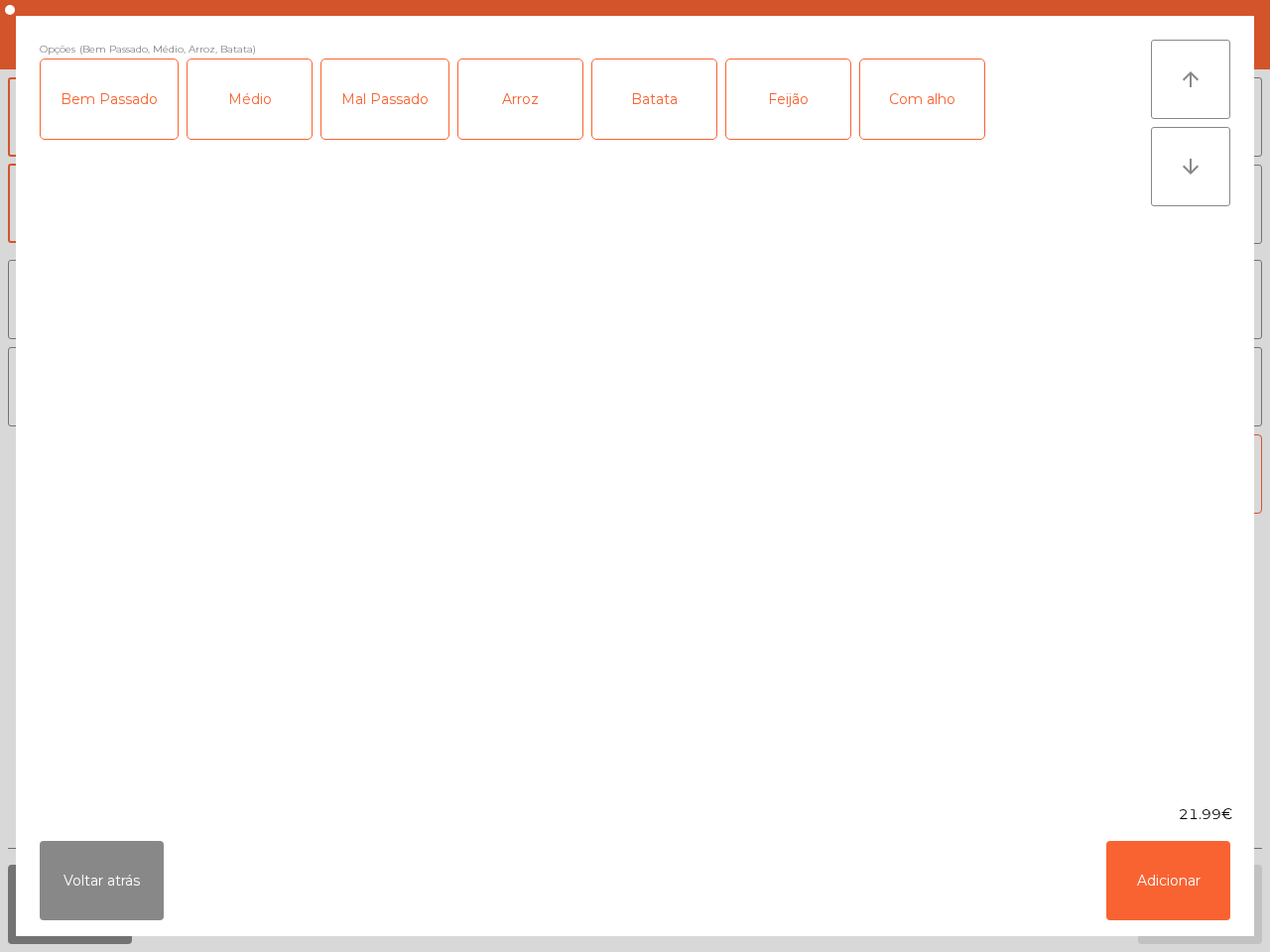 click on "Feijão" 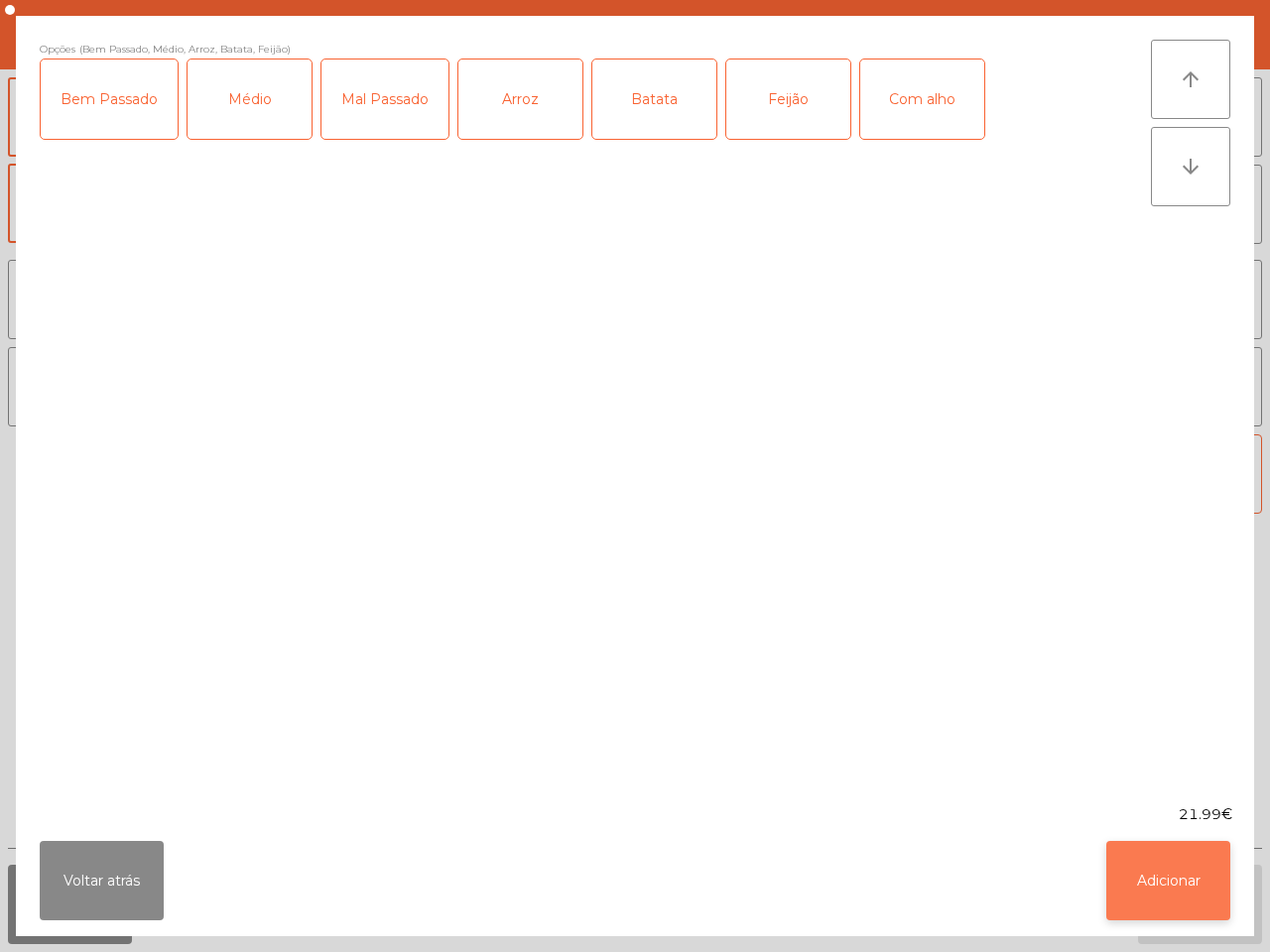 click on "Adicionar" 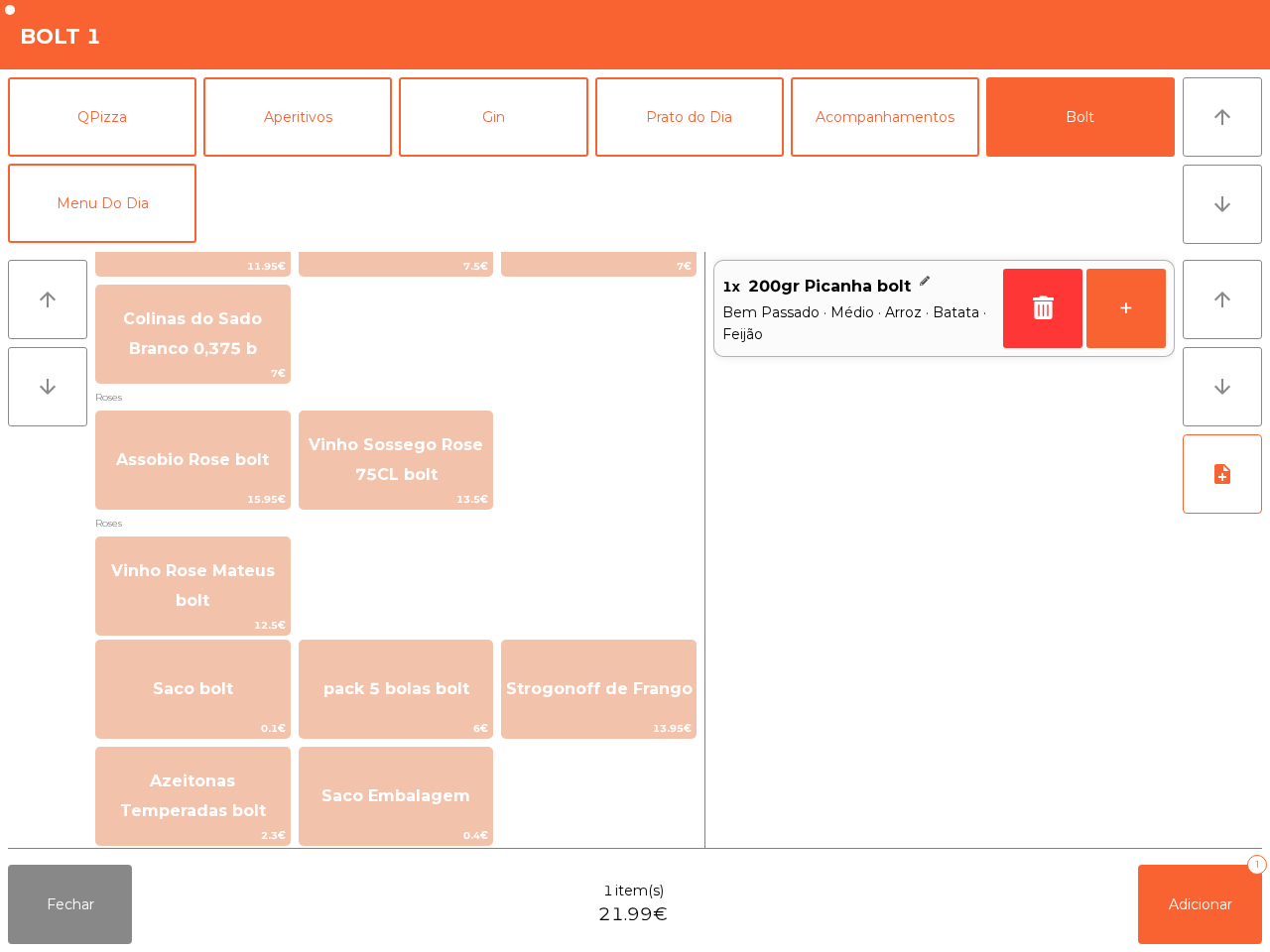 scroll, scrollTop: 2259, scrollLeft: 0, axis: vertical 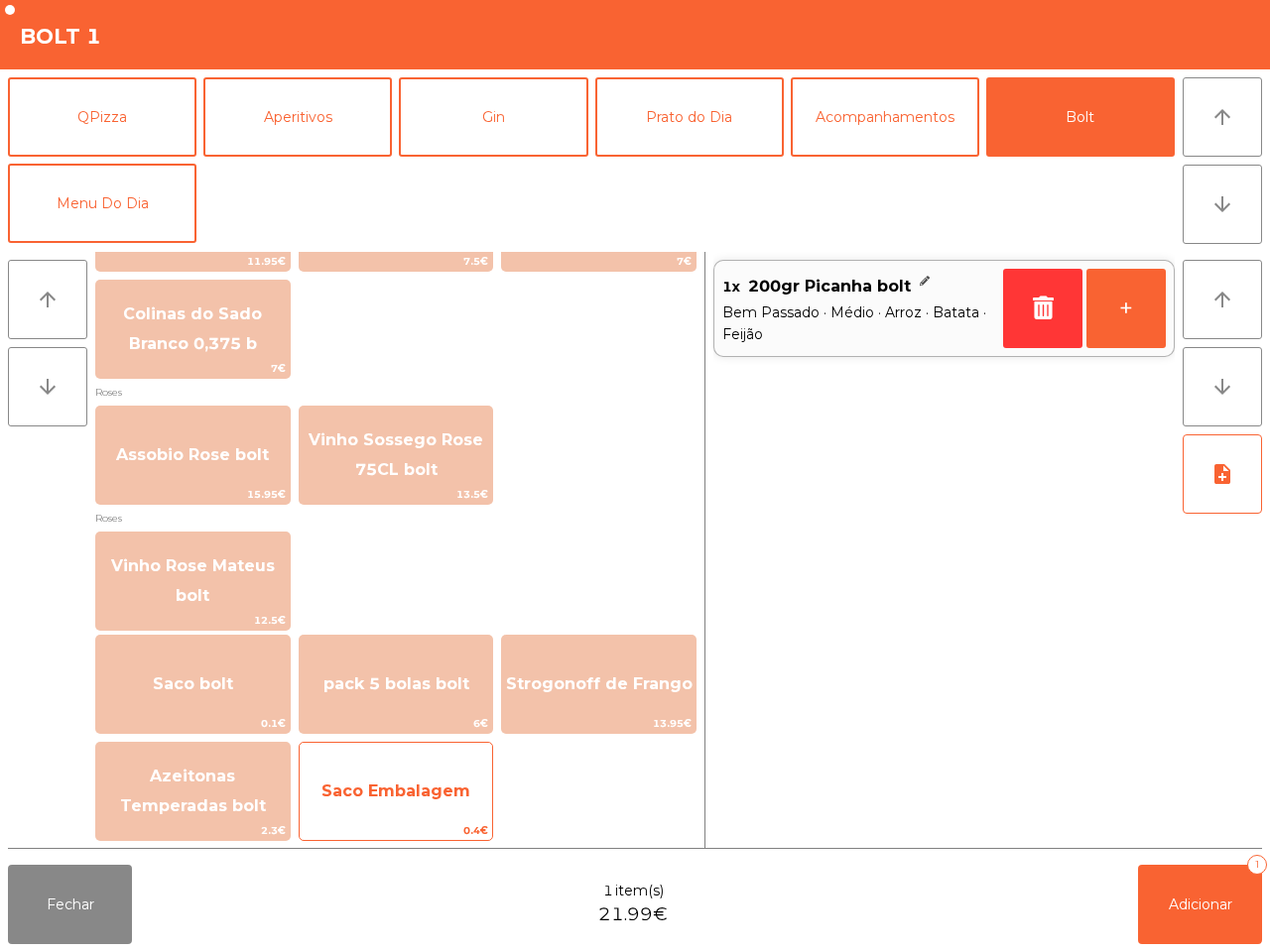 click on "Saco Embalagem" 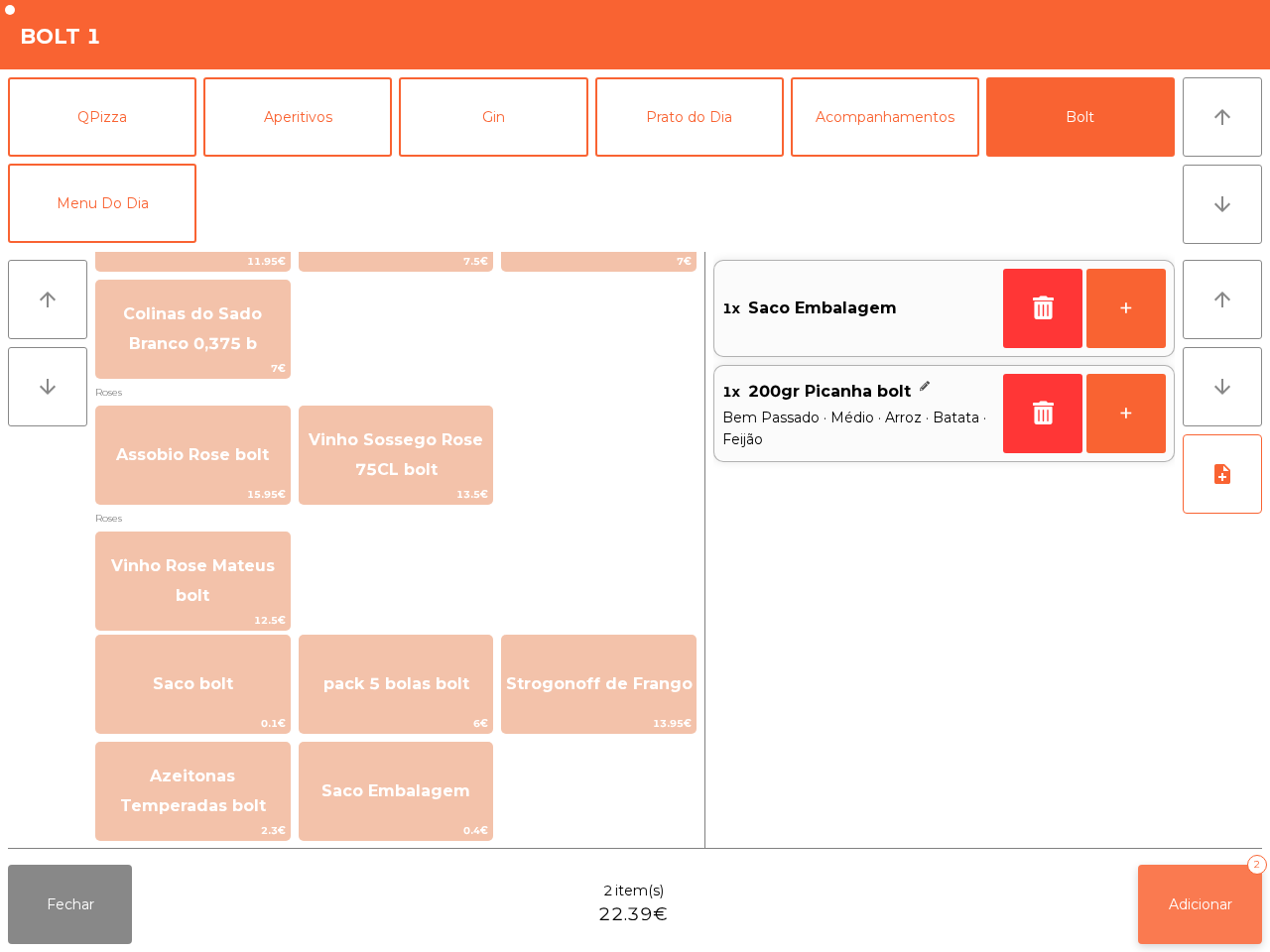 click on "Adicionar   2" 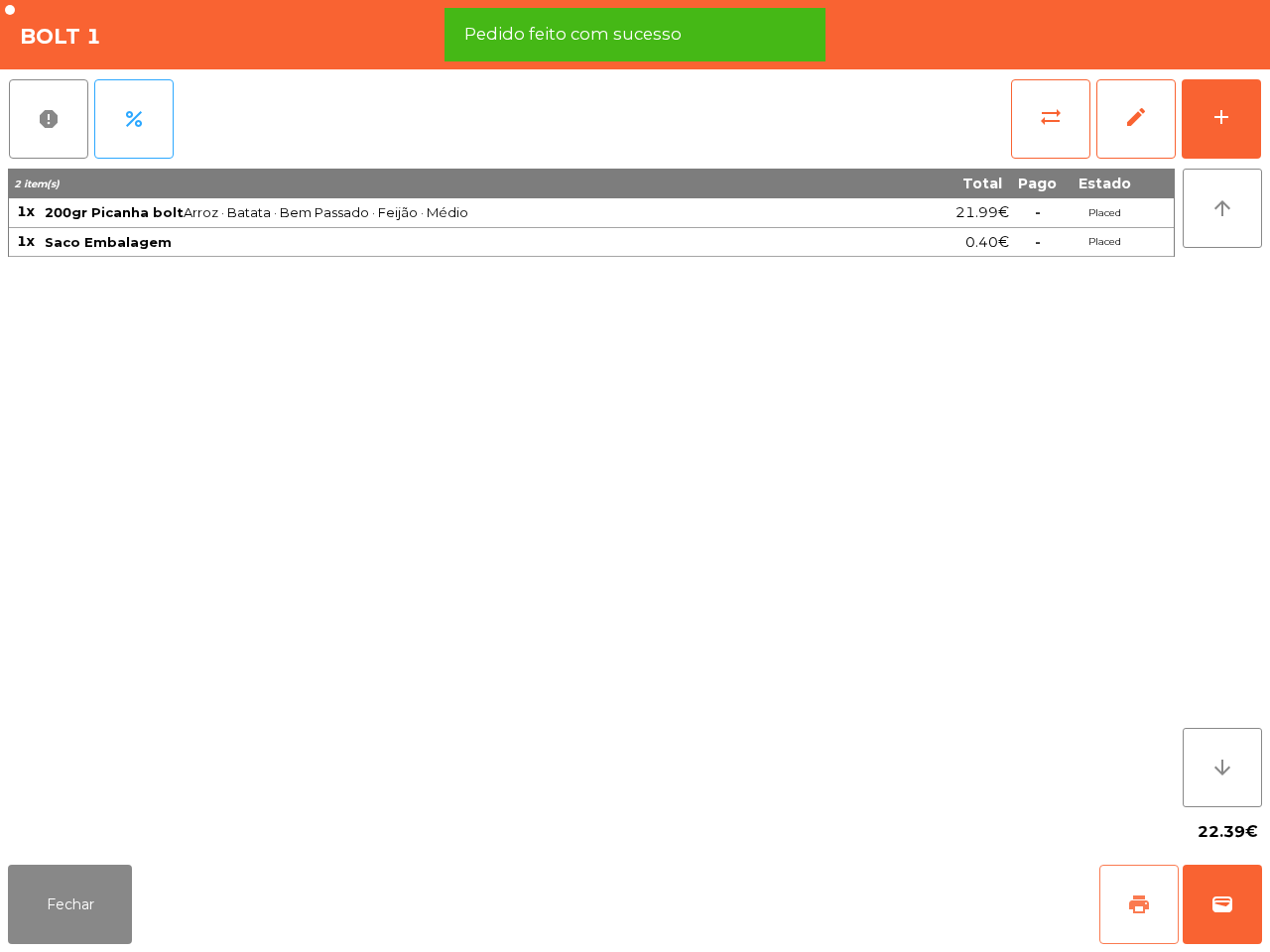click on "print" 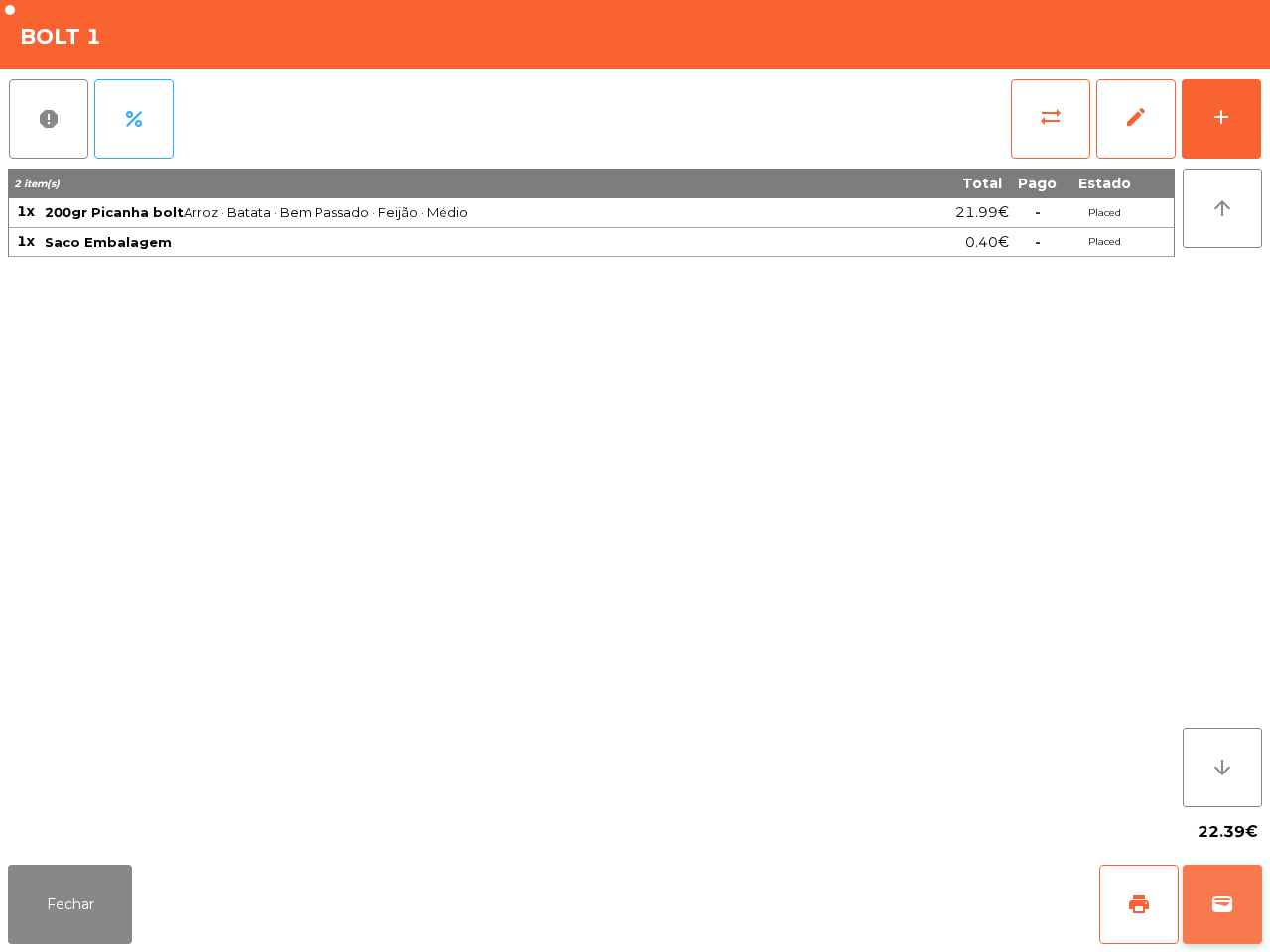 click on "wallet" 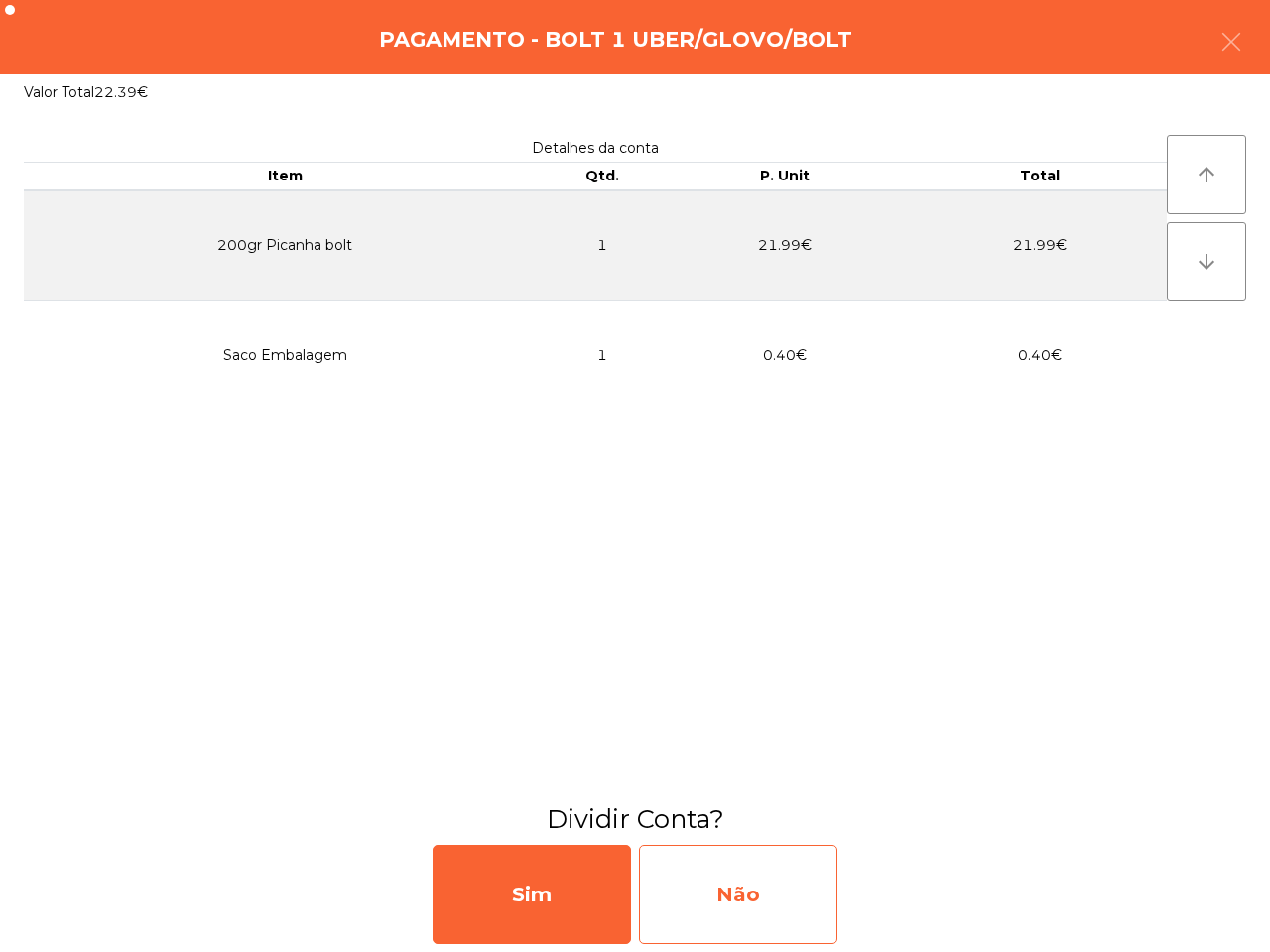 click on "Não" 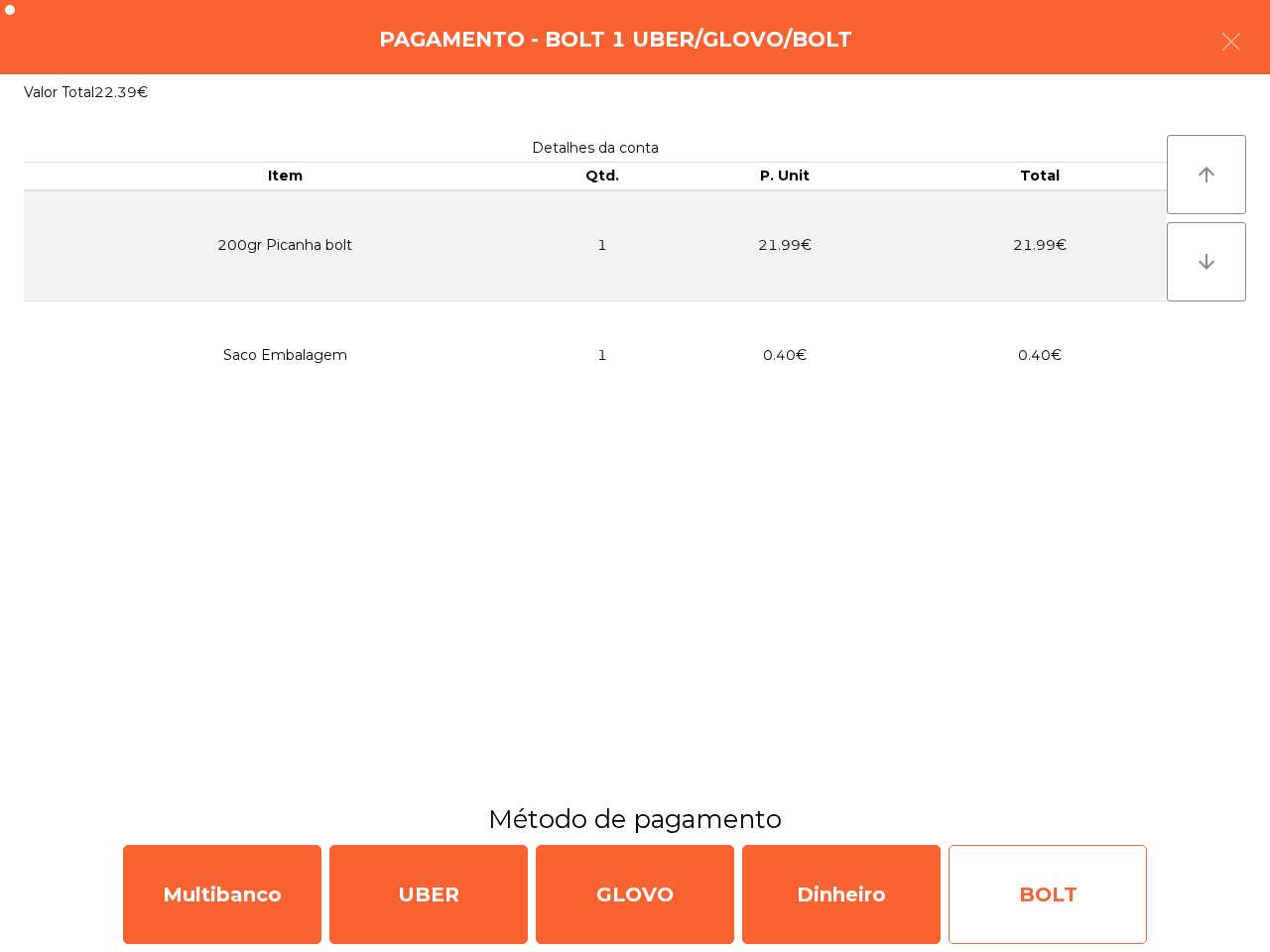 click on "BOLT" 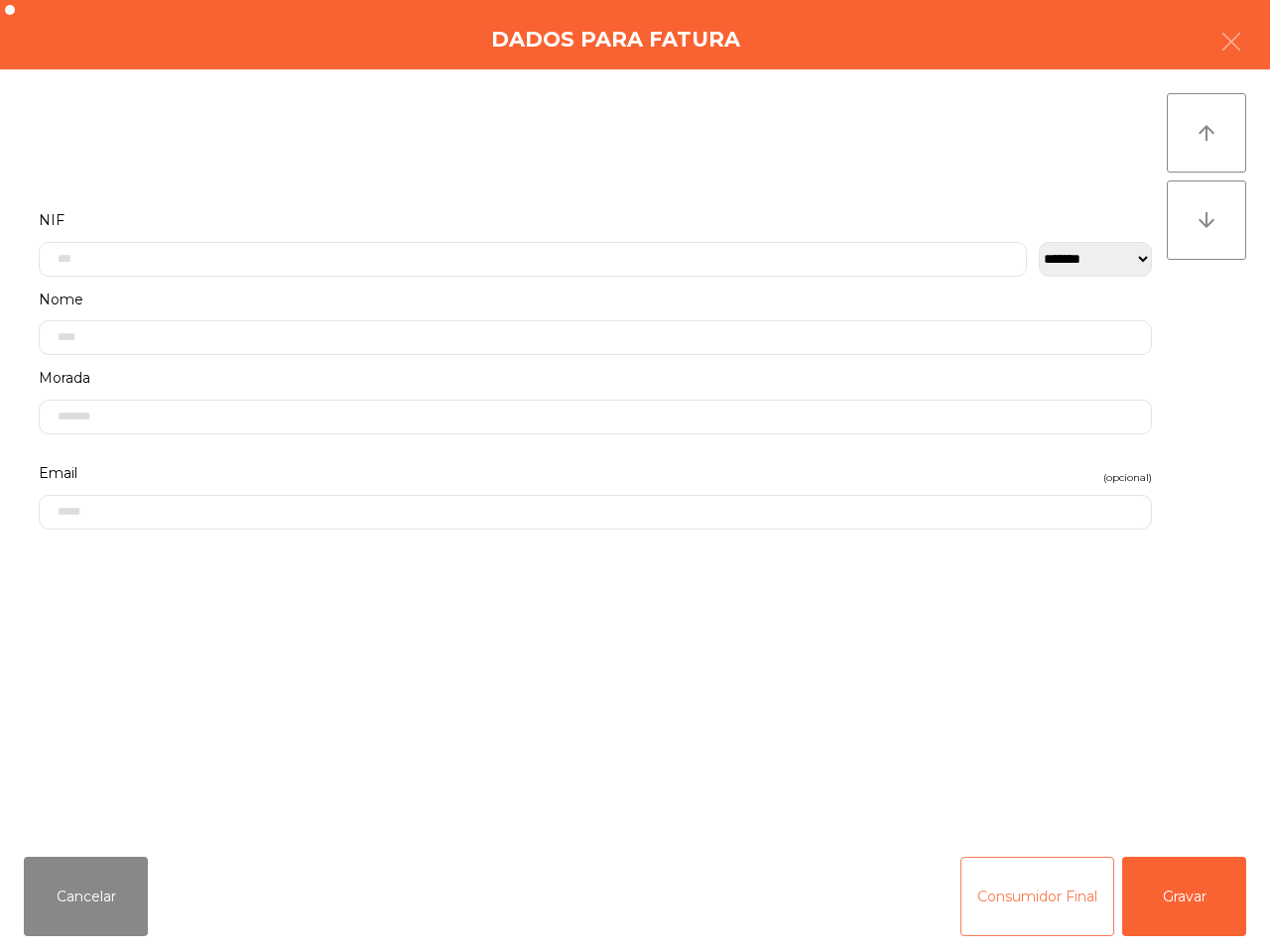 click on "Consumidor Final" 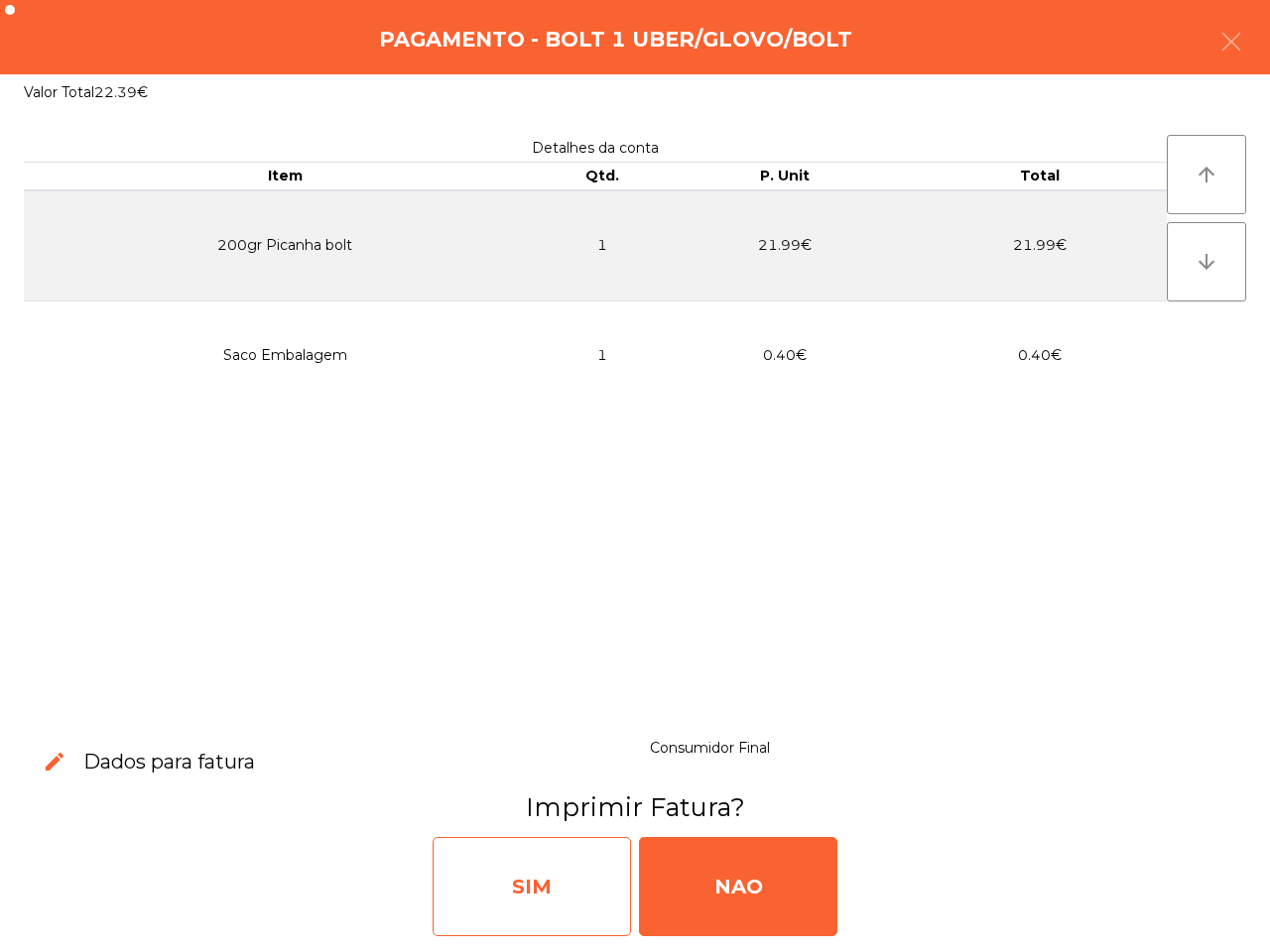 click on "SIM" 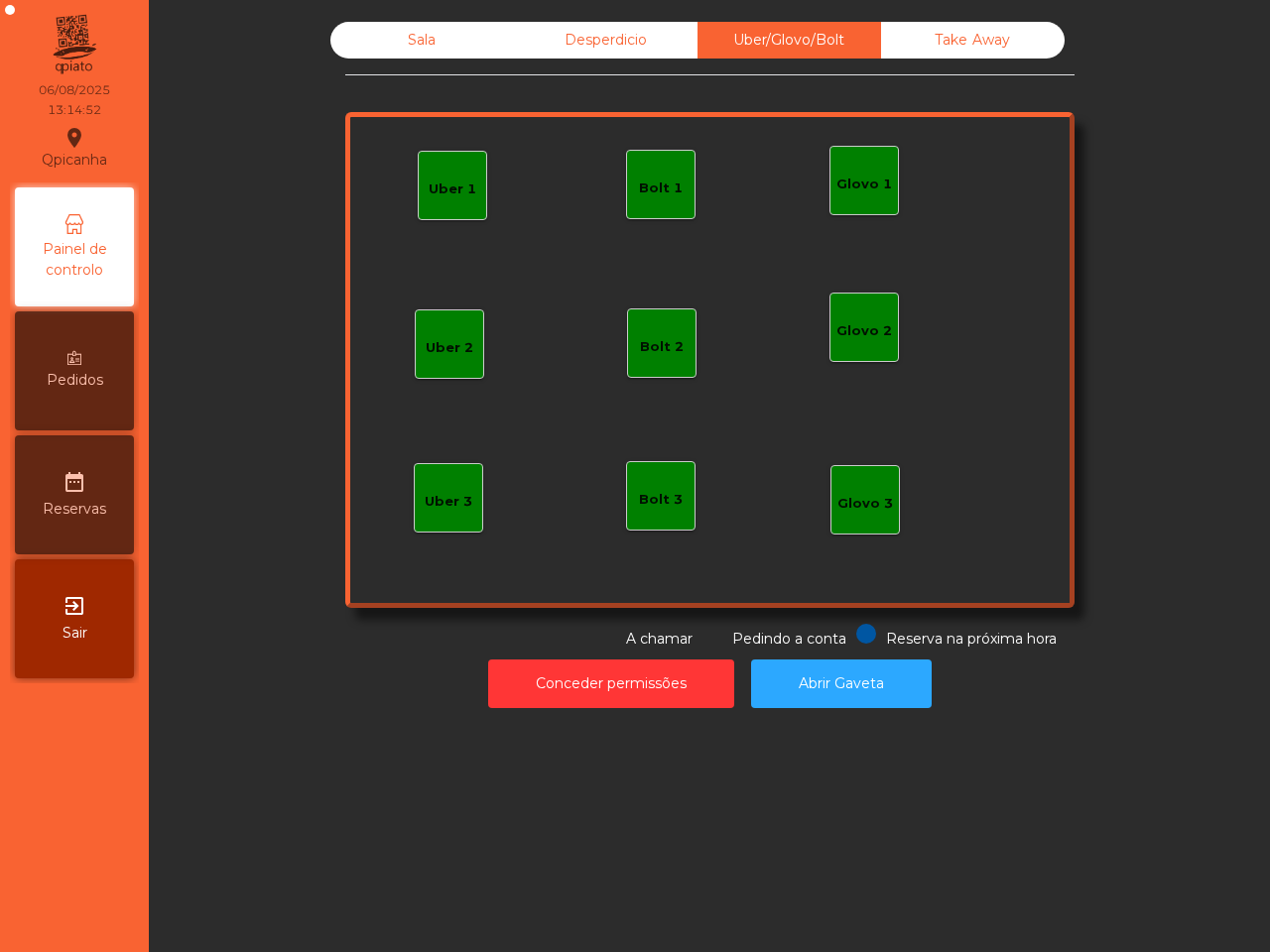 drag, startPoint x: 449, startPoint y: 676, endPoint x: 305, endPoint y: 469, distance: 252.1607 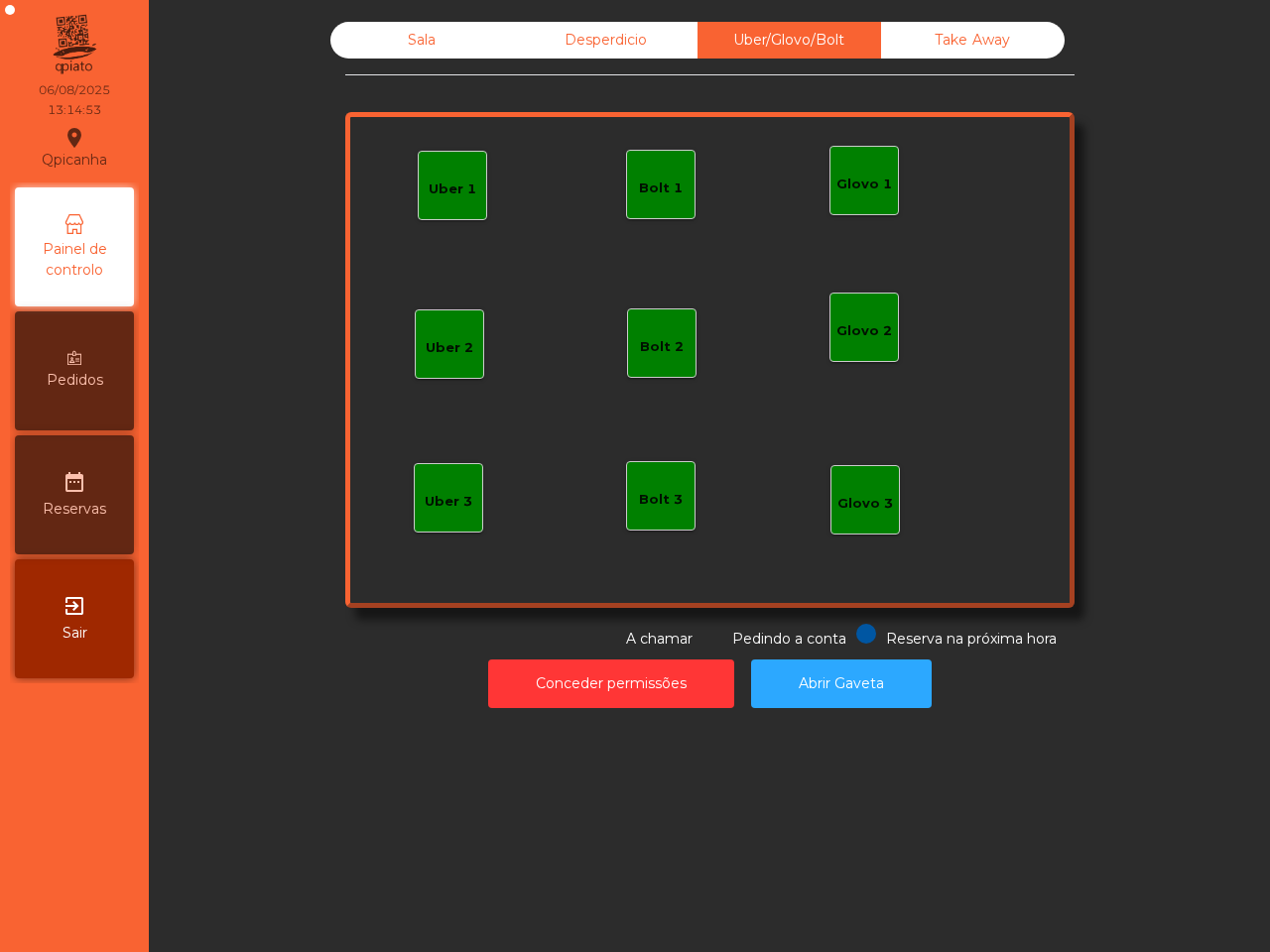 click on "Sala" 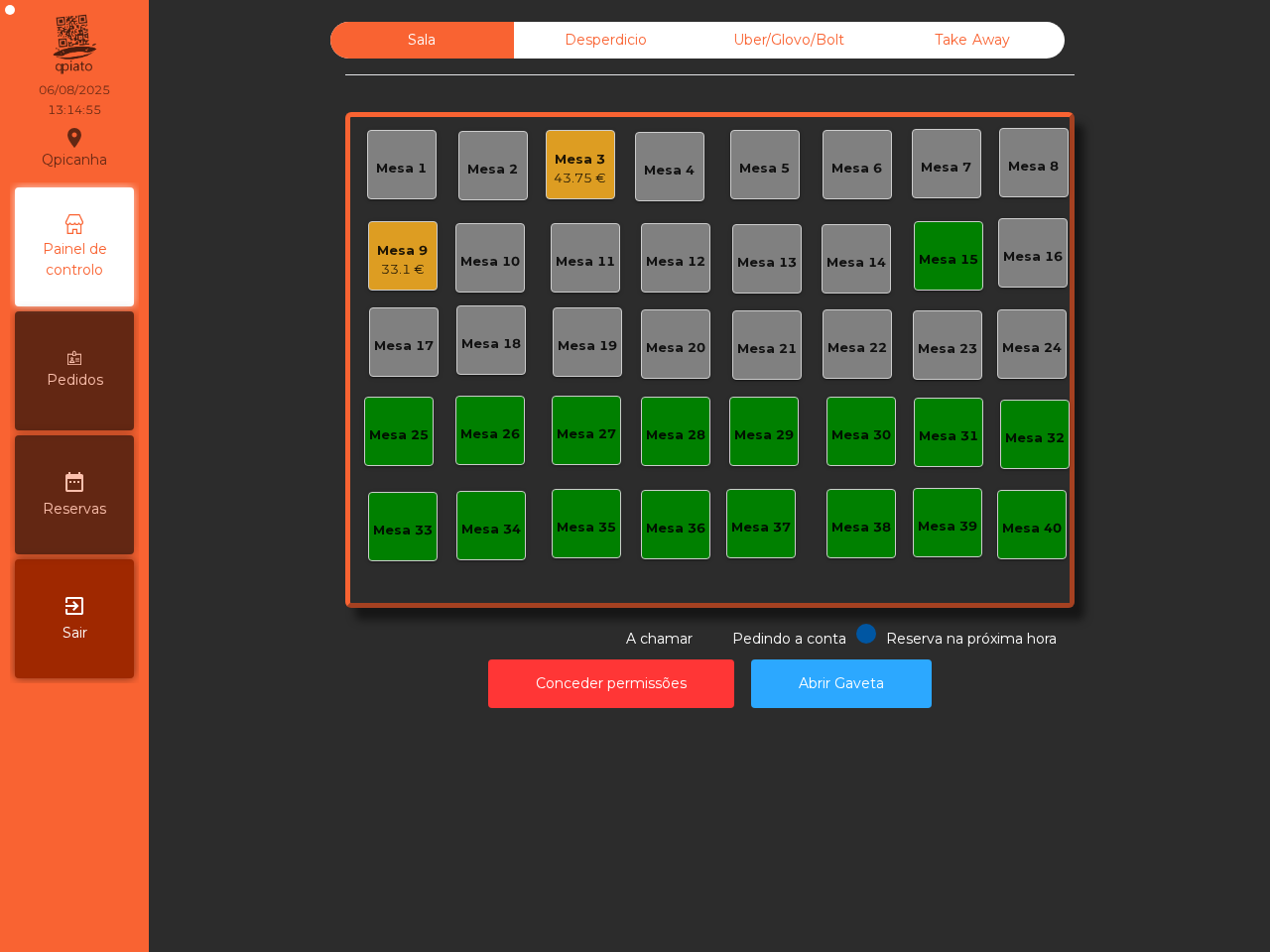 click on "Mesa 16" 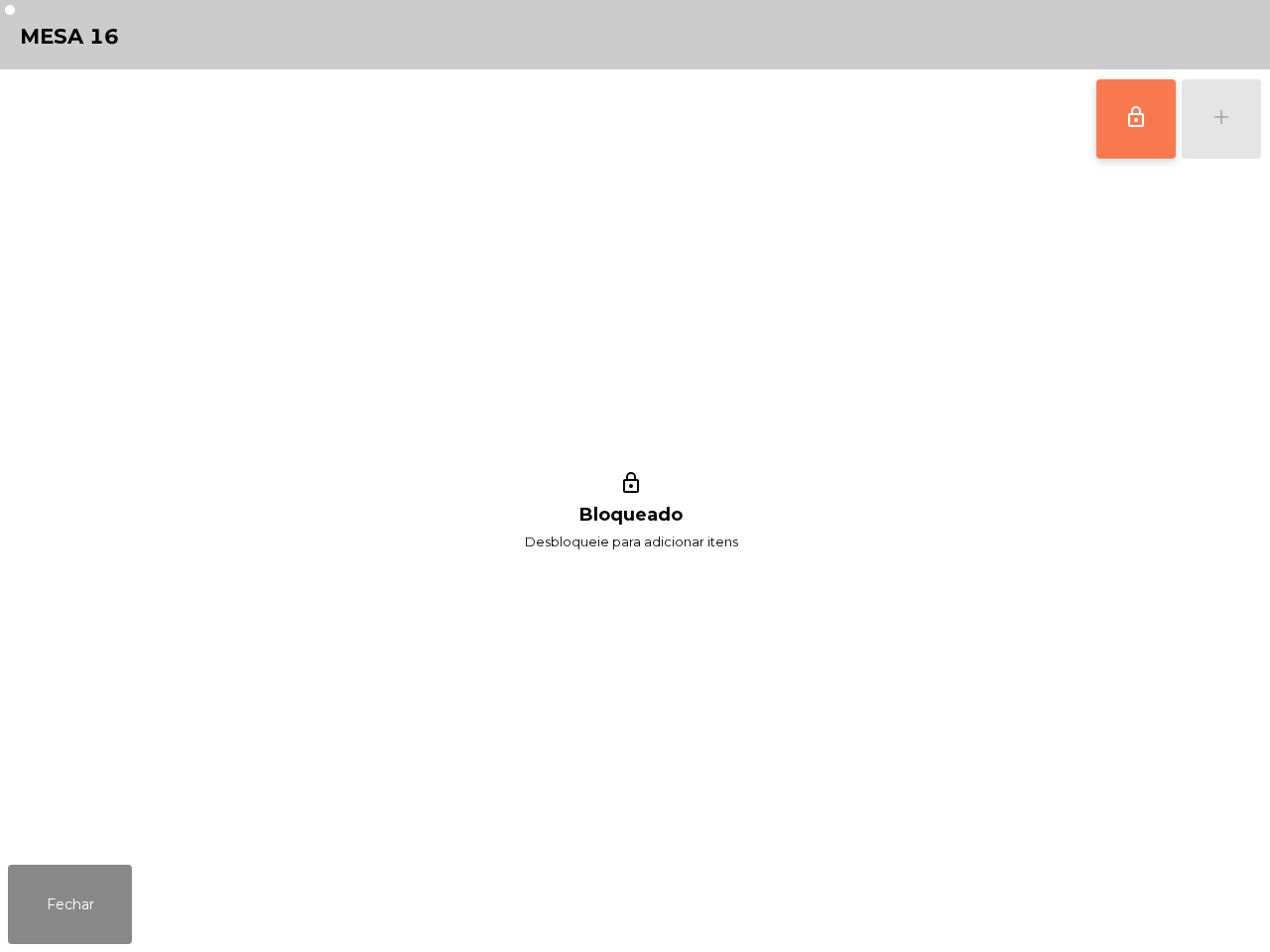 click on "lock_outline" 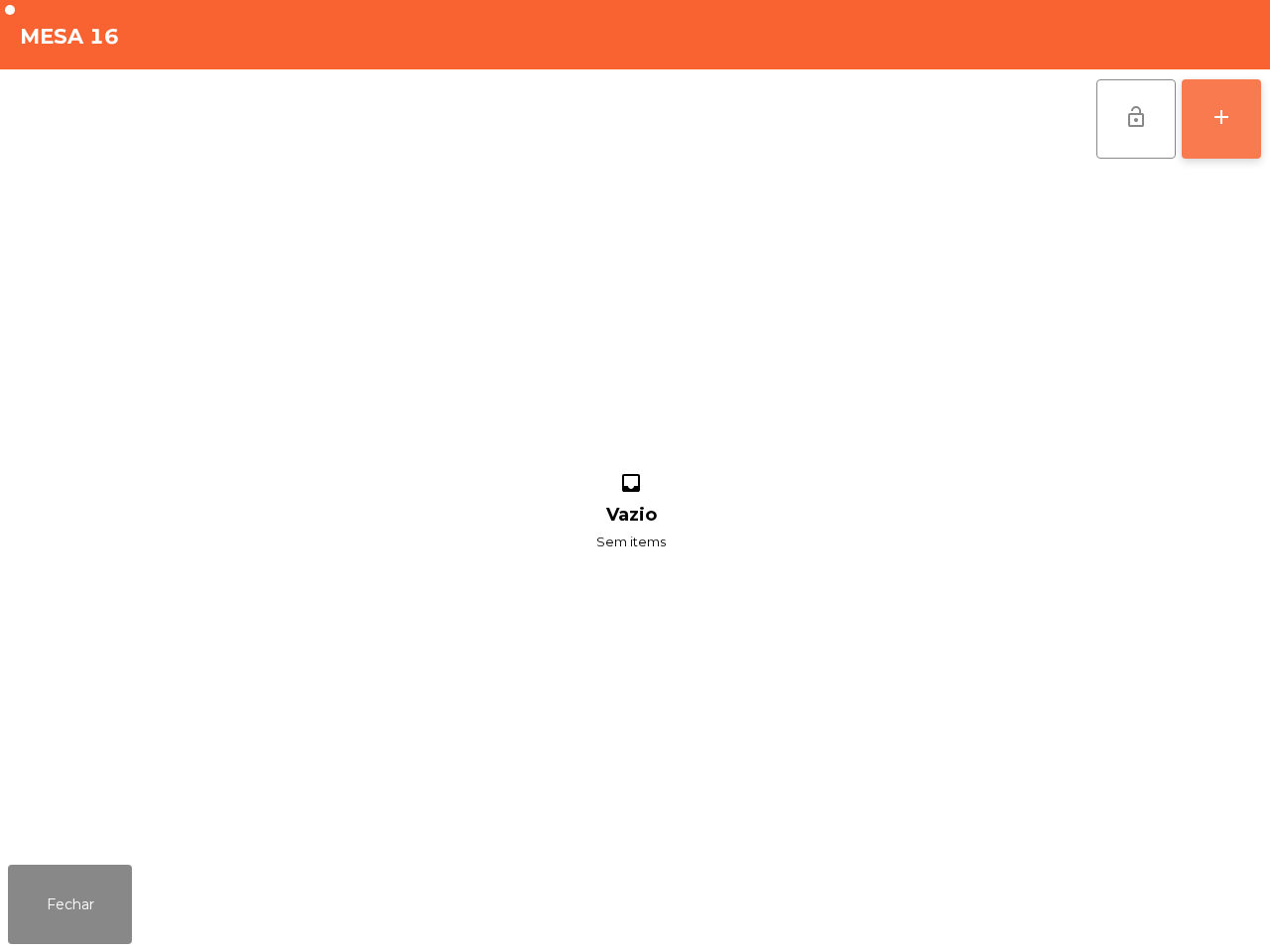 click on "add" 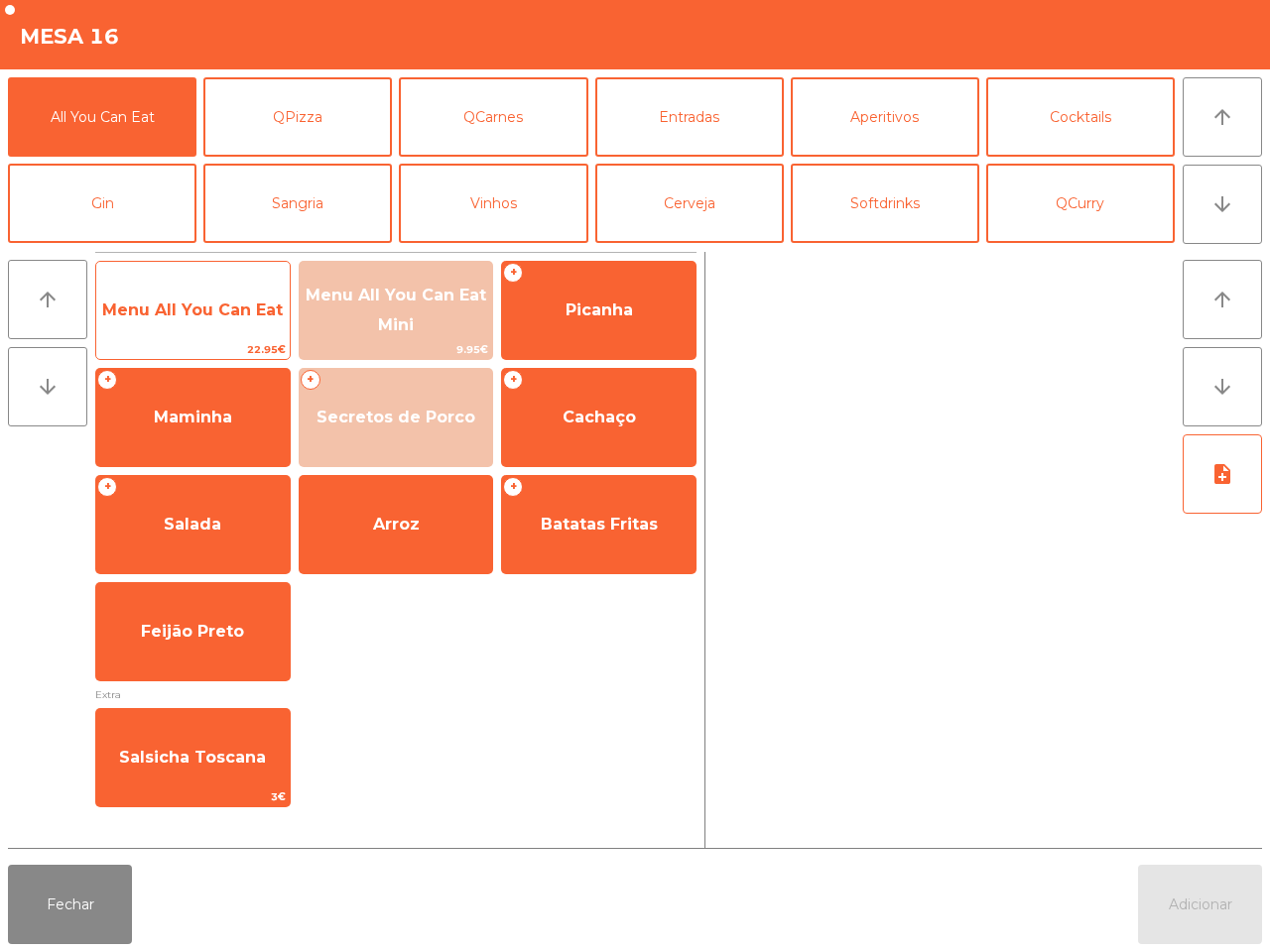 click on "Menu All You Can Eat" 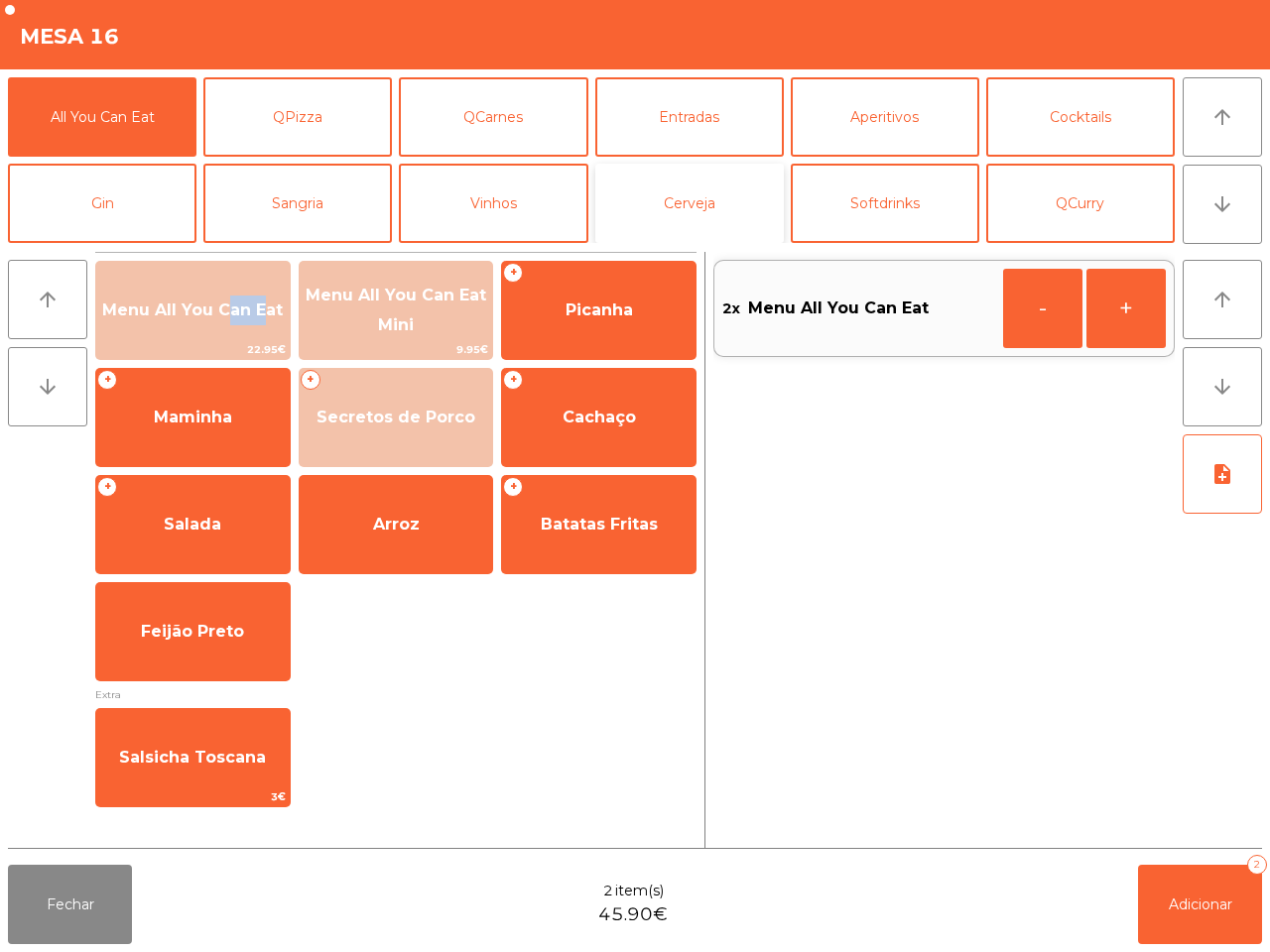 click on "Cerveja" 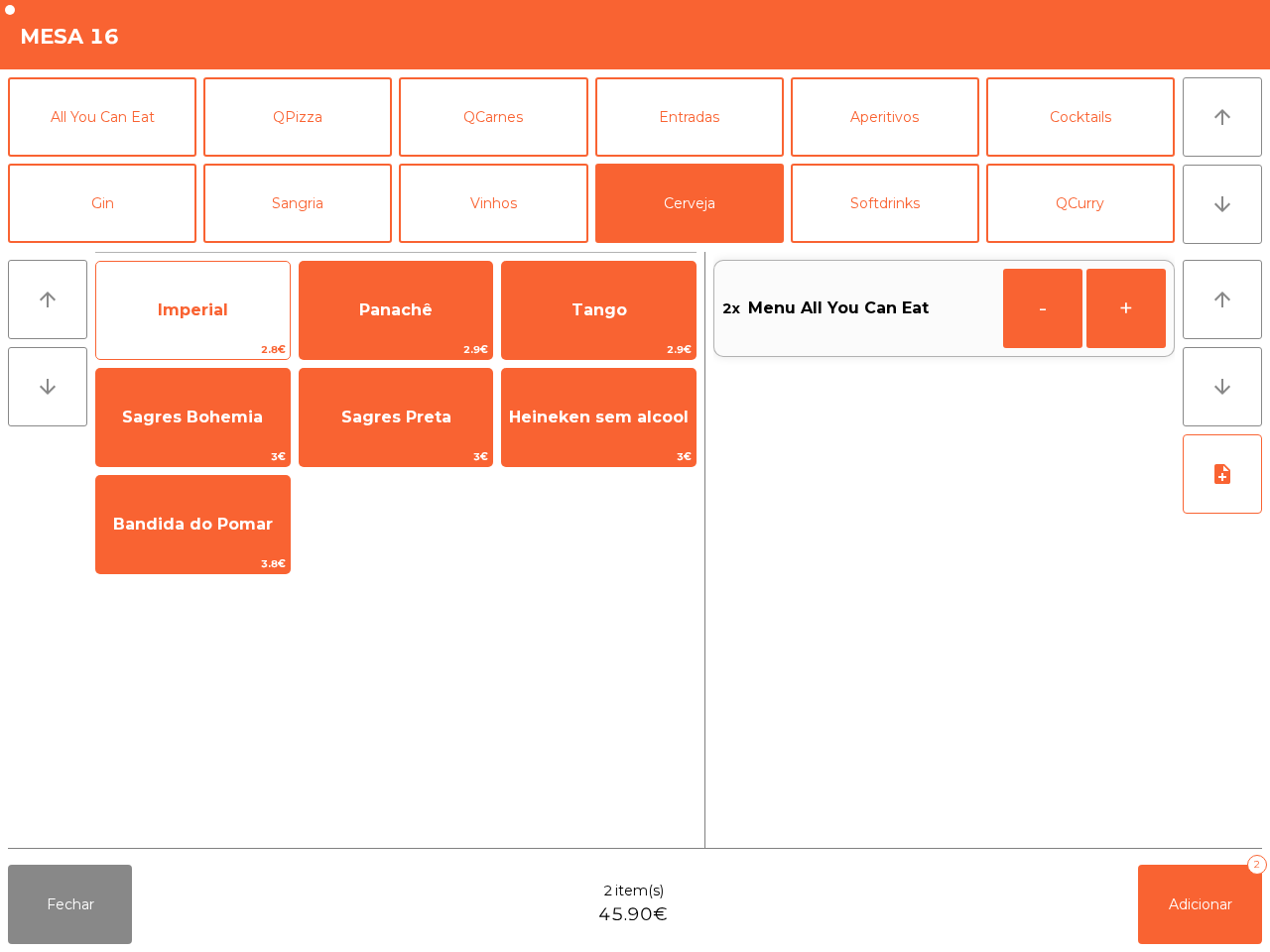 click on "Imperial" 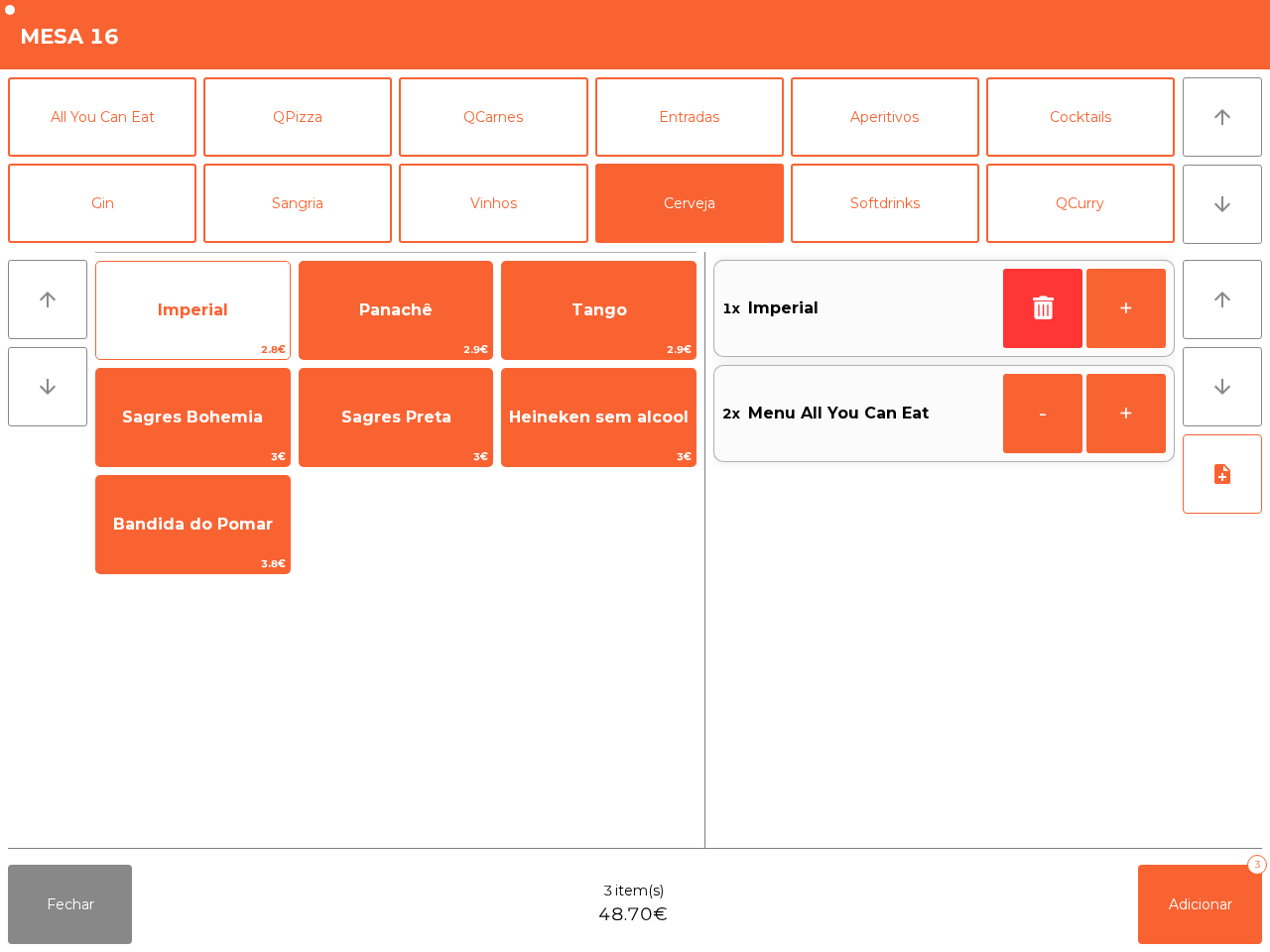 click on "Imperial" 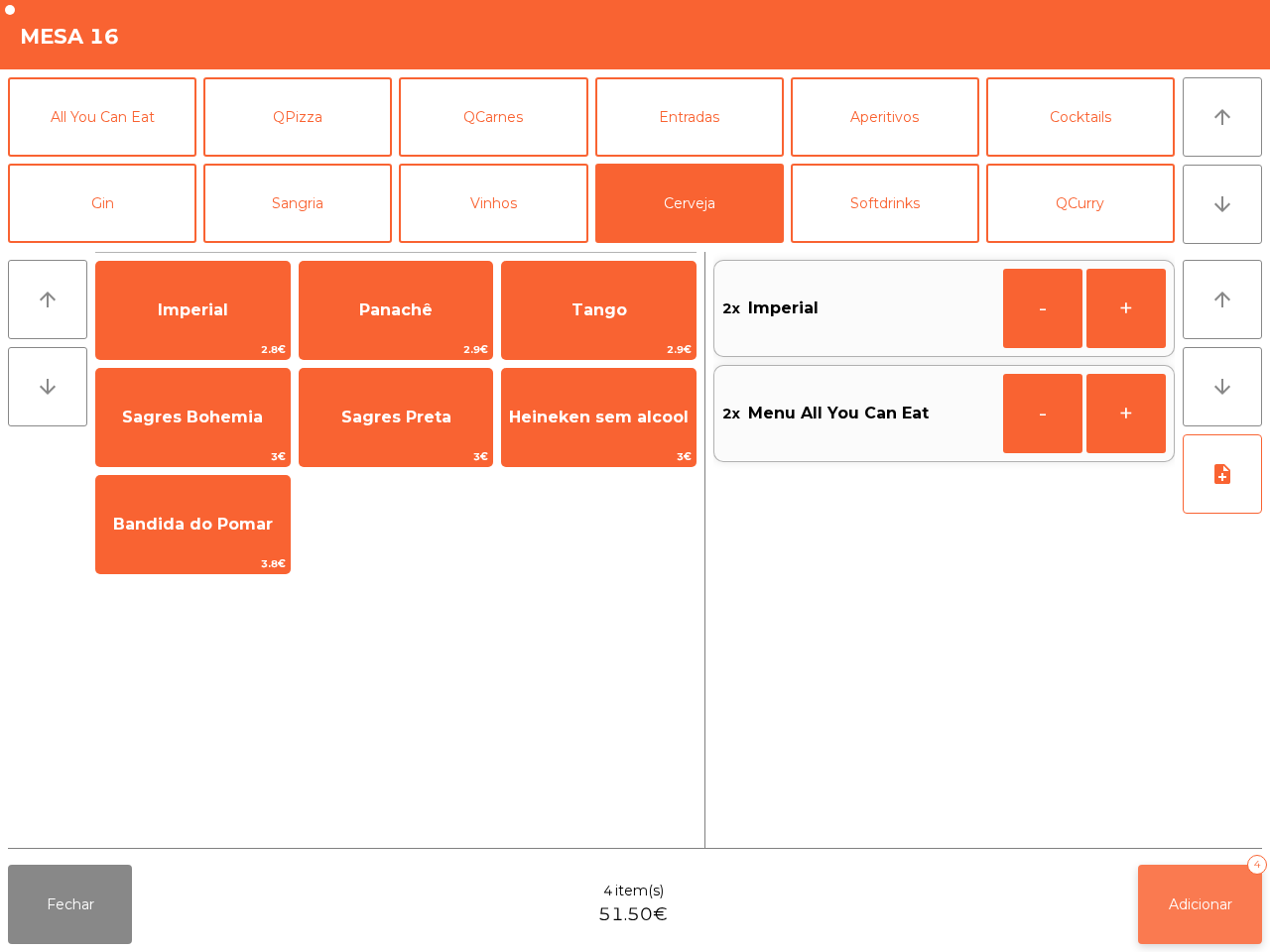 click on "Adicionar   4" 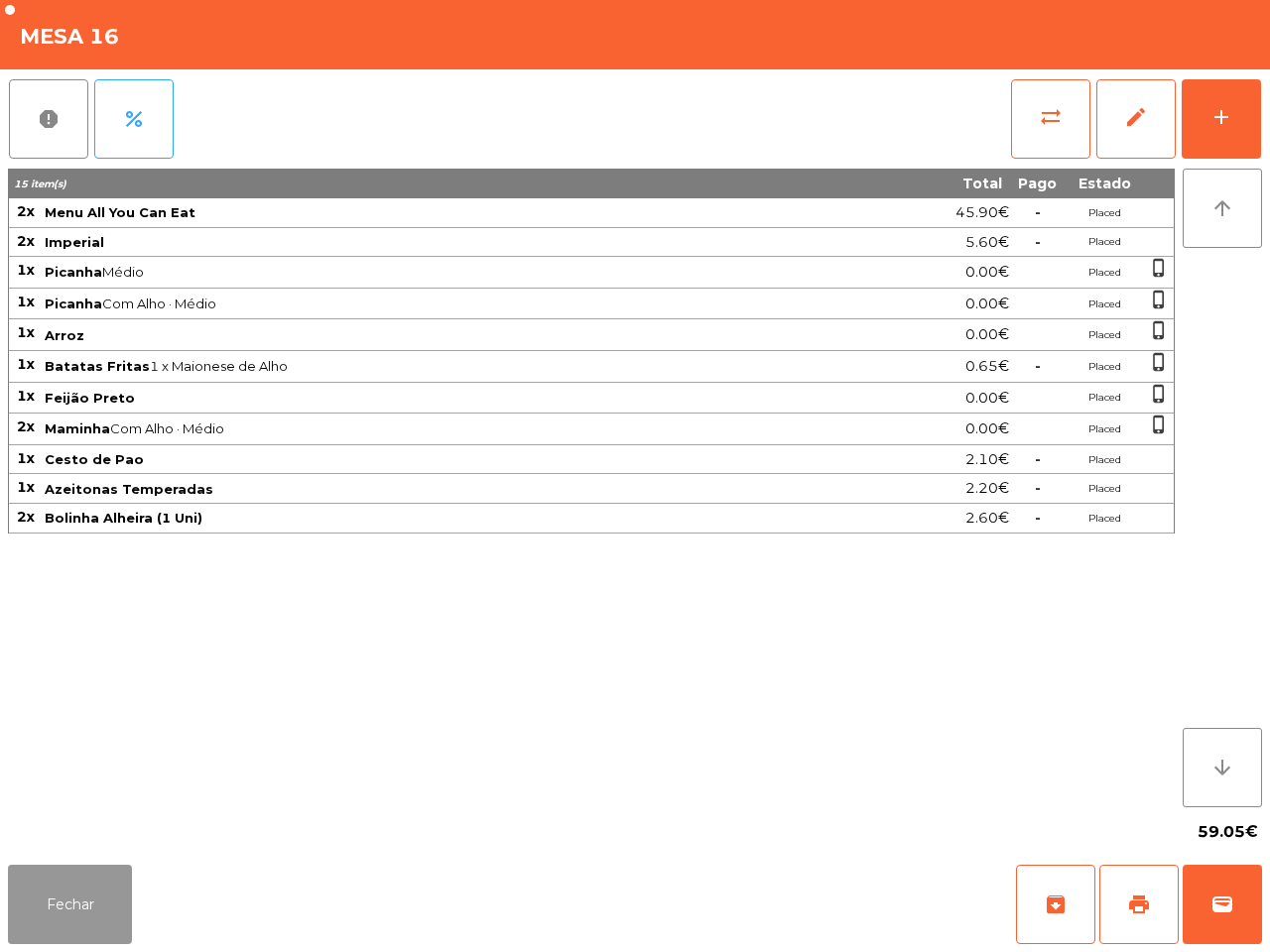 drag, startPoint x: 72, startPoint y: 912, endPoint x: 76, endPoint y: 886, distance: 26.305893 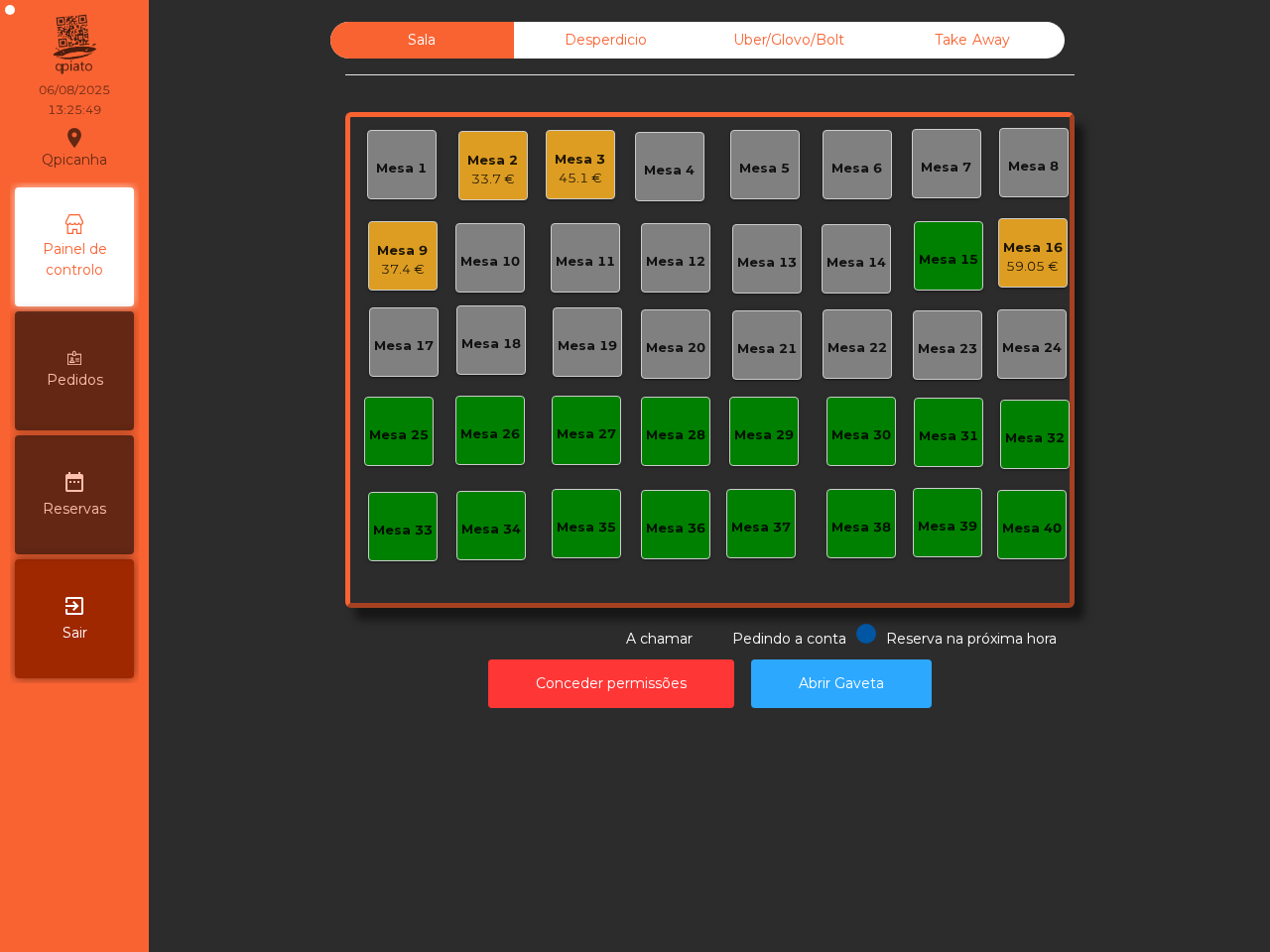 click on "45.1 €" 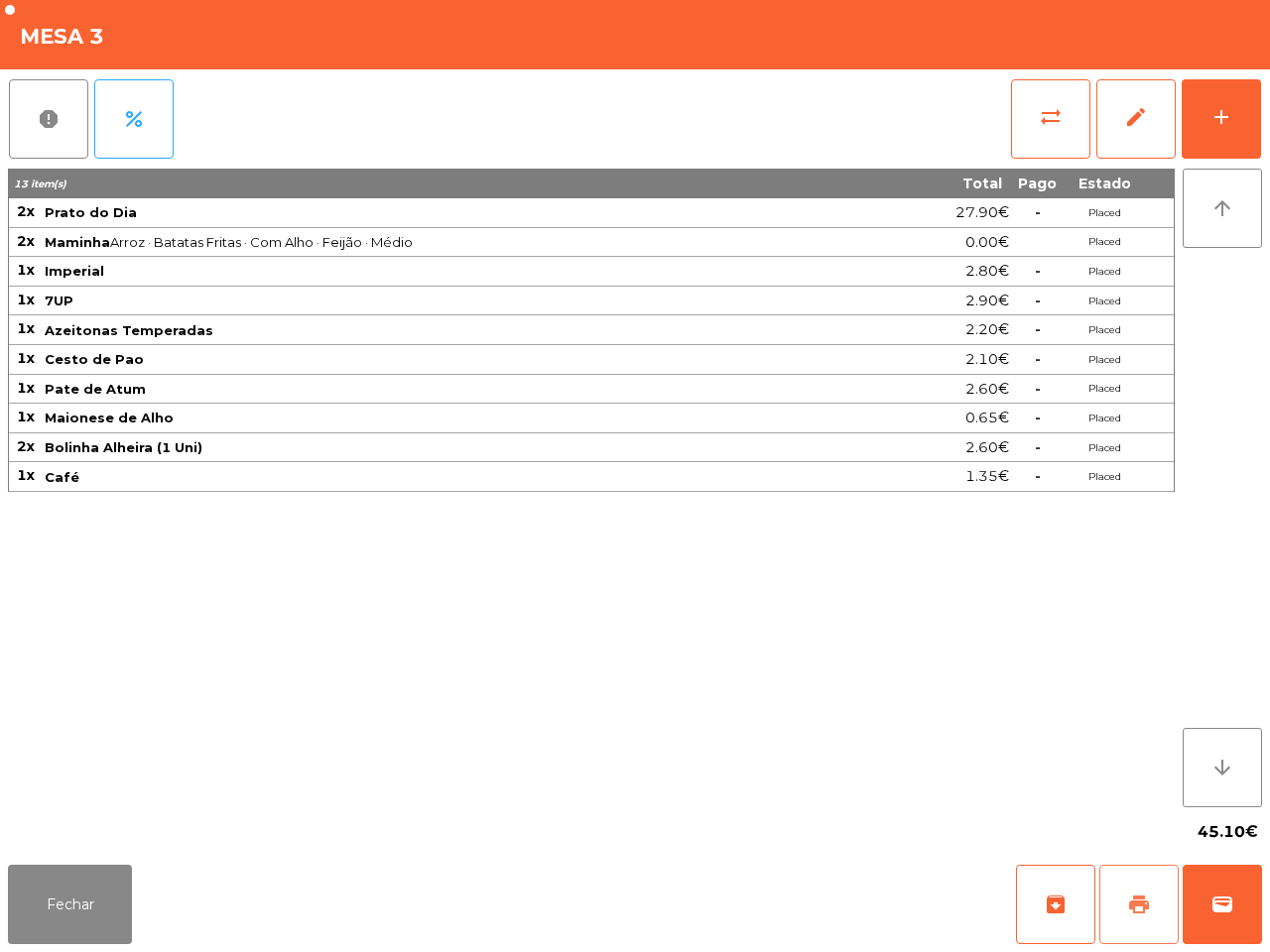 click on "print" 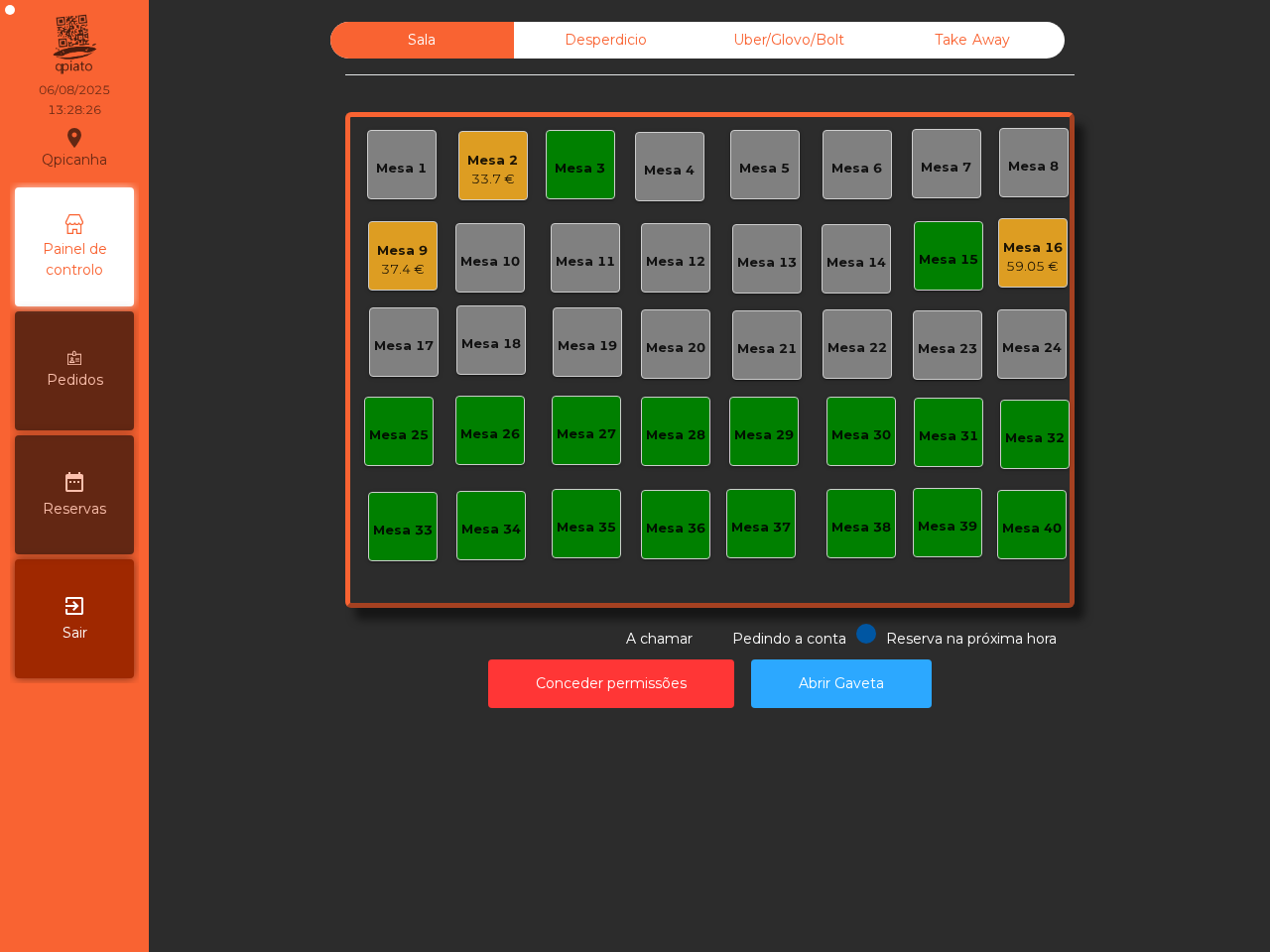 click on "Sala   Desperdicio   Uber/Glovo/Bolt   Take Away   Mesa 1   Mesa 2   33.7 €   Mesa 3   Mesa 4   Mesa 5   Mesa 6   Mesa 7   Mesa 8   Mesa 9   37.4 €   Mesa 10   Mesa 11   Mesa 12   Mesa 13   Mesa 14   Mesa 15   Mesa 16   59.05 €   Mesa 17   Mesa 18   Mesa 19   Mesa 20   Mesa 21   Mesa 22   Mesa 23   Mesa 24   Mesa 25   Mesa 26   Mesa 27   Mesa 28   Mesa 29   Mesa 30   Mesa 31   Mesa 32   Mesa 33   Mesa 34   Mesa 35   Mesa 36   Mesa 37   Mesa 38   Mesa 39   Mesa 40  Reserva na próxima hora Pedindo a conta A chamar  Conceder permissões   Abrir Gaveta" 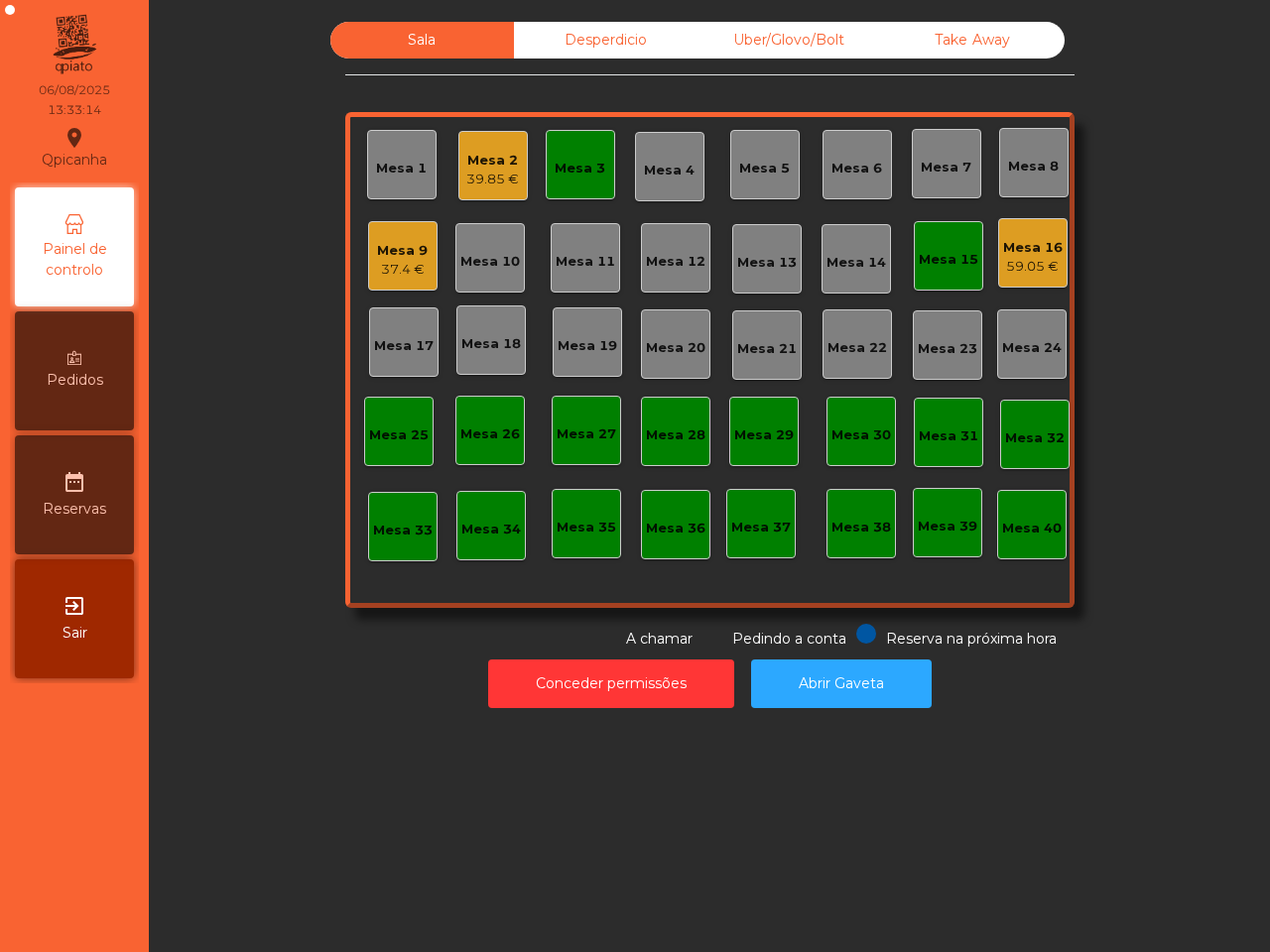 drag, startPoint x: 851, startPoint y: 850, endPoint x: 835, endPoint y: 740, distance: 111.157546 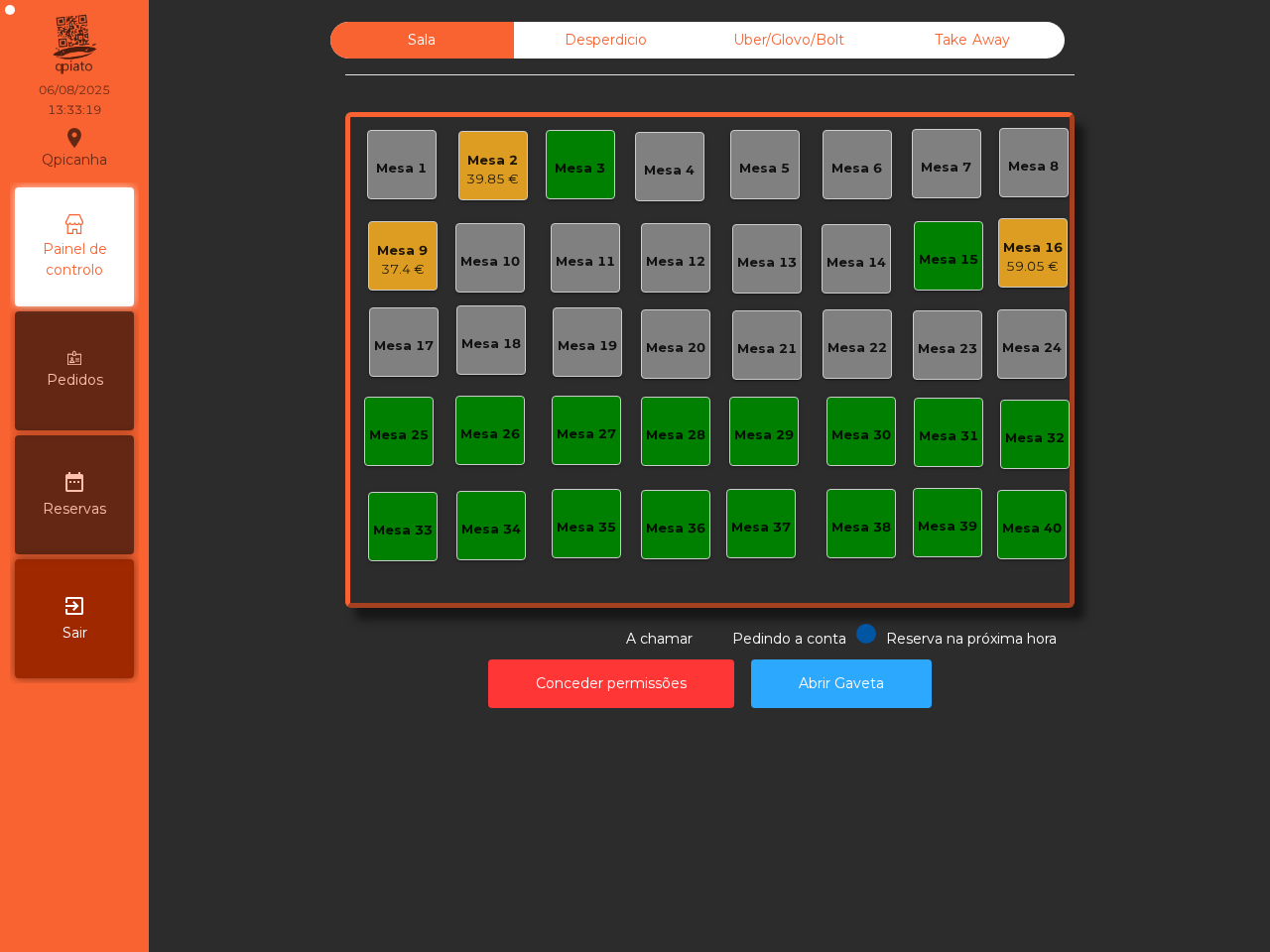 click on "Mesa 18" 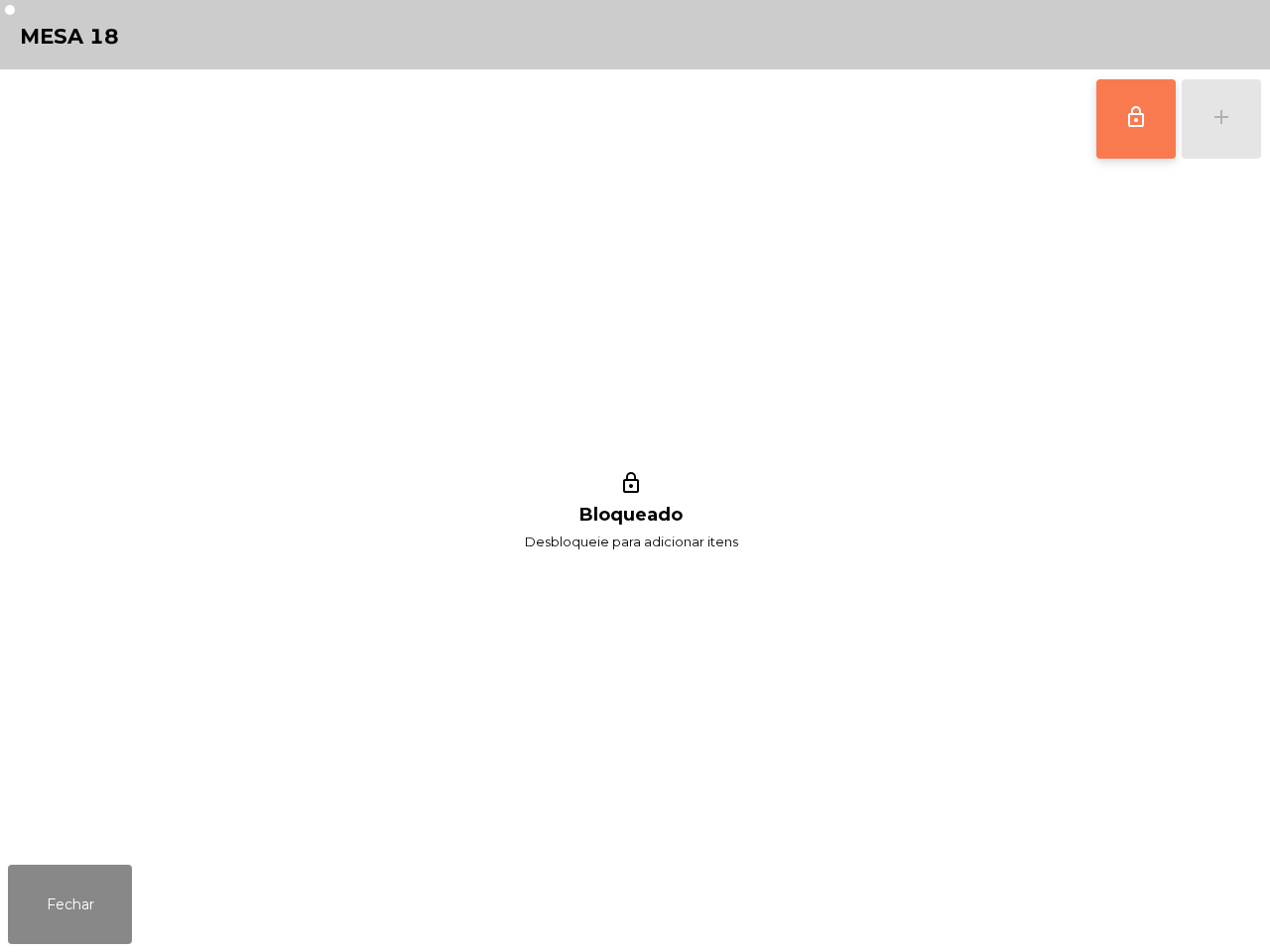 click on "lock_outline" 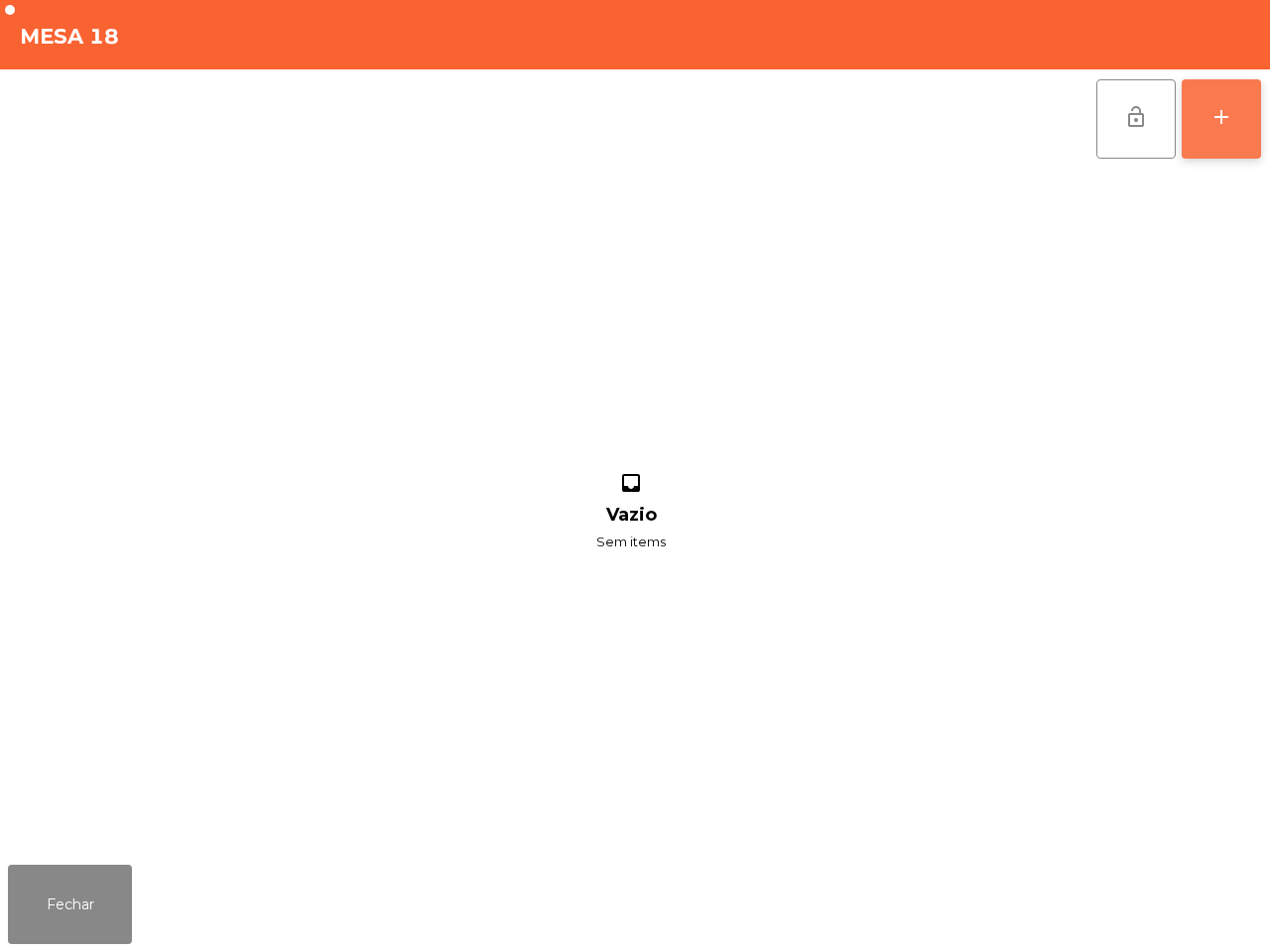 click on "add" 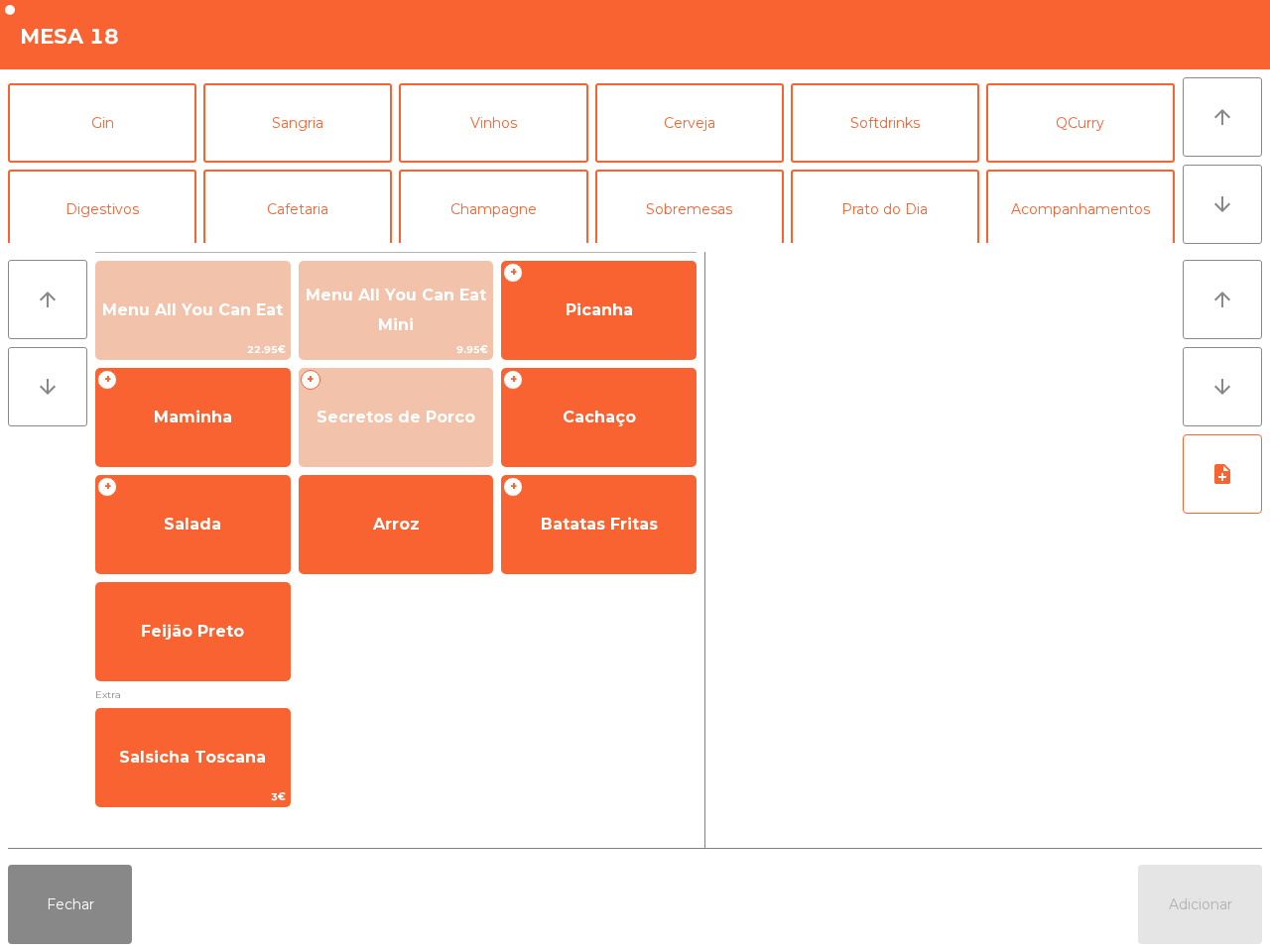 scroll, scrollTop: 124, scrollLeft: 0, axis: vertical 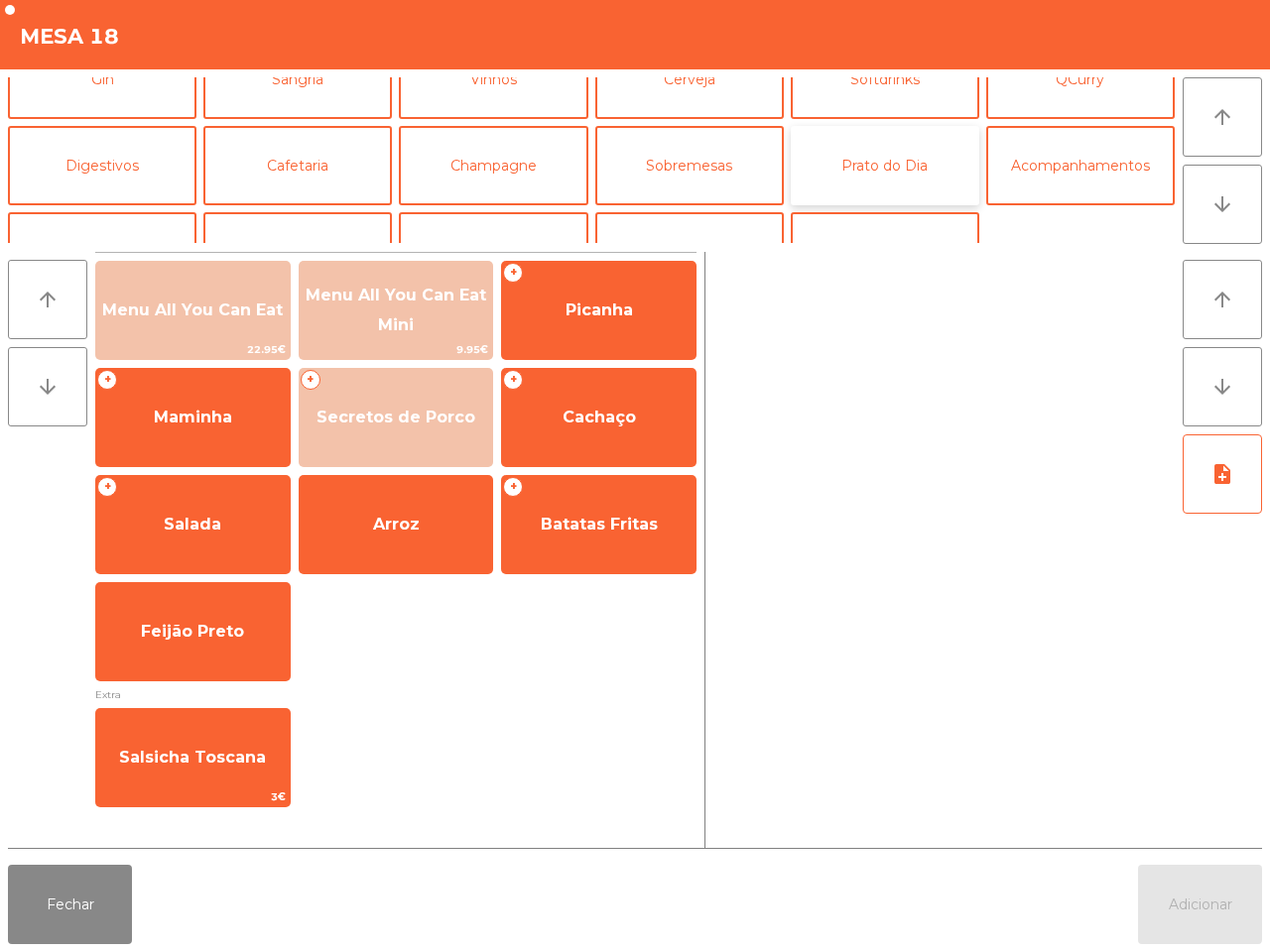 click on "Prato do Dia" 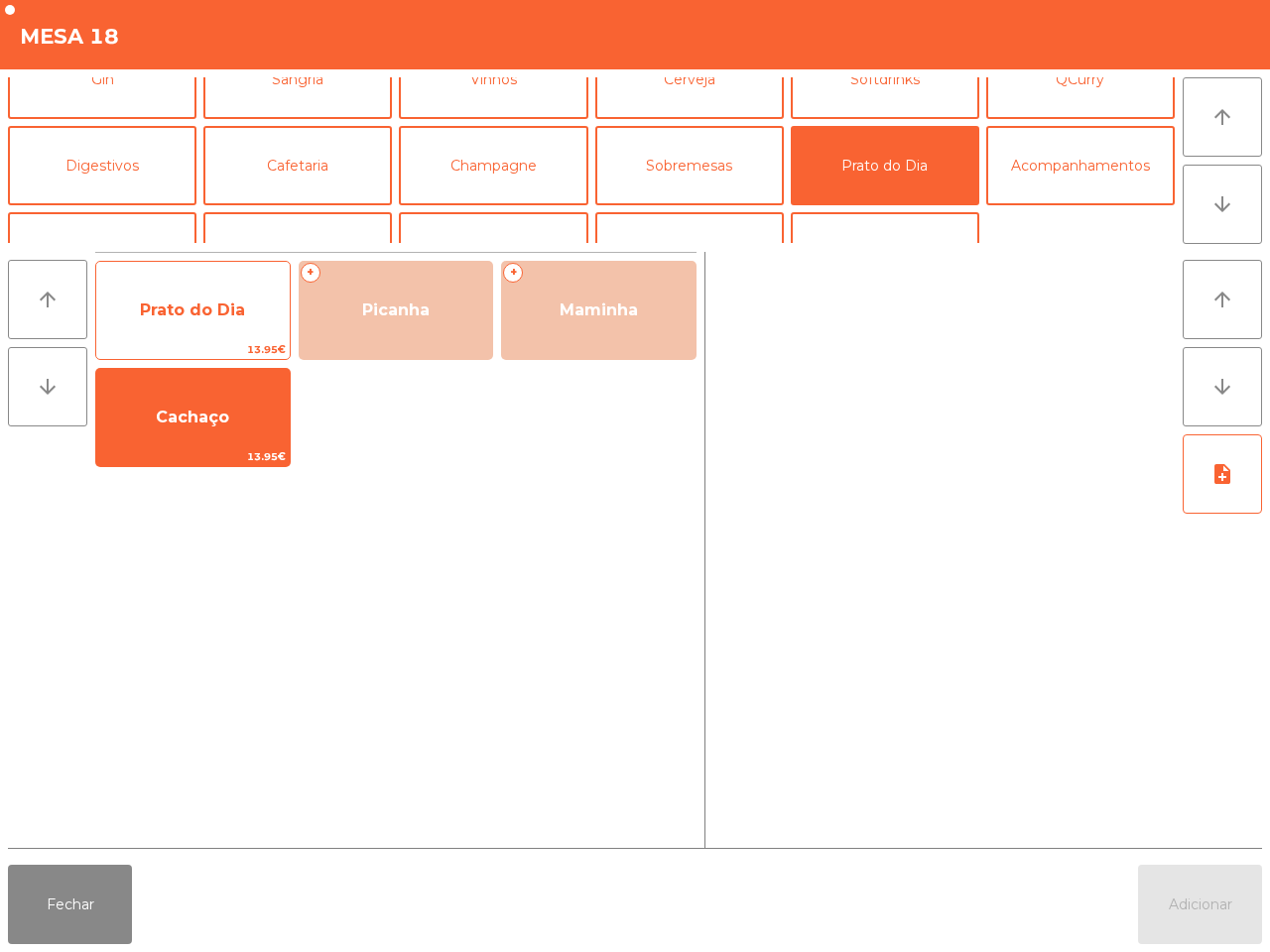 click on "Prato do Dia" 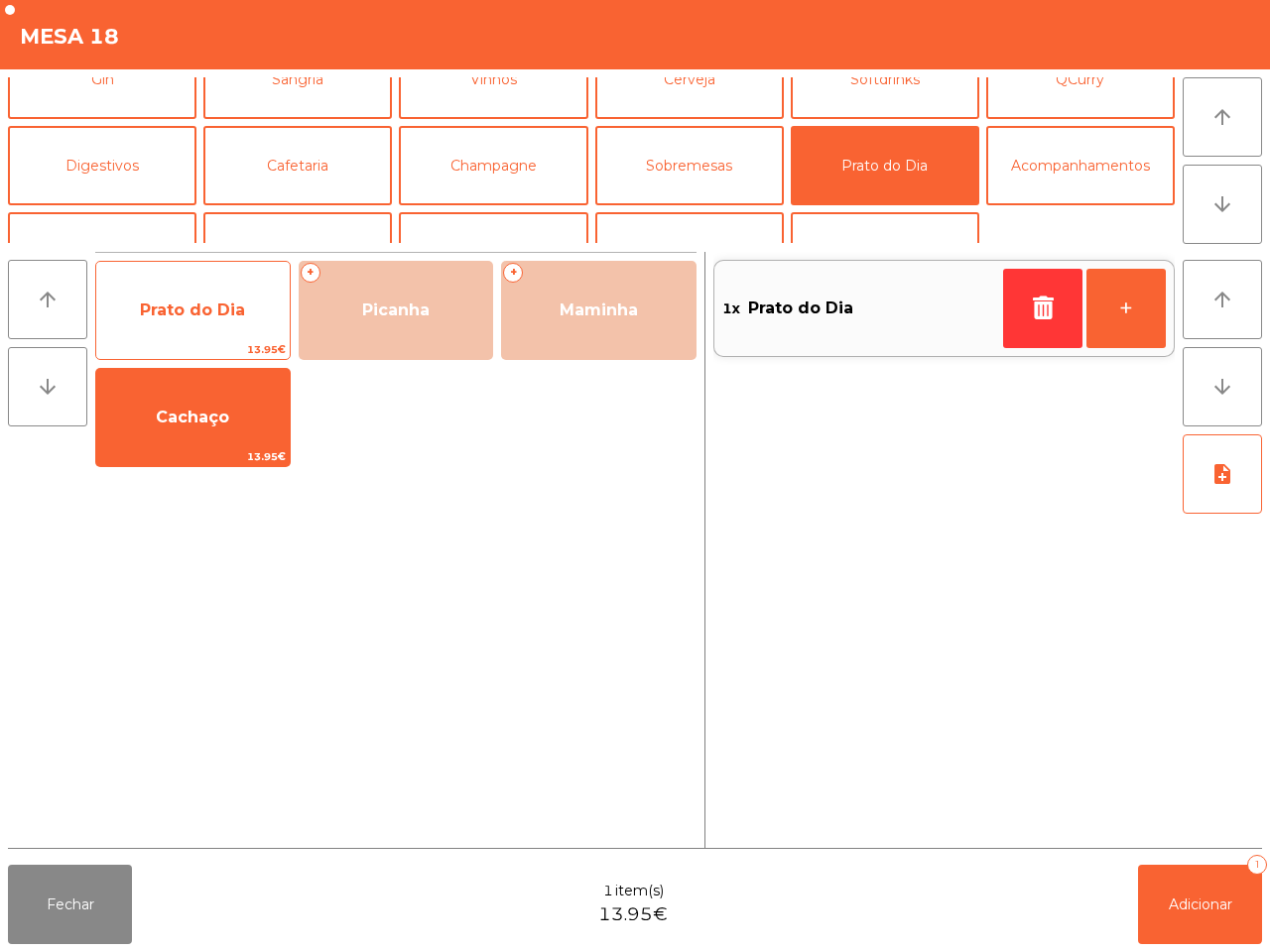 click on "Prato do Dia" 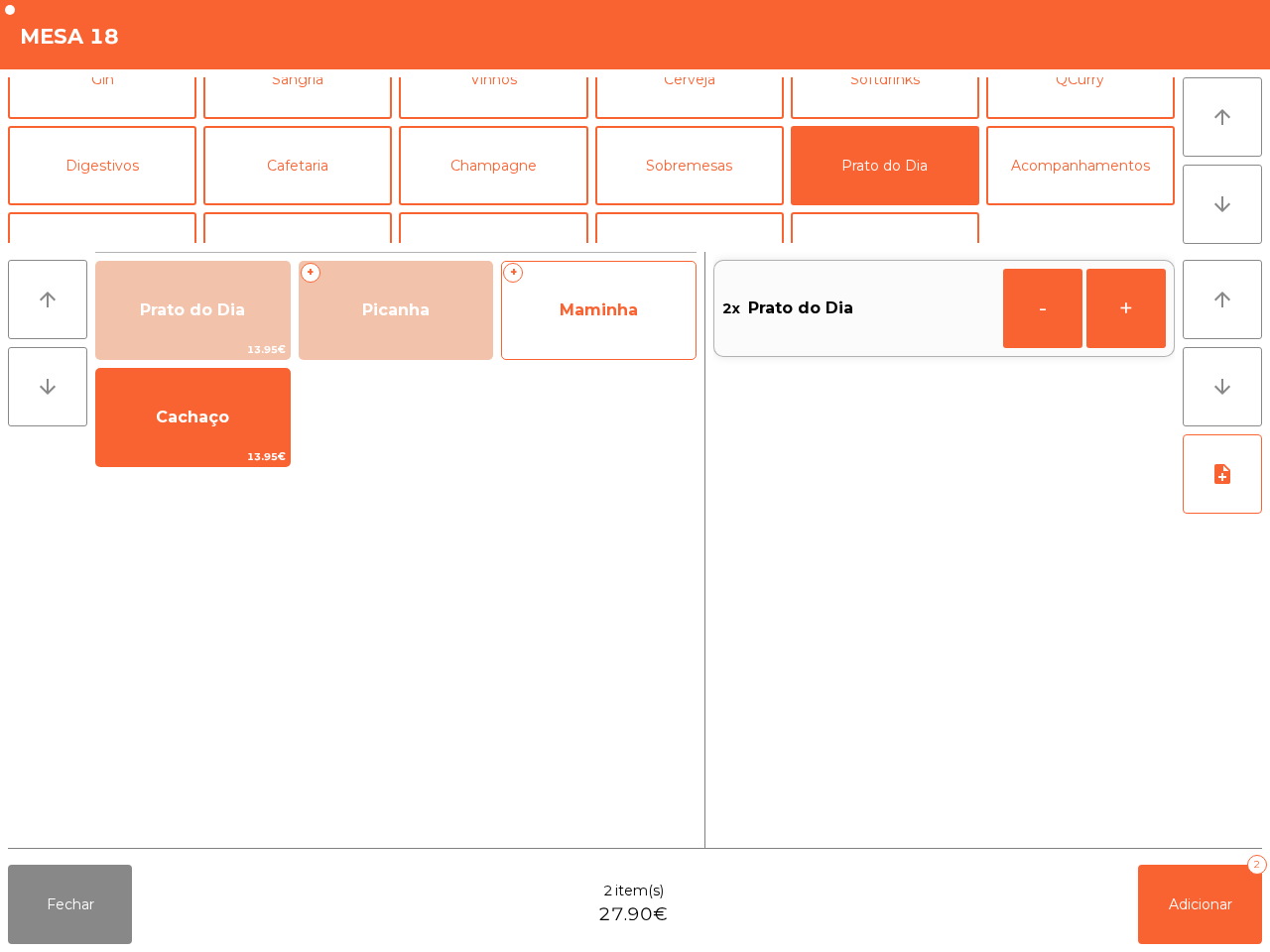 click on "Maminha" 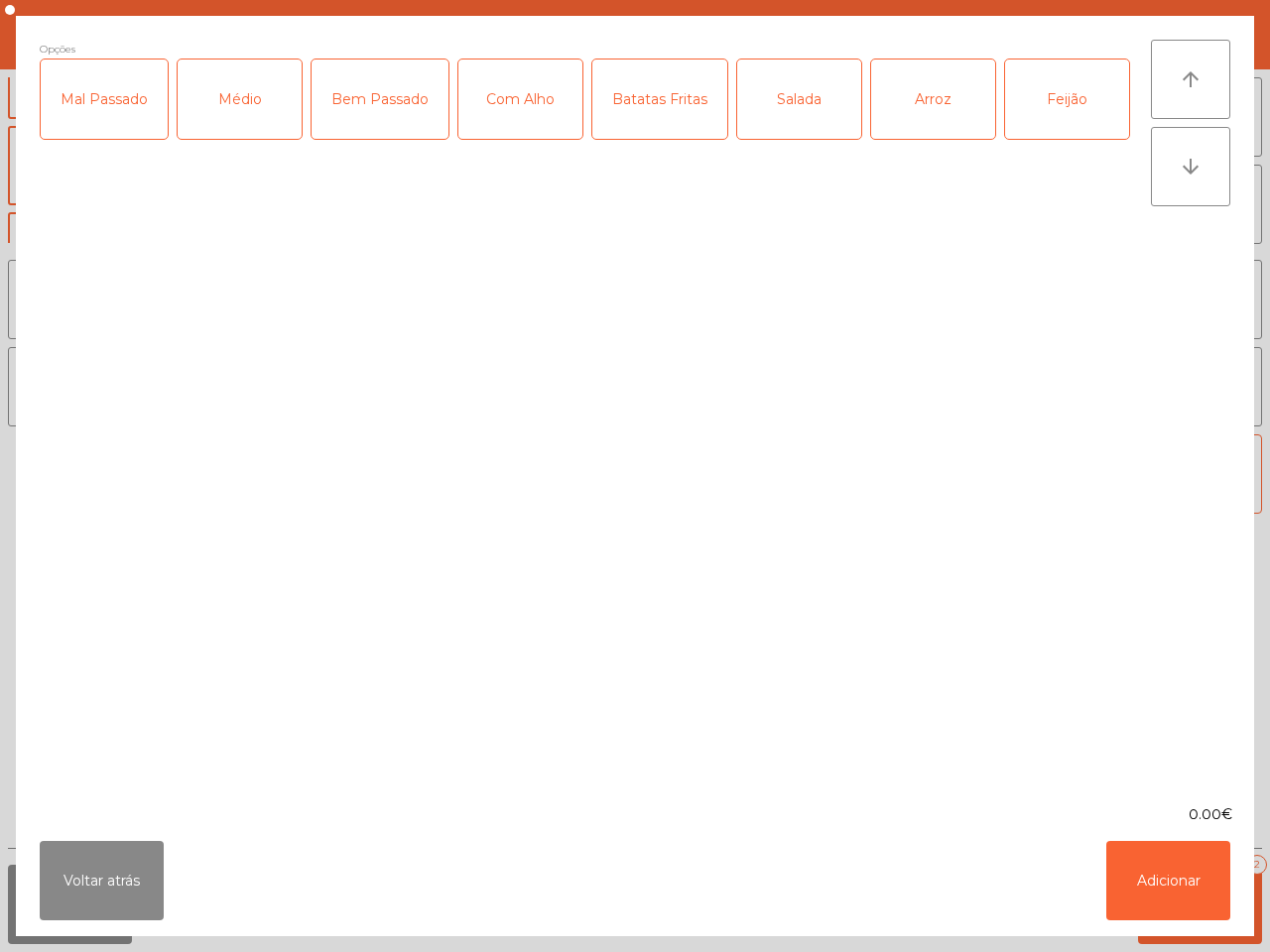 click on "Médio" 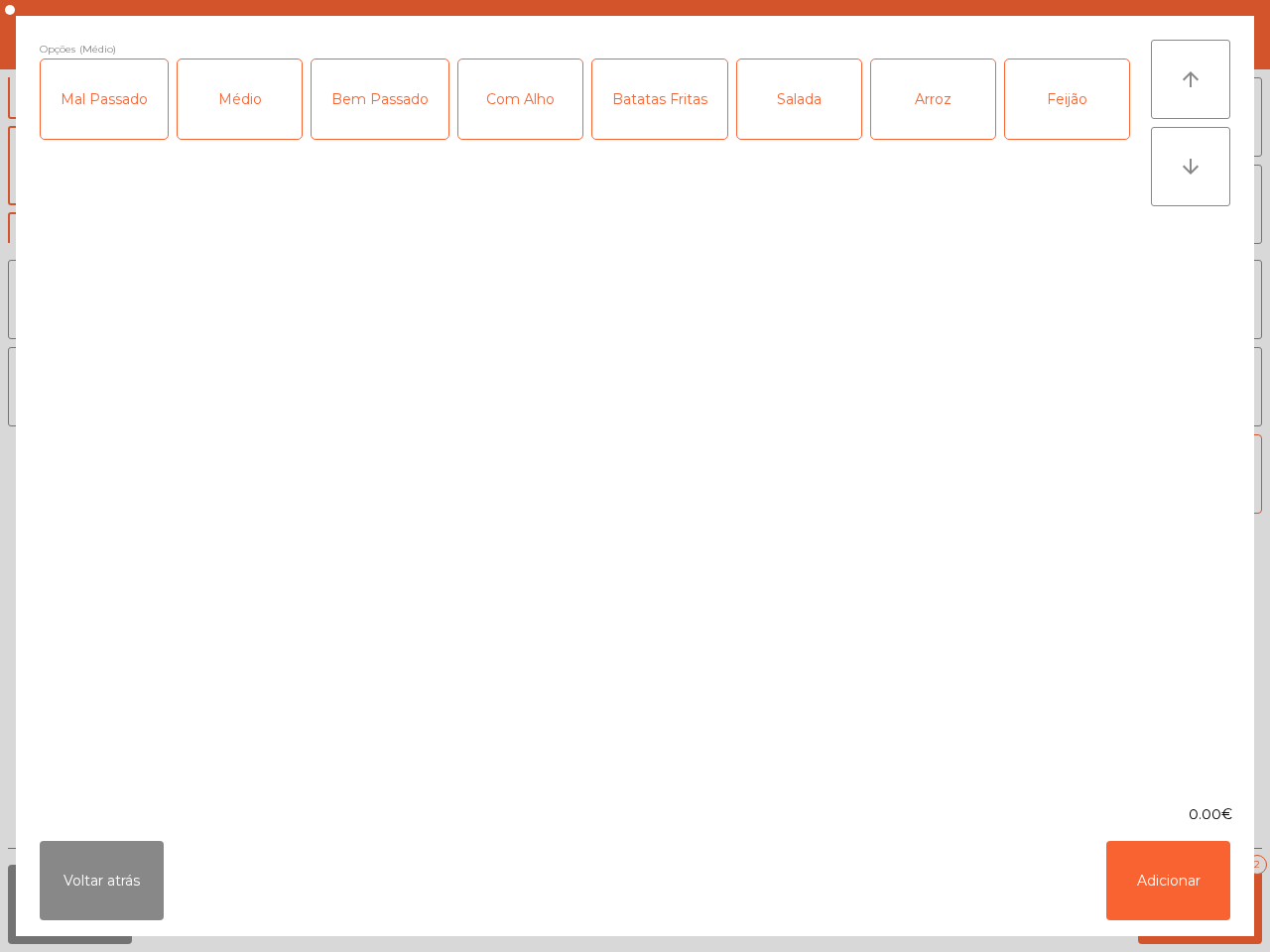 drag, startPoint x: 518, startPoint y: 95, endPoint x: 544, endPoint y: 97, distance: 26.07681 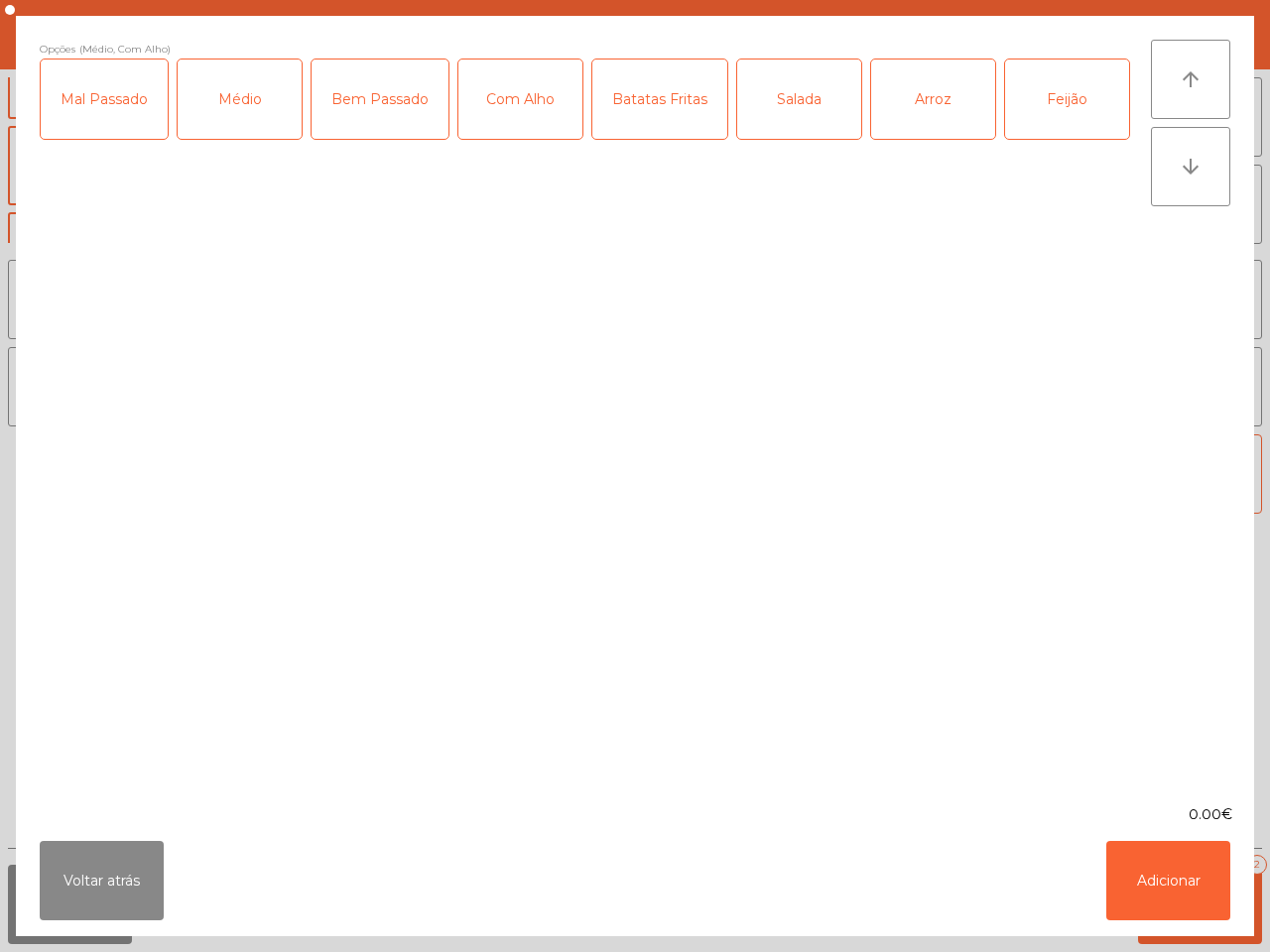 drag, startPoint x: 627, startPoint y: 104, endPoint x: 714, endPoint y: 107, distance: 87.051709 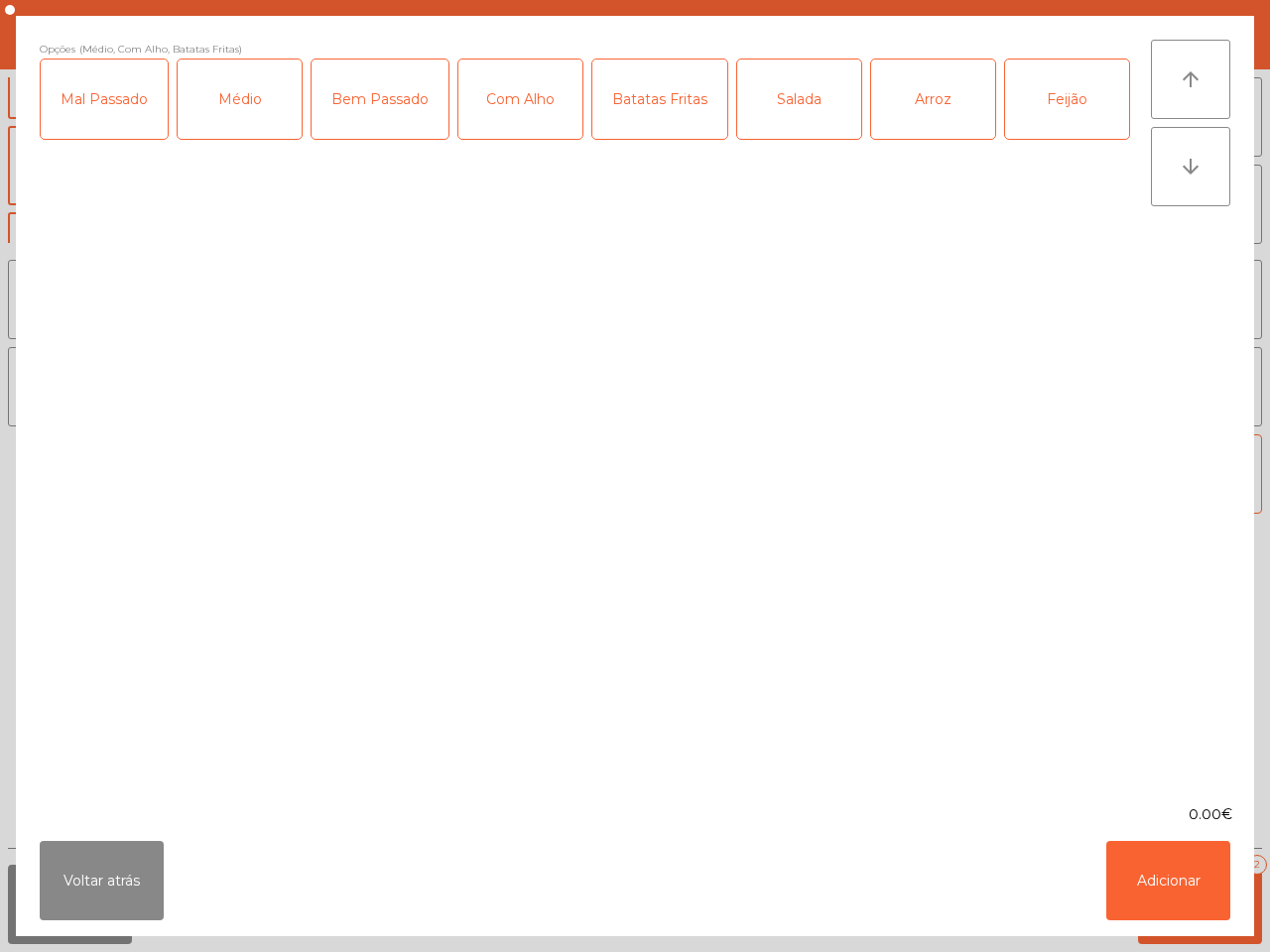 drag, startPoint x: 894, startPoint y: 100, endPoint x: 909, endPoint y: 100, distance: 15 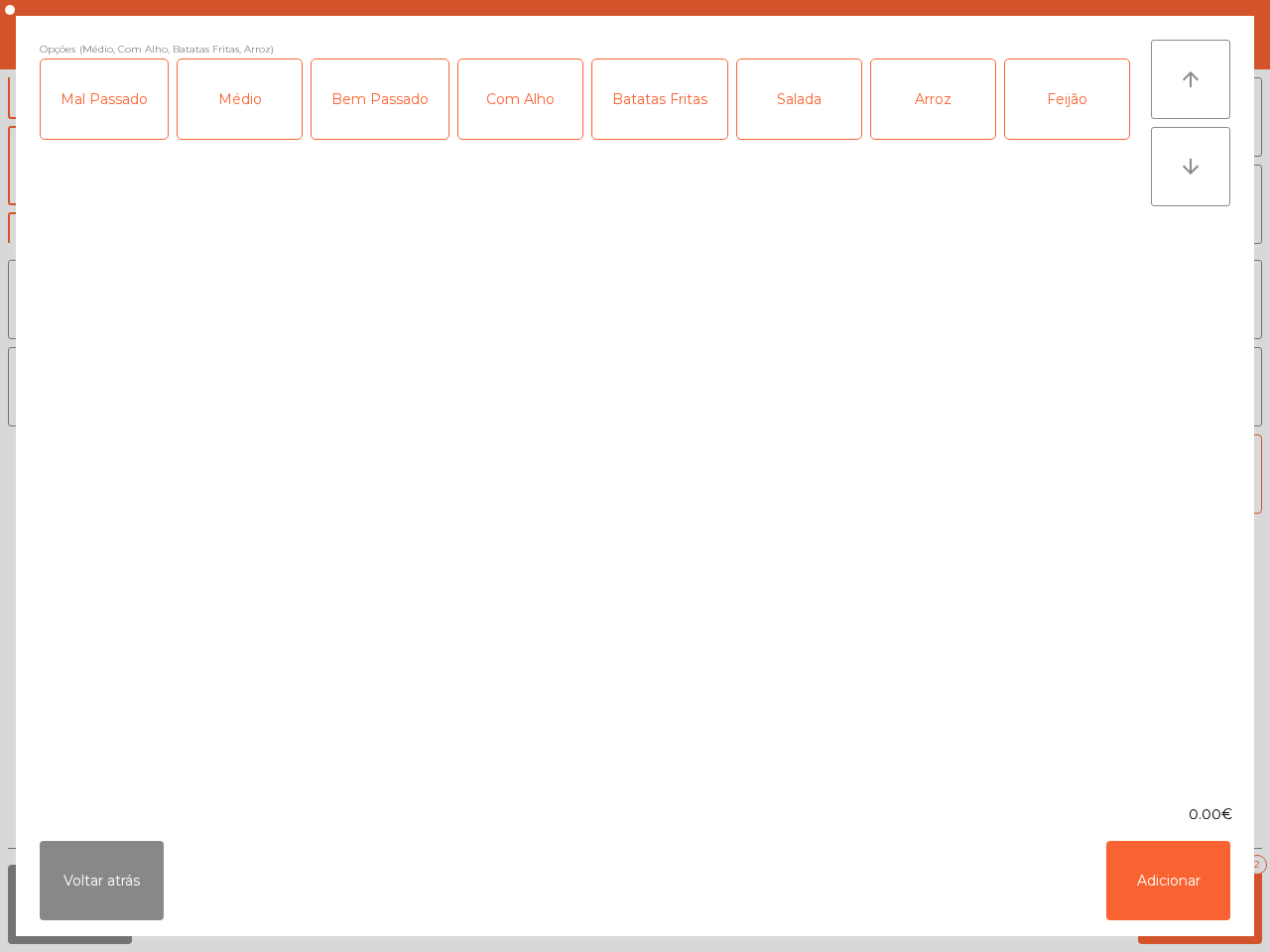 click on "Feijão" 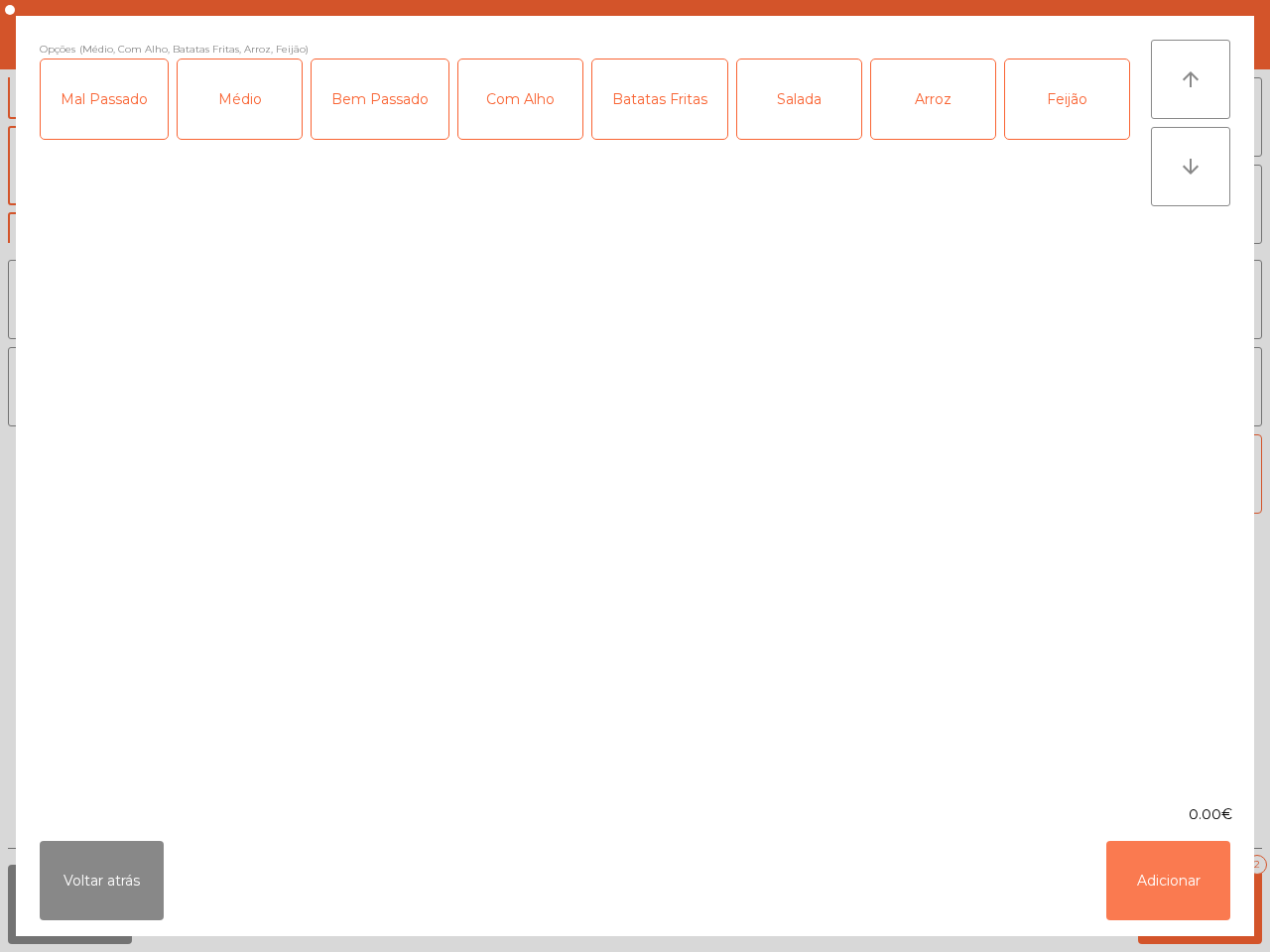 drag, startPoint x: 1167, startPoint y: 902, endPoint x: 1167, endPoint y: 858, distance: 44 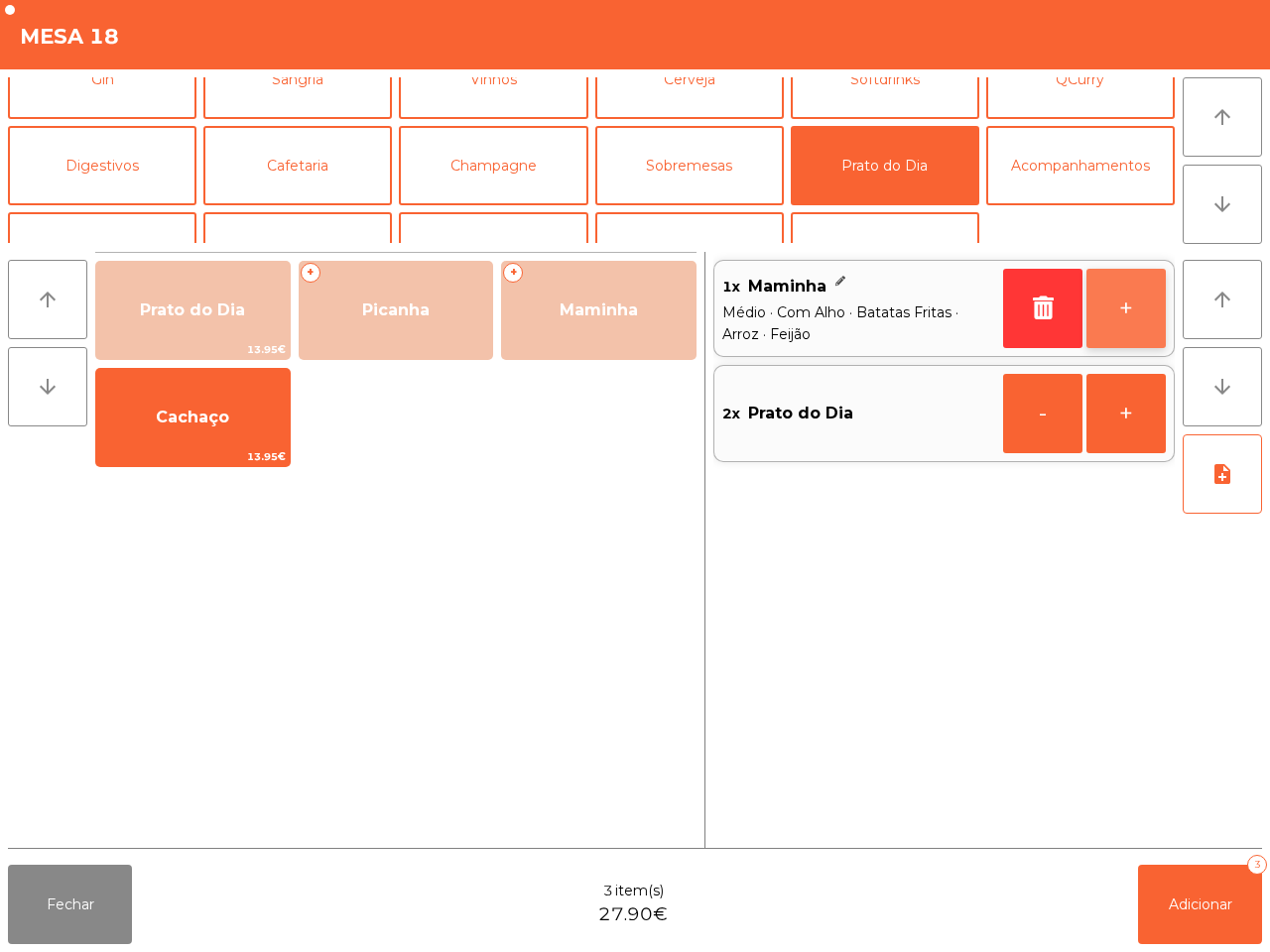 click on "+" 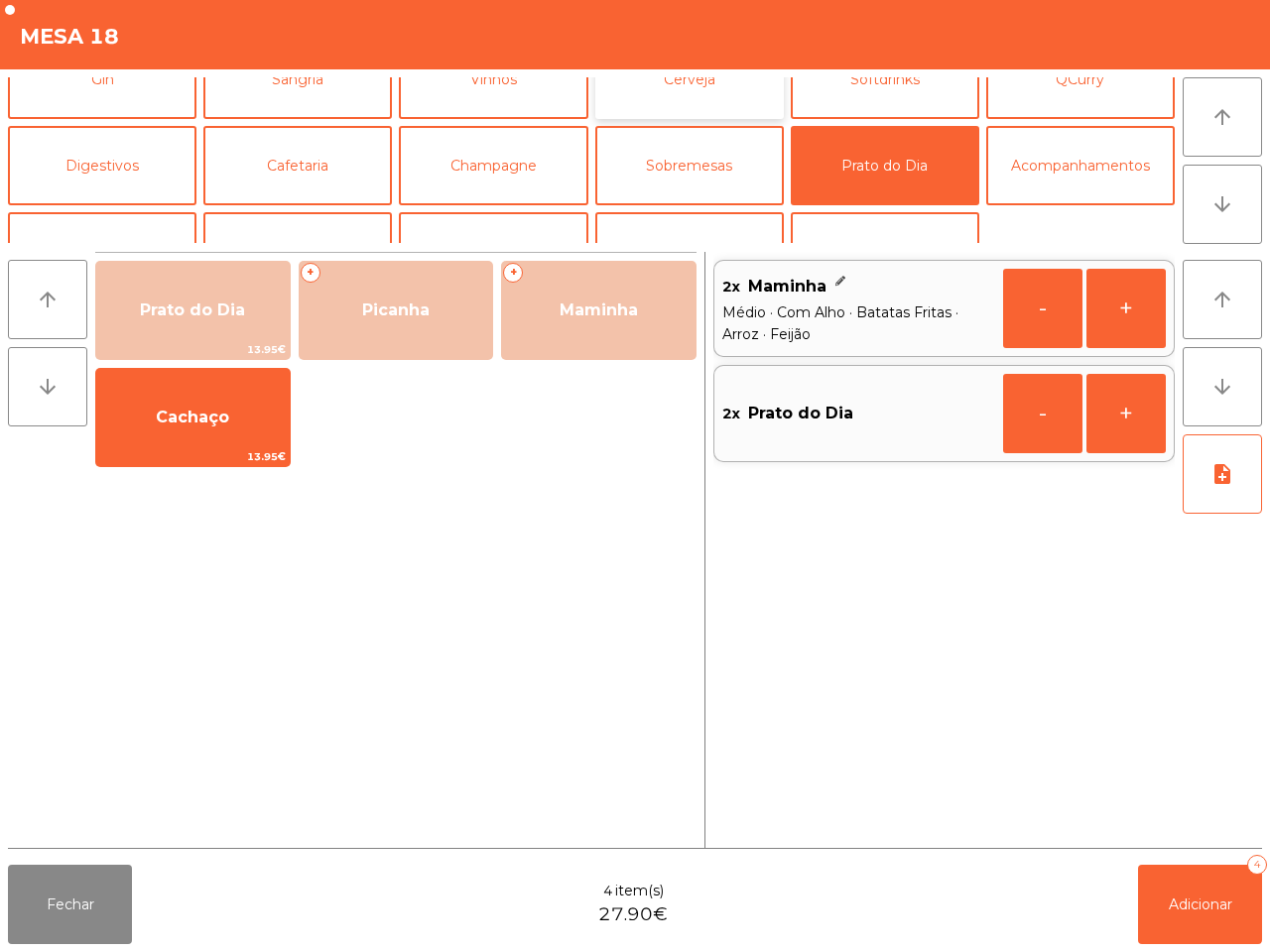 click on "Cerveja" 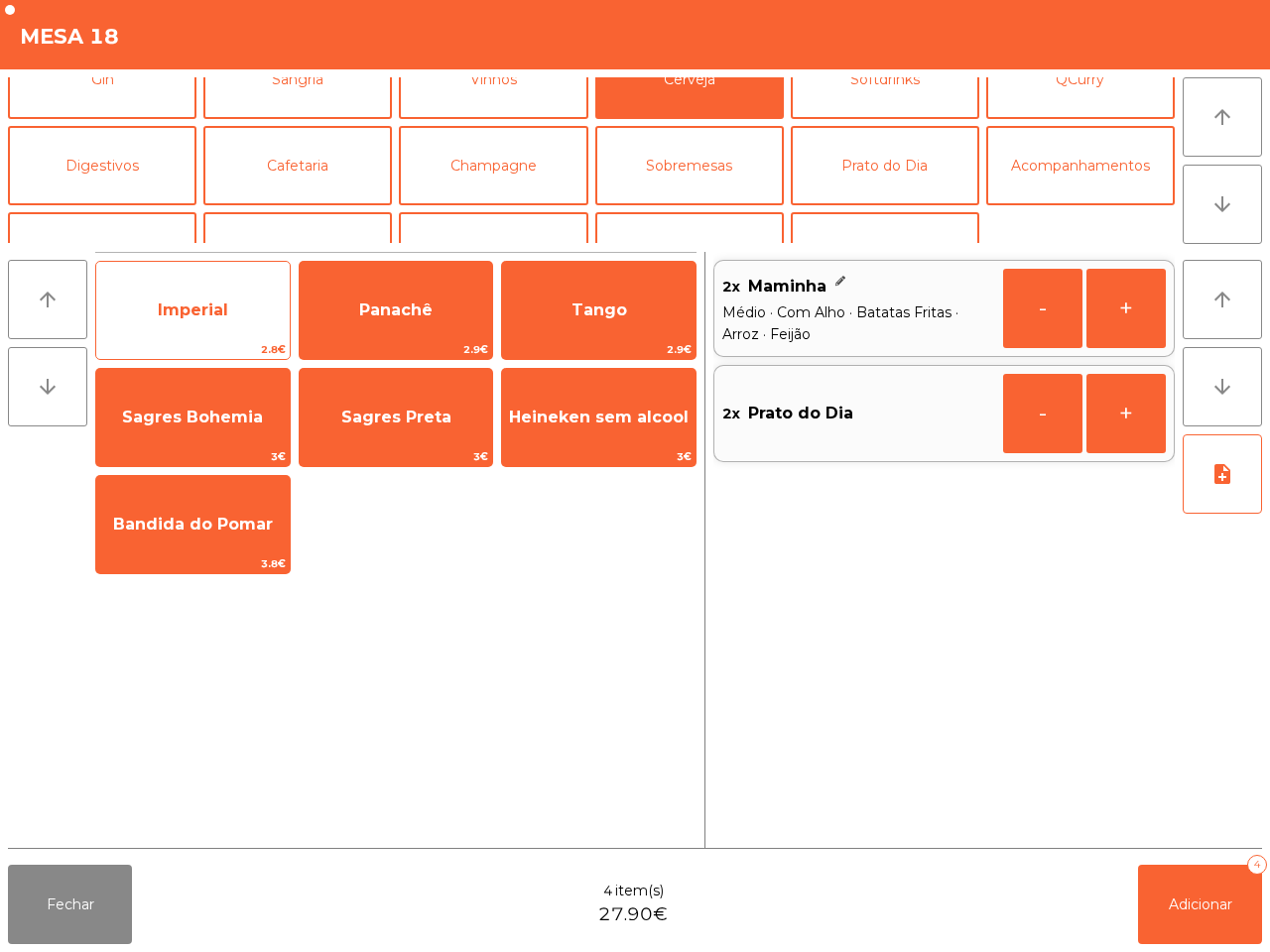 click on "Imperial" 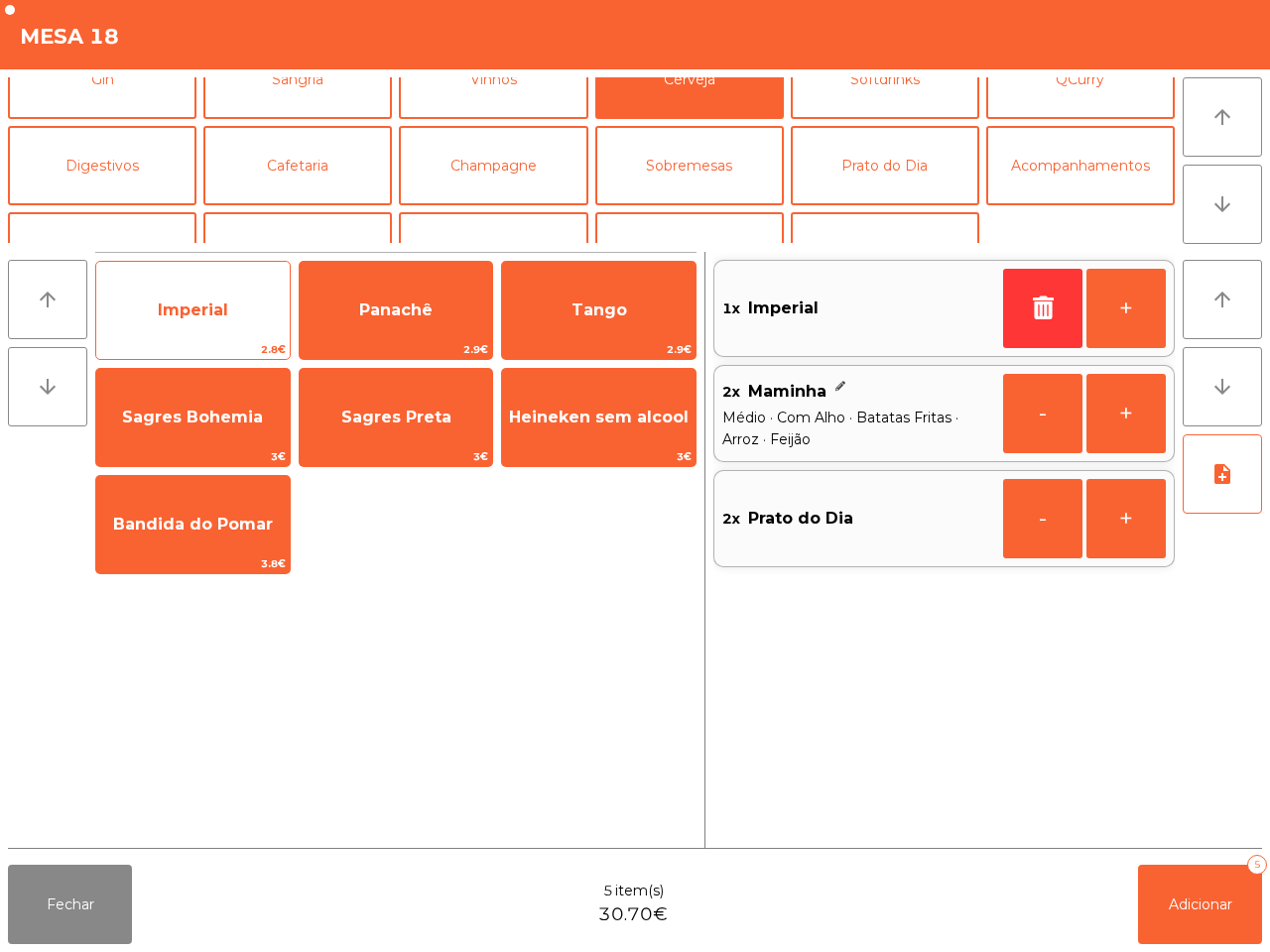 click on "Imperial" 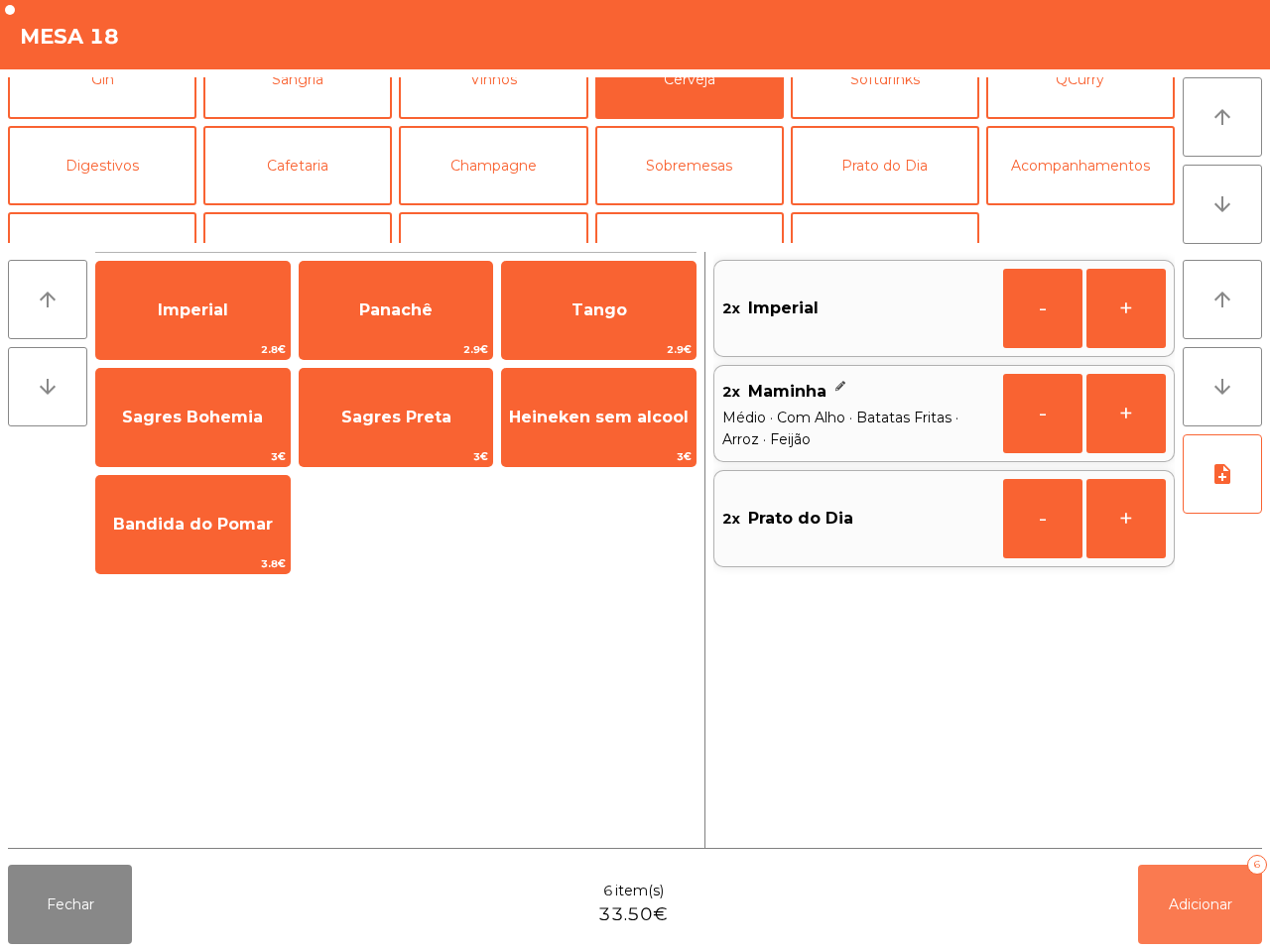 drag, startPoint x: 1191, startPoint y: 890, endPoint x: 1156, endPoint y: 881, distance: 36.138622 